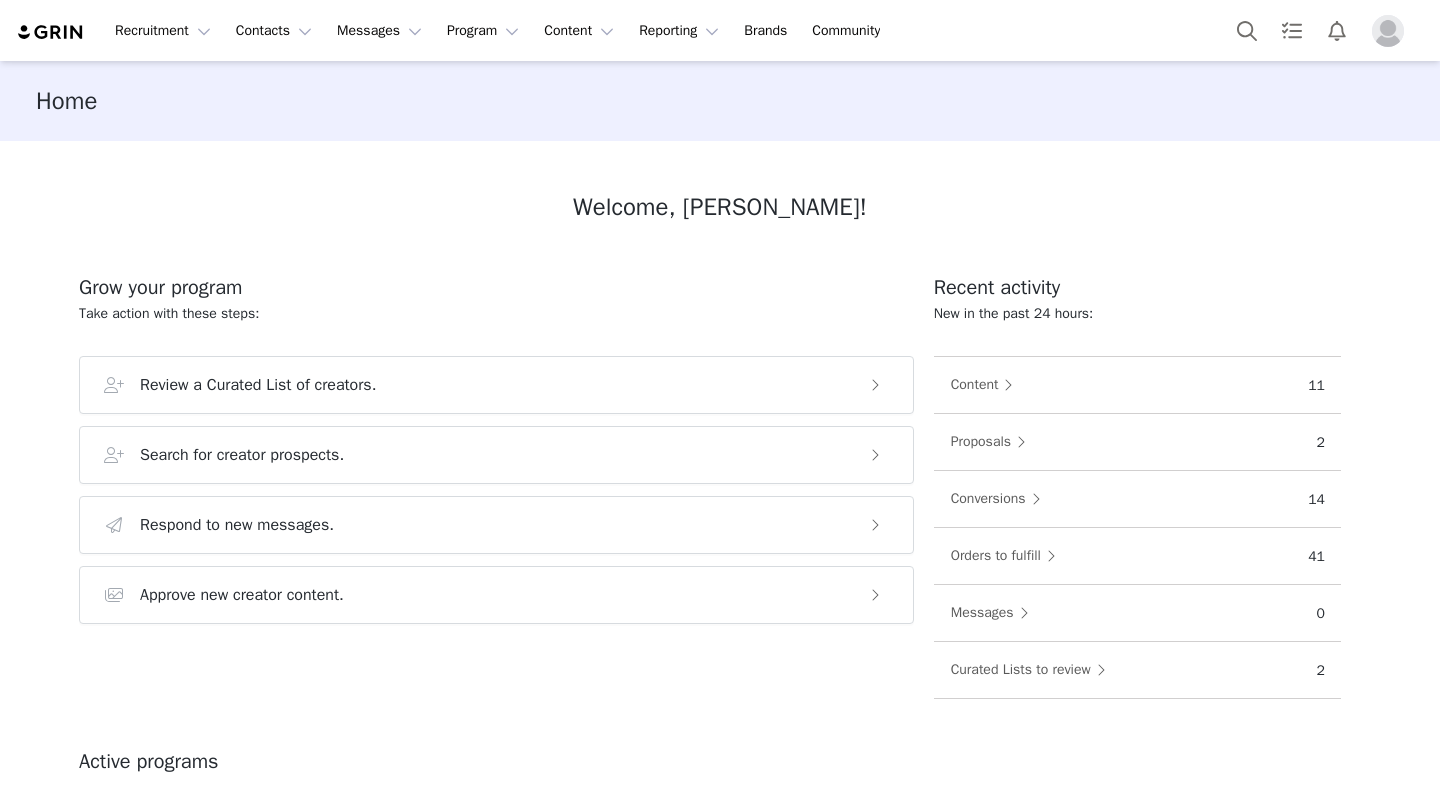 scroll, scrollTop: 0, scrollLeft: 0, axis: both 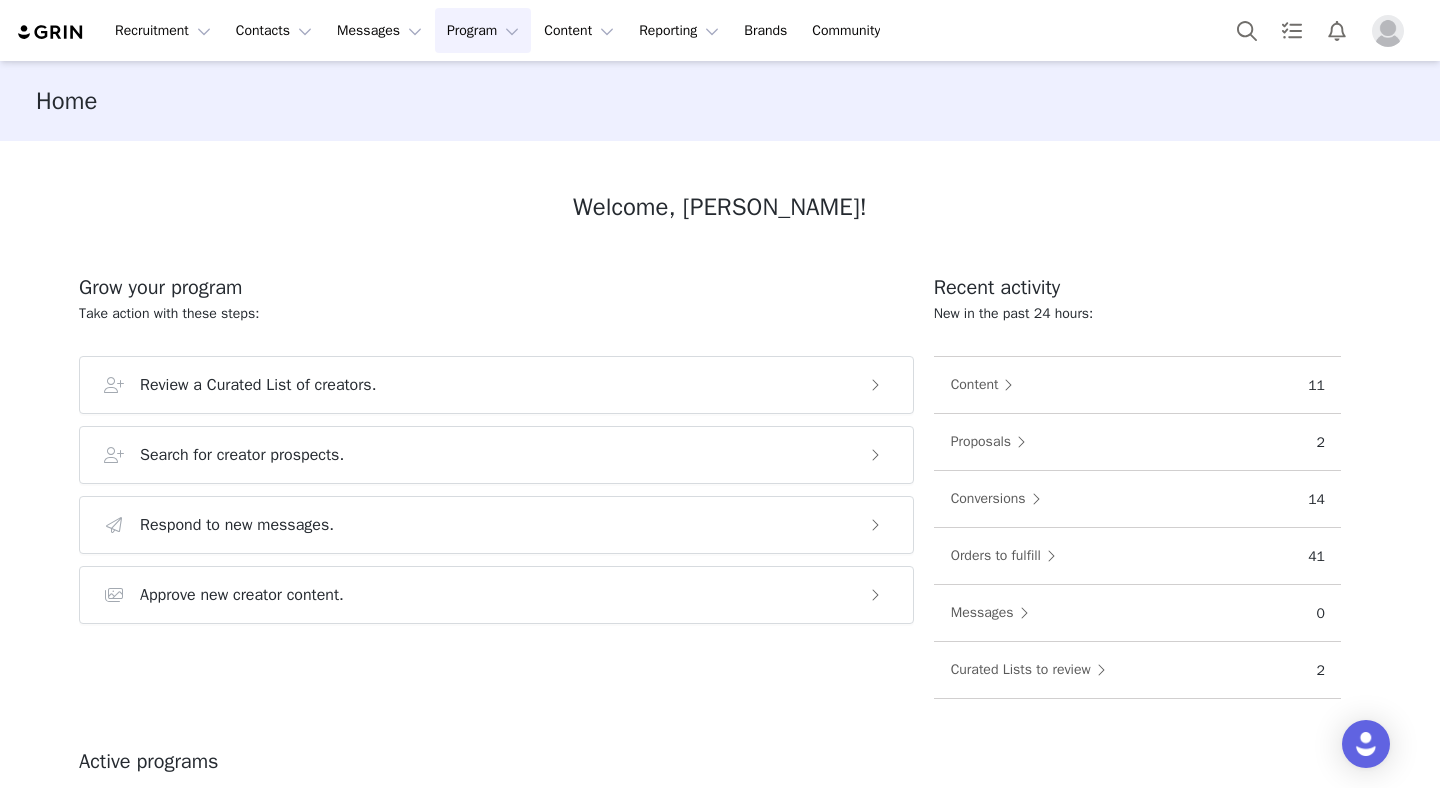 click on "Program Program" at bounding box center [483, 30] 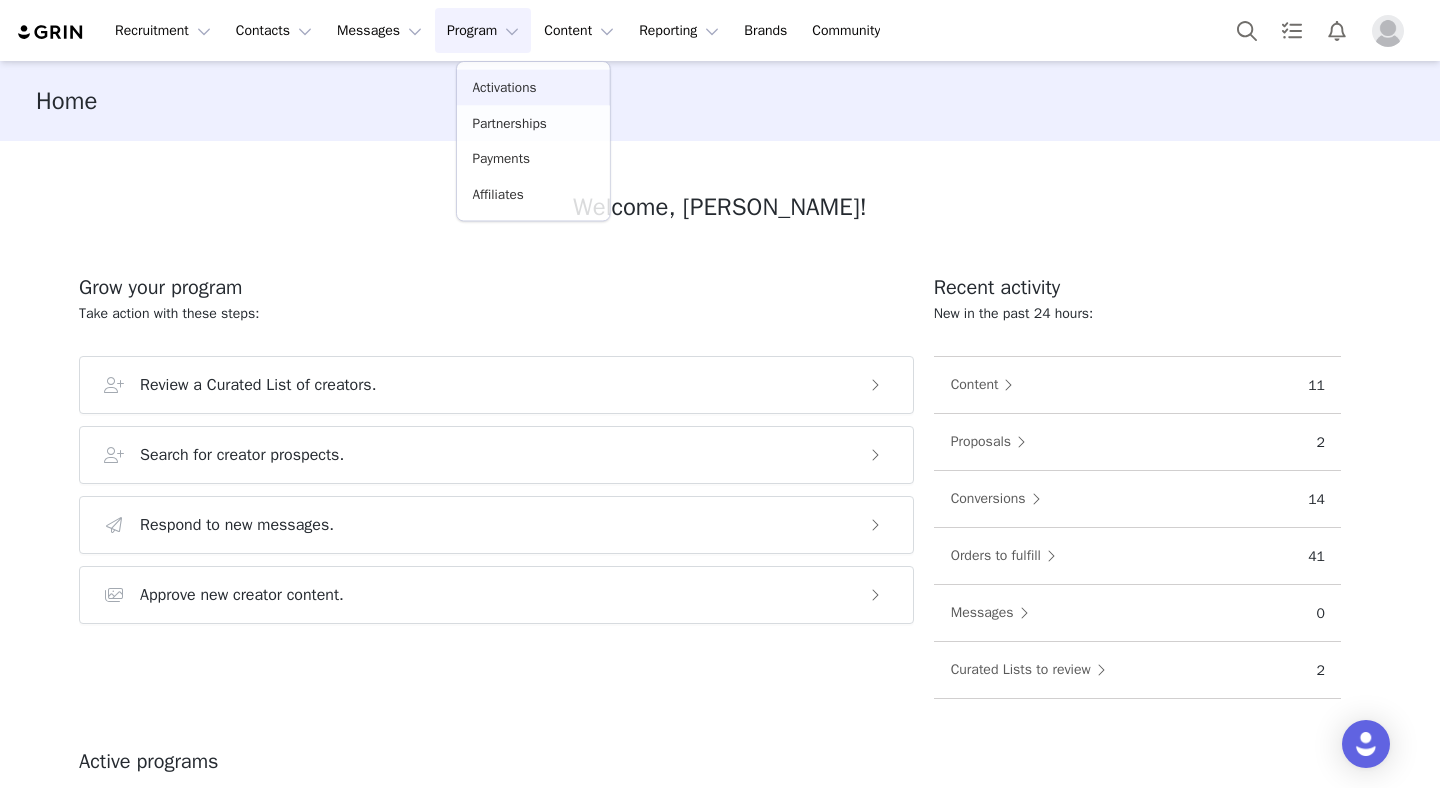 click on "Activations" at bounding box center (504, 87) 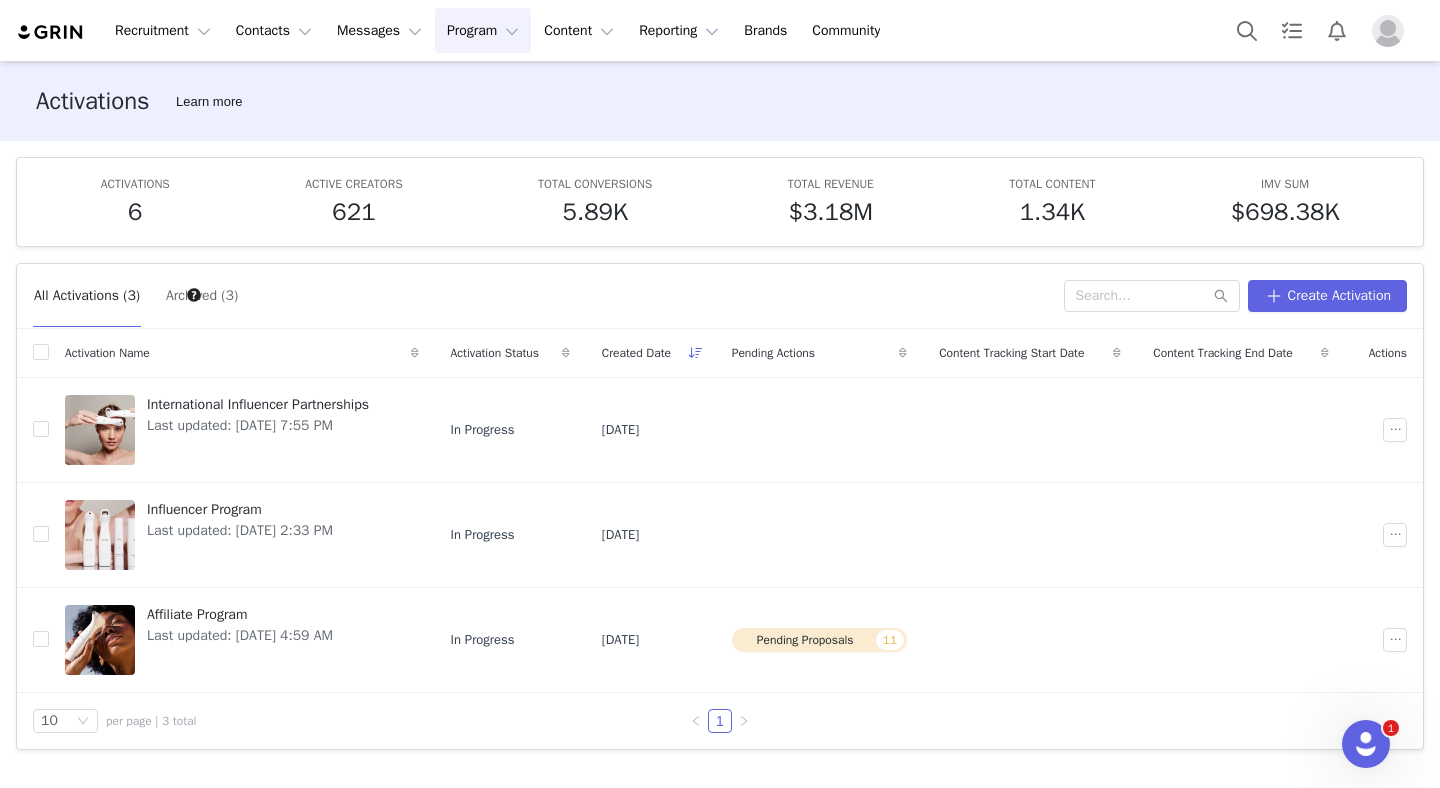 scroll, scrollTop: 0, scrollLeft: 0, axis: both 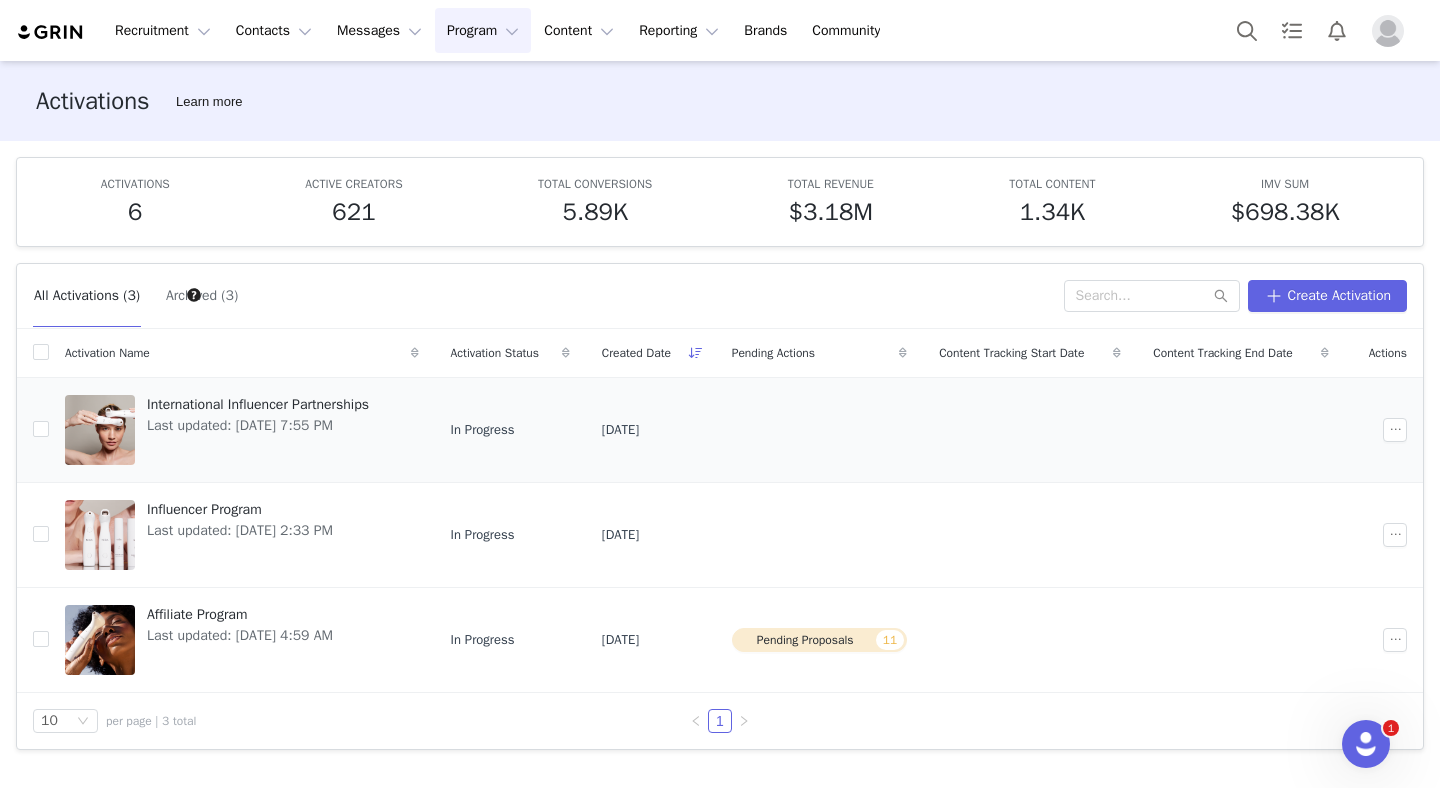 click on "International Influencer Partnerships" at bounding box center [258, 404] 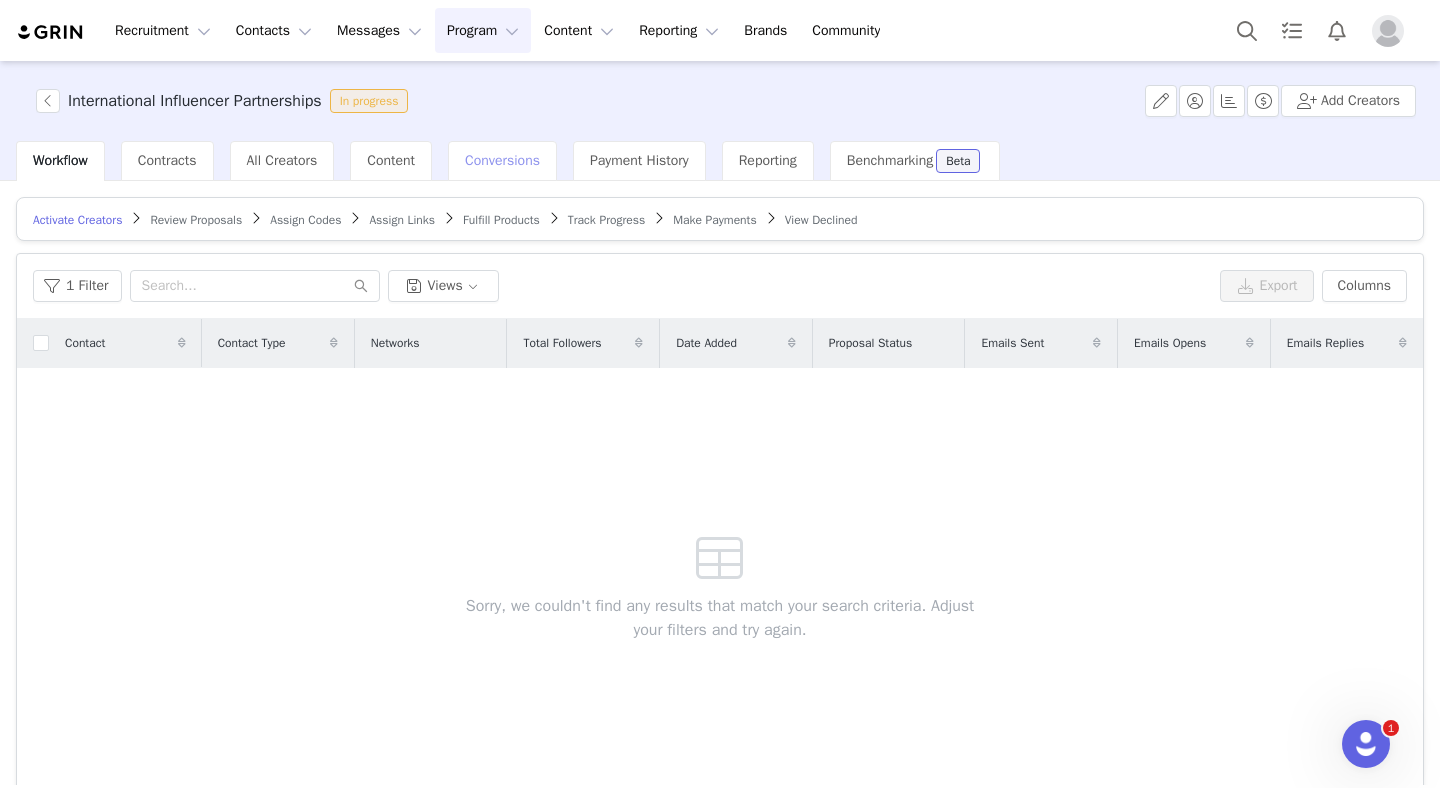 click on "Conversions" at bounding box center (502, 161) 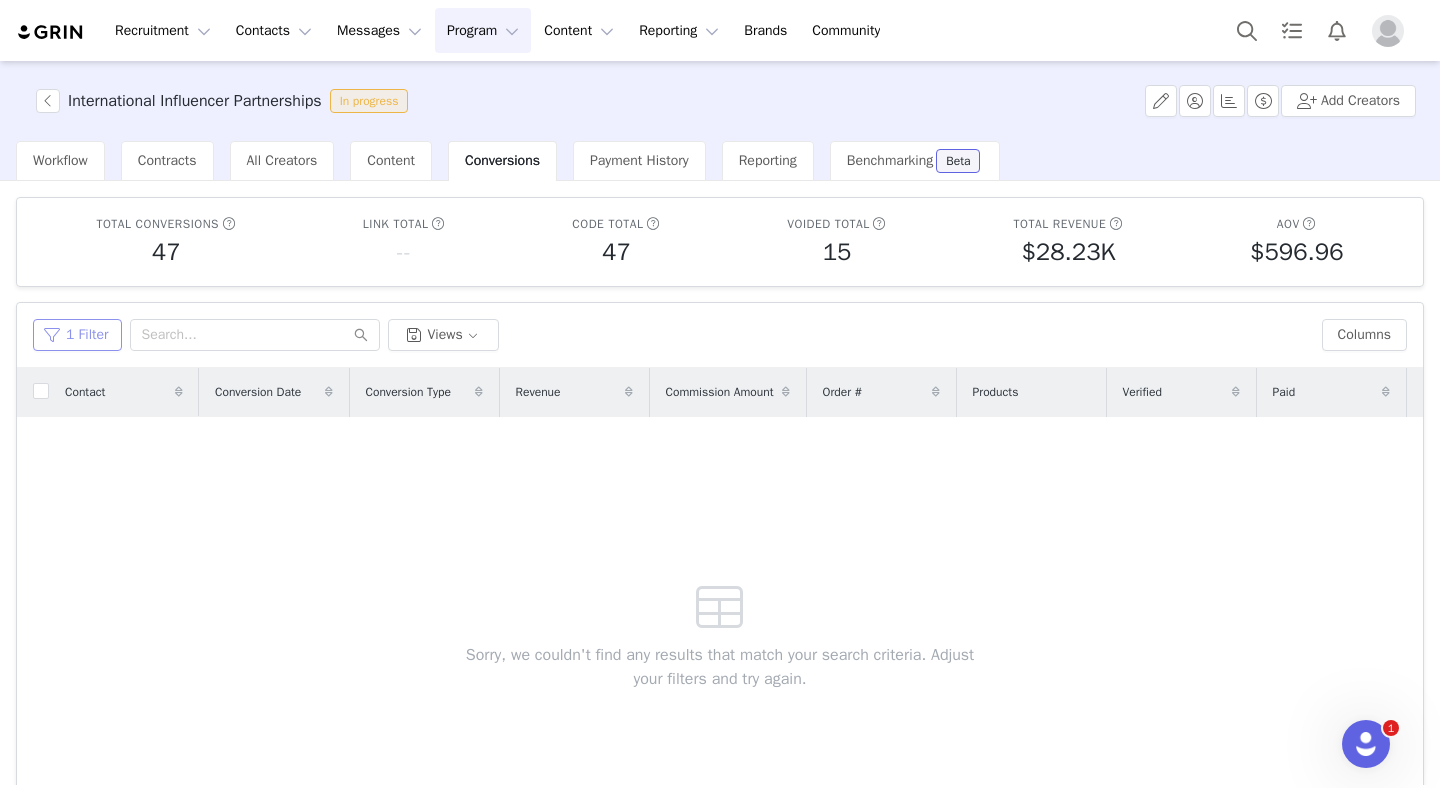 click on "1 Filter" at bounding box center [77, 335] 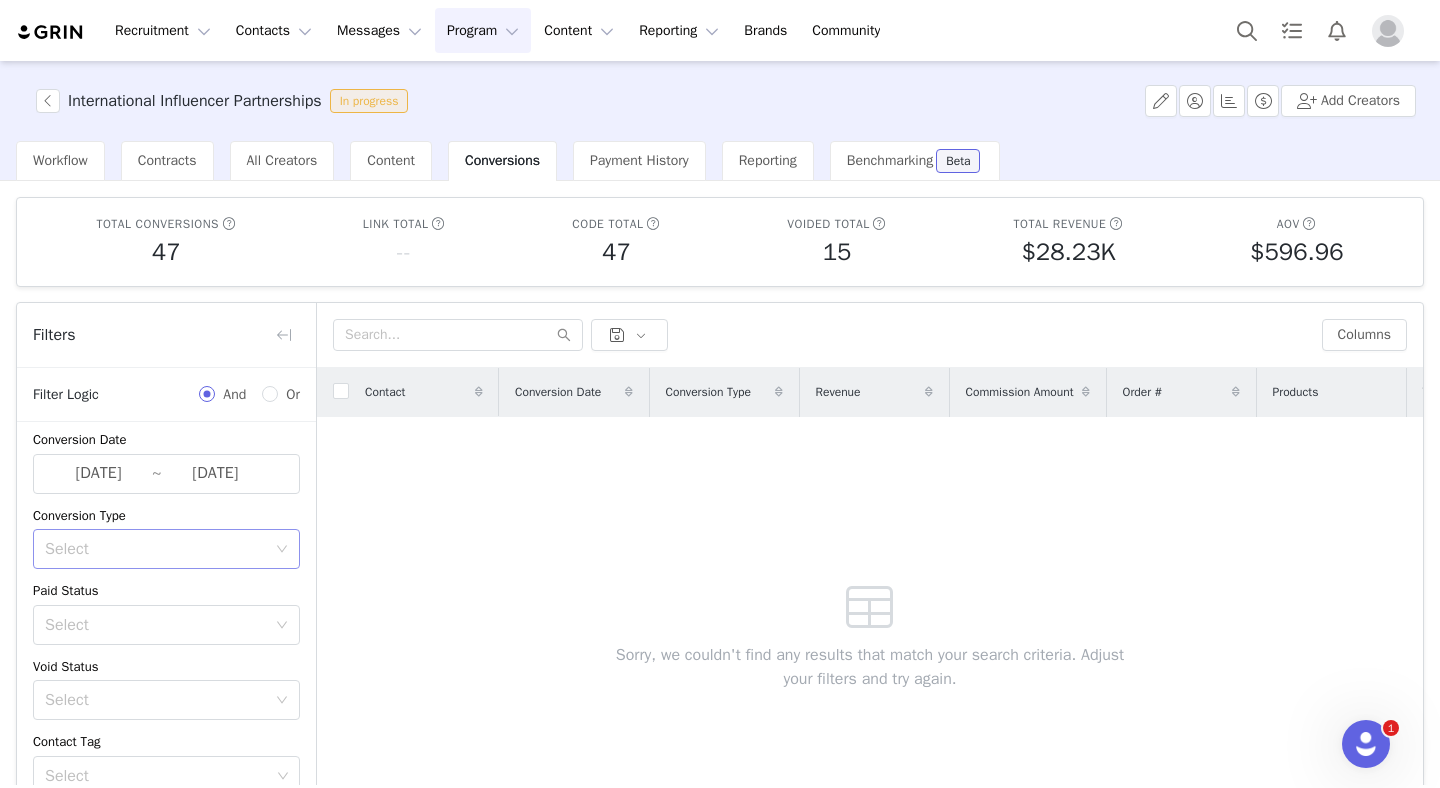 scroll, scrollTop: 85, scrollLeft: 0, axis: vertical 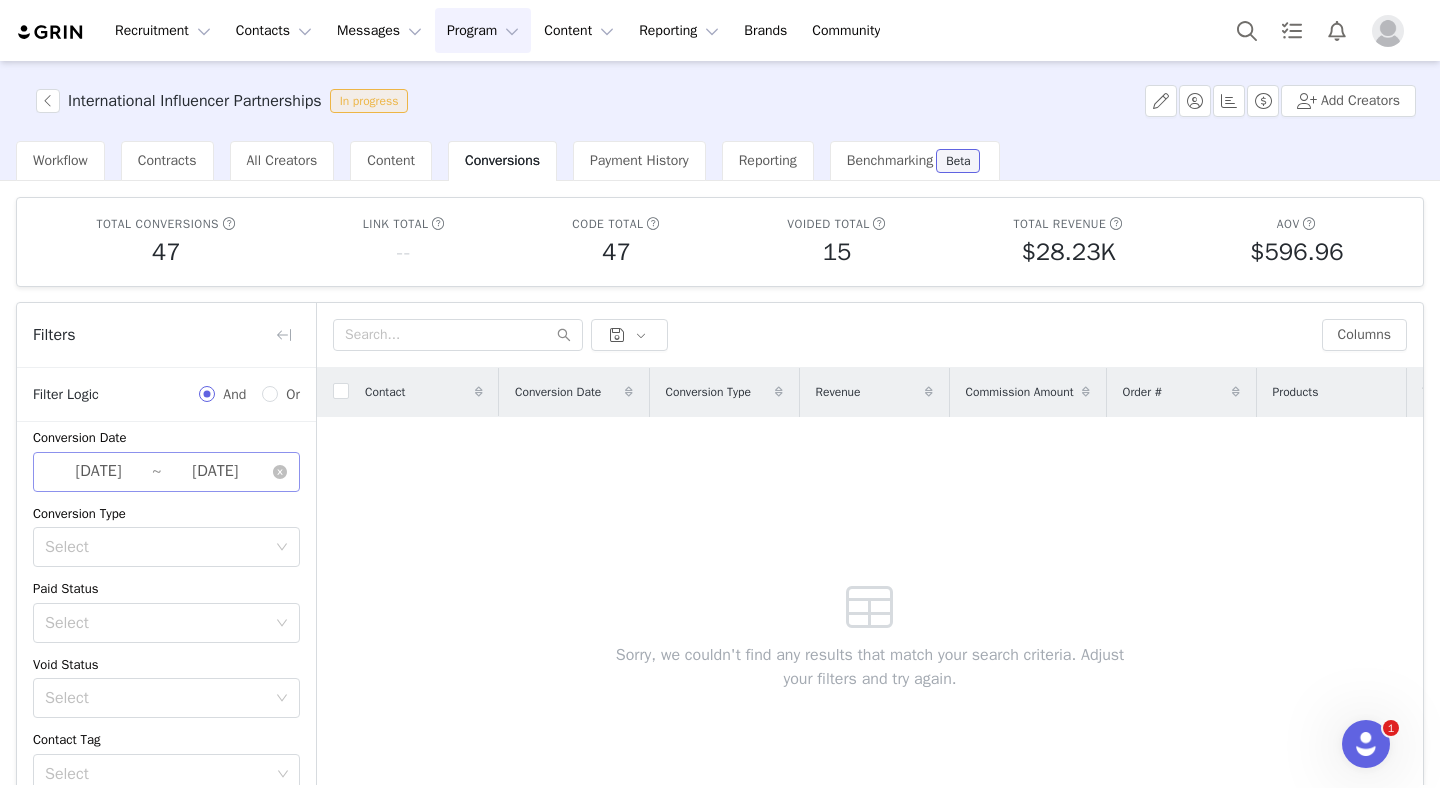 click on "[DATE]" at bounding box center [215, 472] 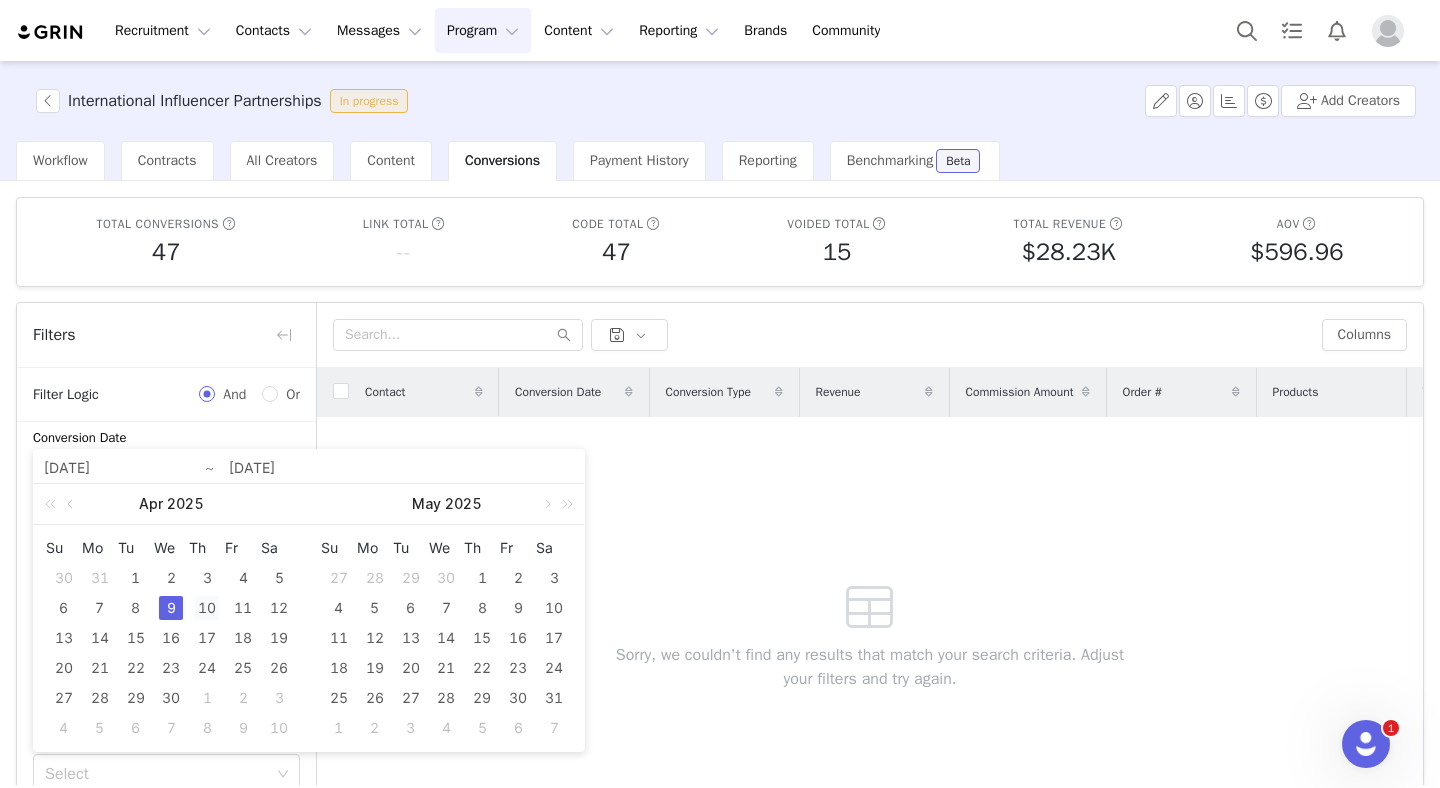 click on "10" at bounding box center (207, 608) 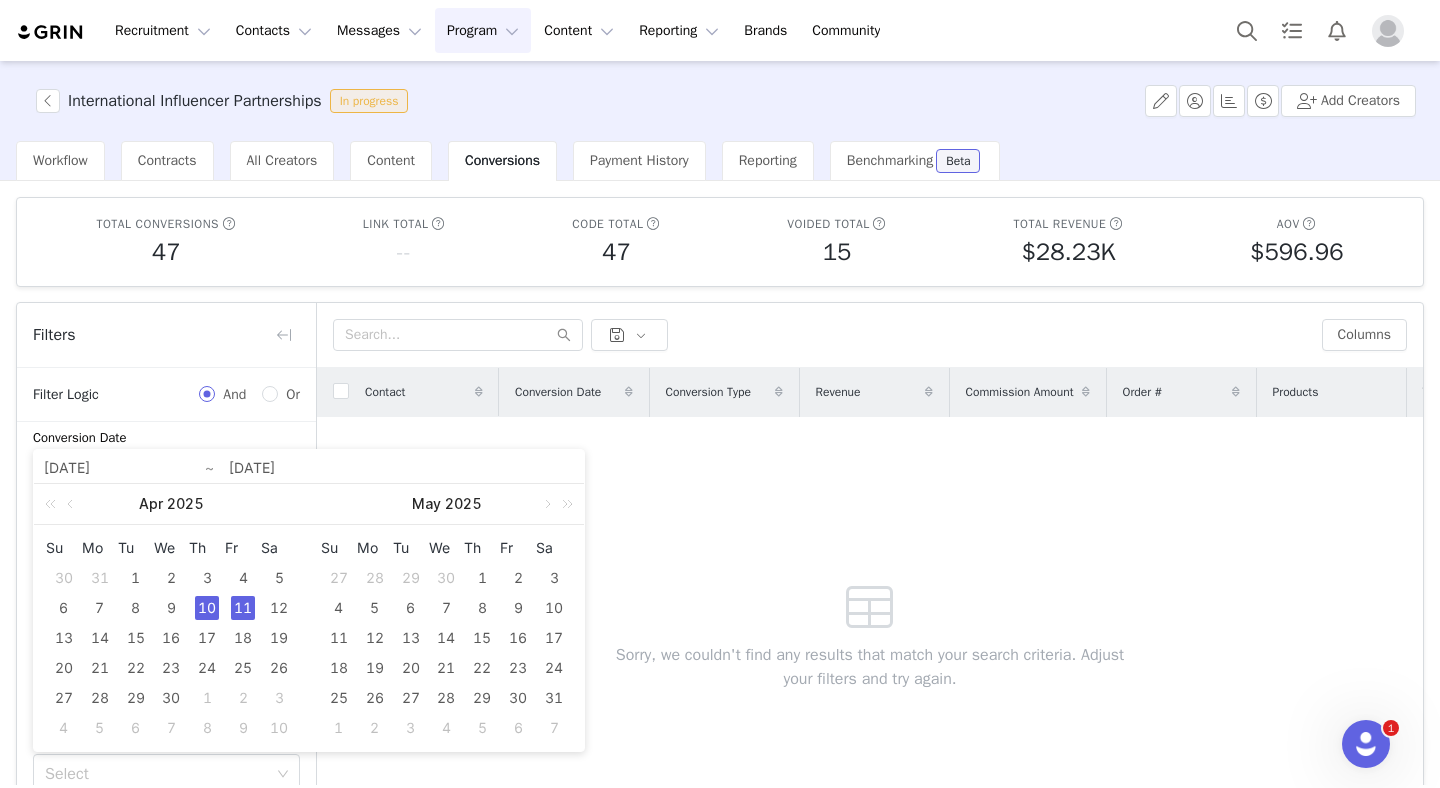 click on "11" at bounding box center [243, 608] 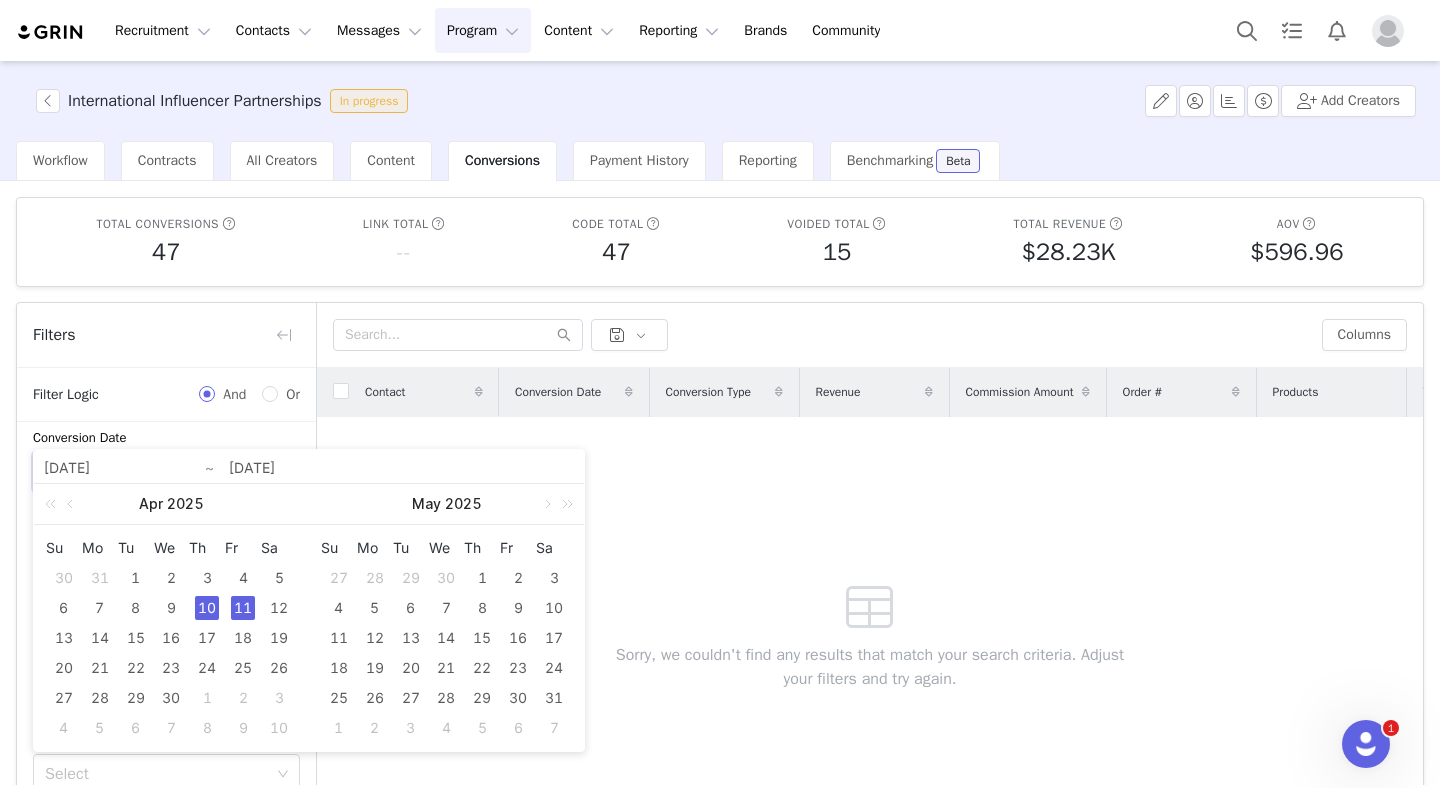 type on "[DATE]" 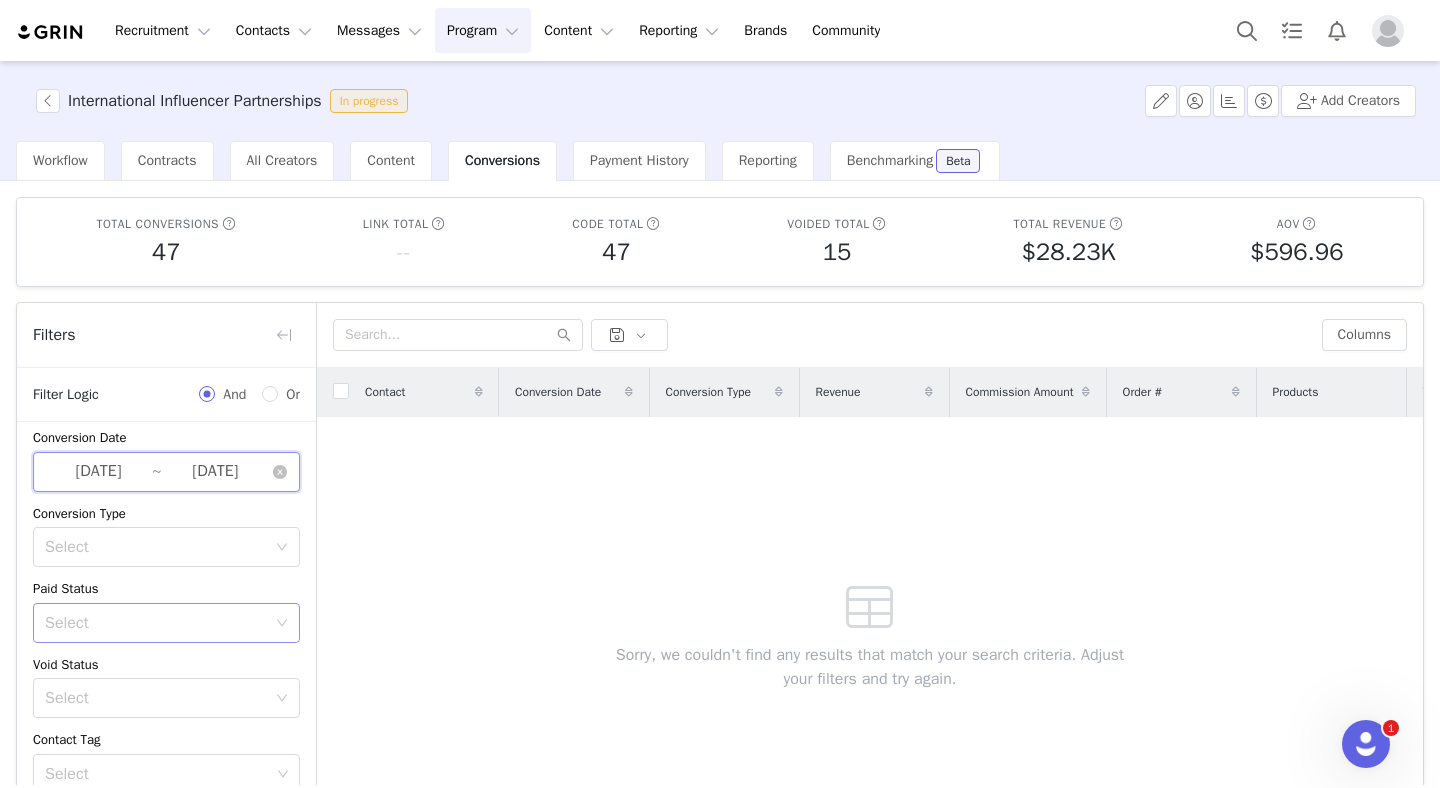 scroll, scrollTop: 132, scrollLeft: 0, axis: vertical 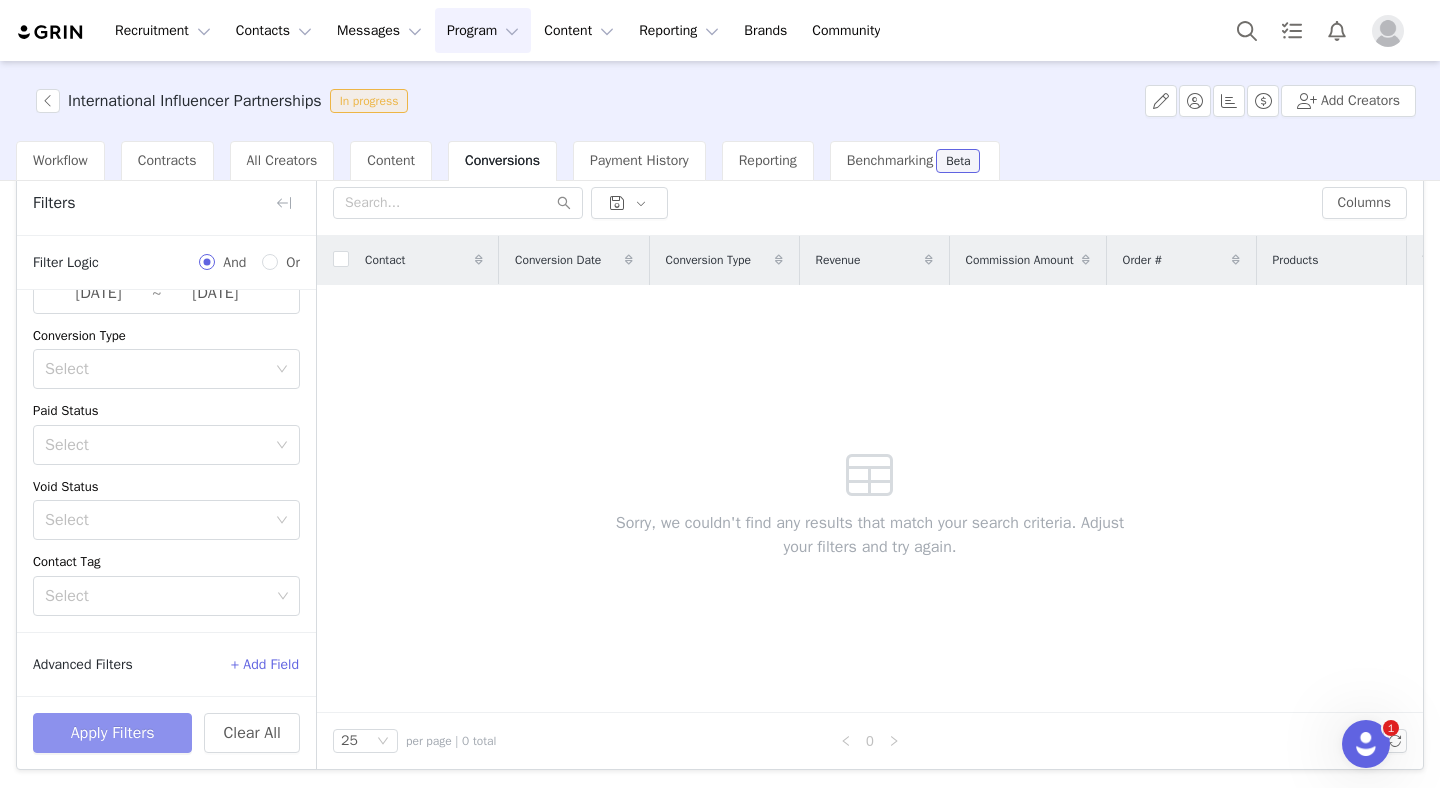 click on "Apply Filters" at bounding box center (112, 733) 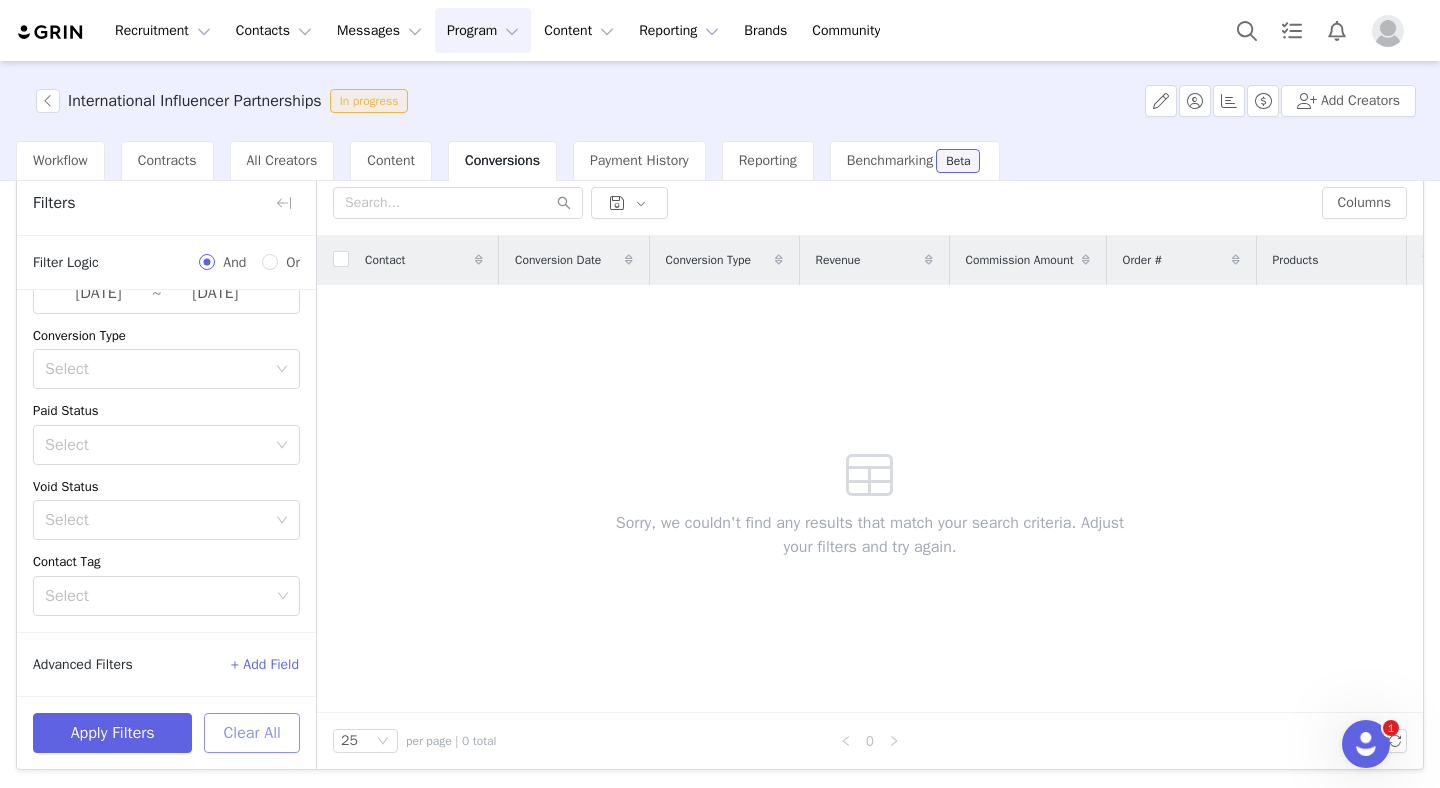 click on "Clear All" at bounding box center (252, 733) 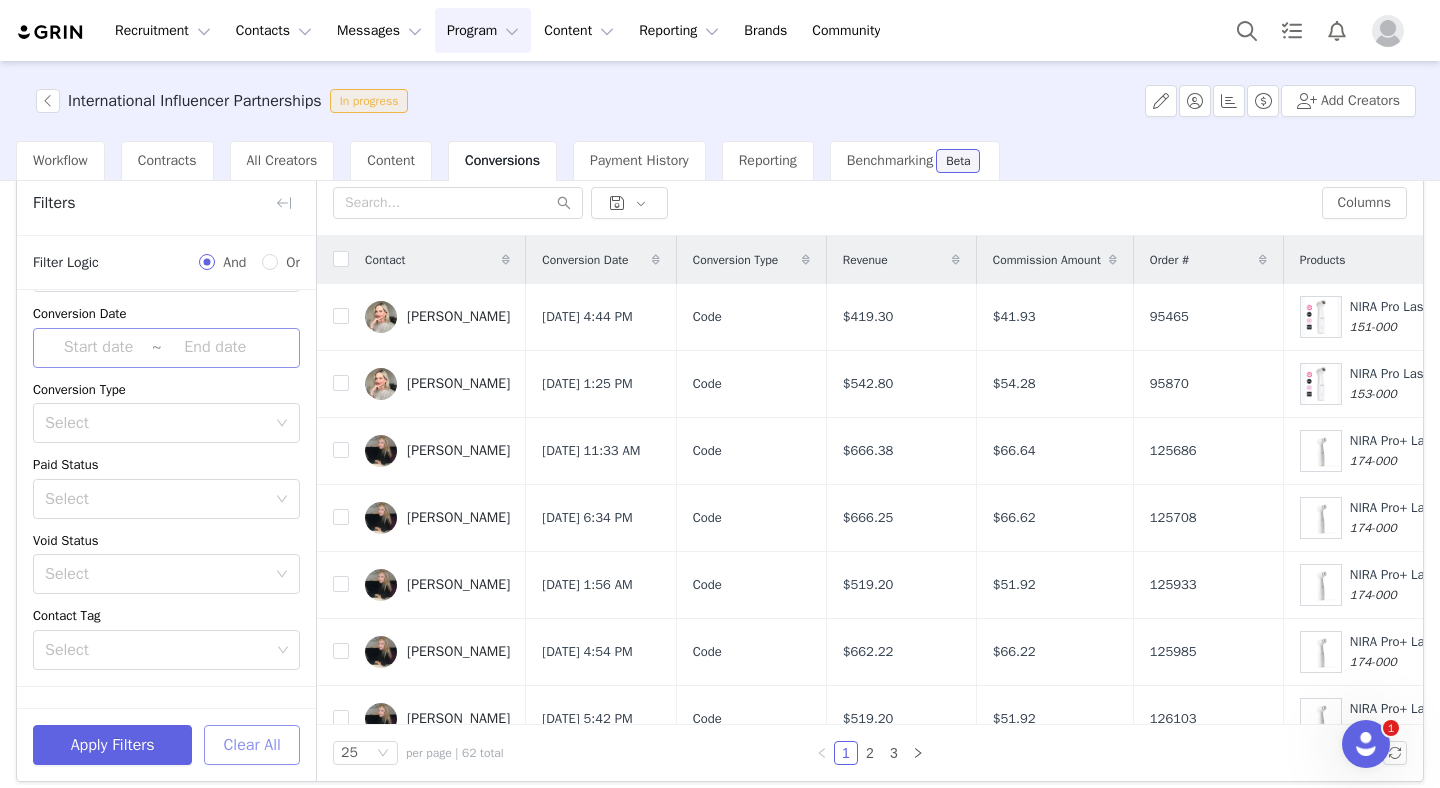 scroll, scrollTop: 68, scrollLeft: 0, axis: vertical 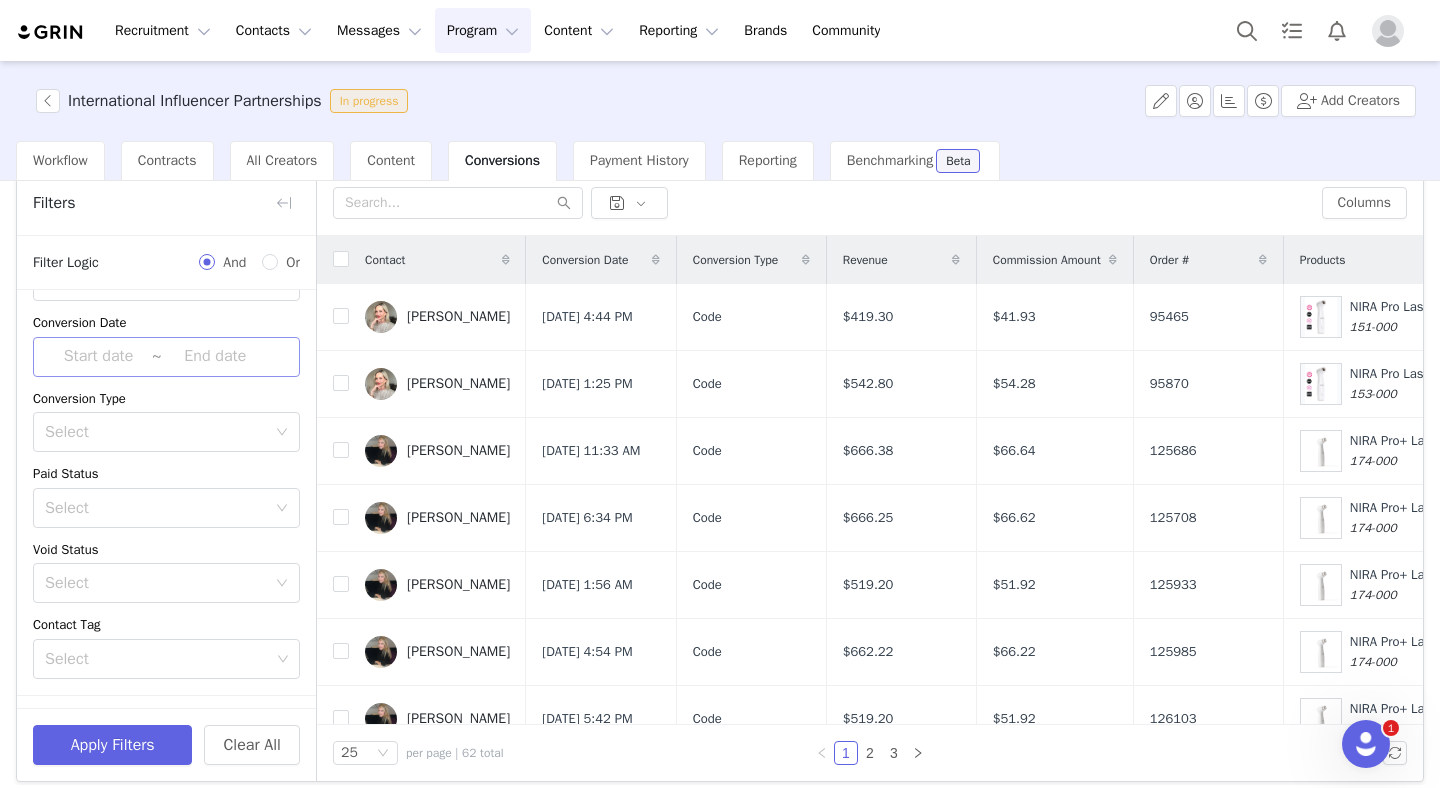 click at bounding box center (215, 357) 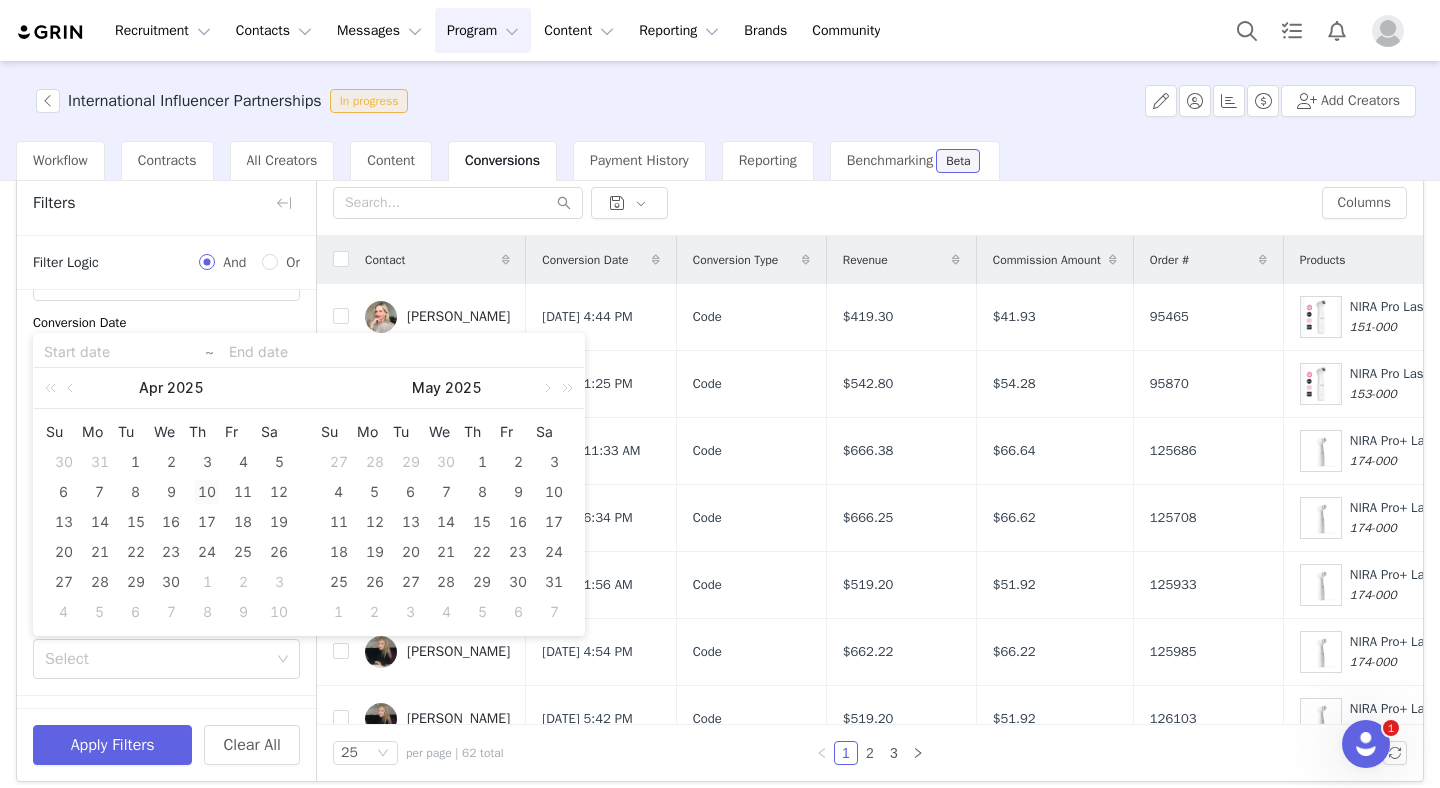 click on "10" at bounding box center (207, 492) 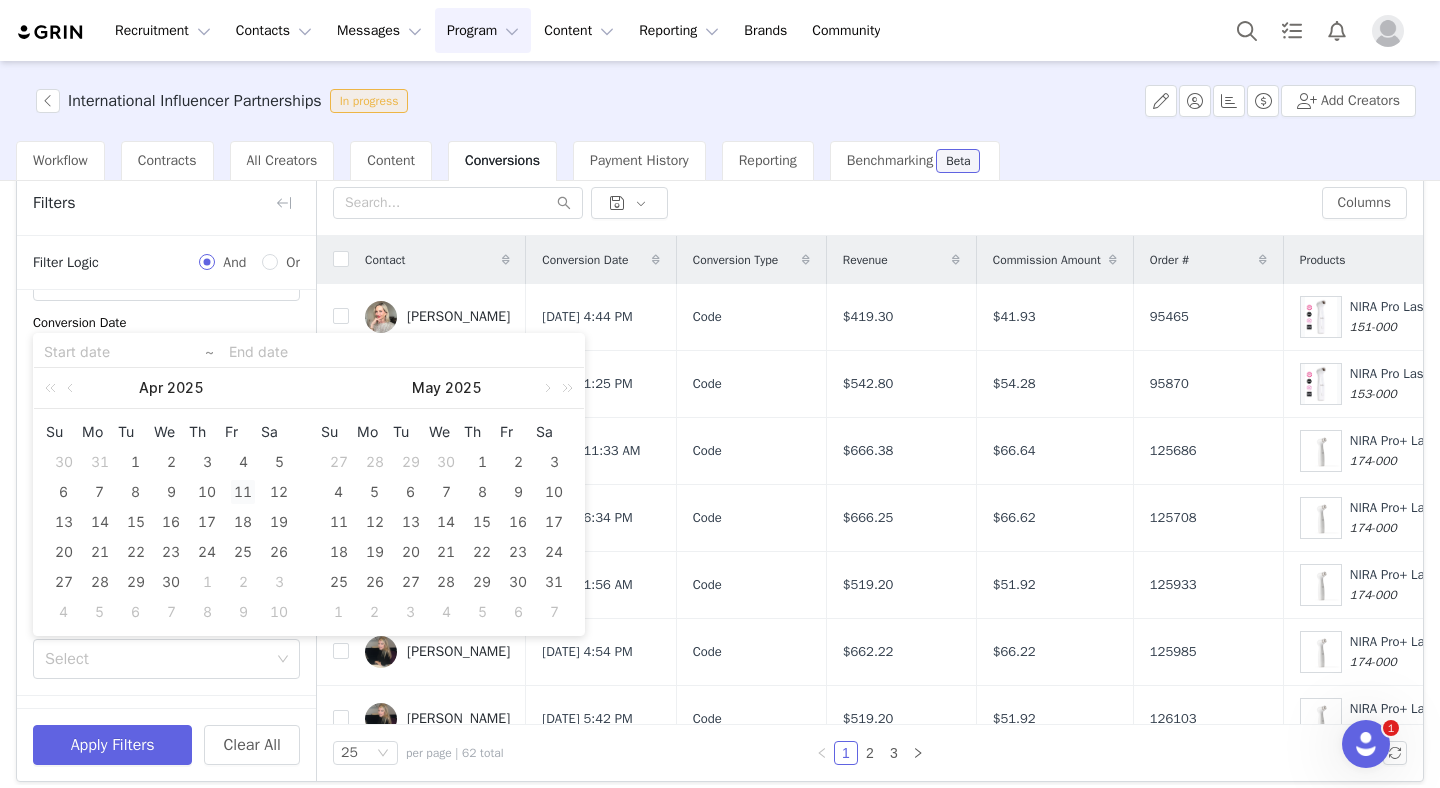 type on "[DATE]" 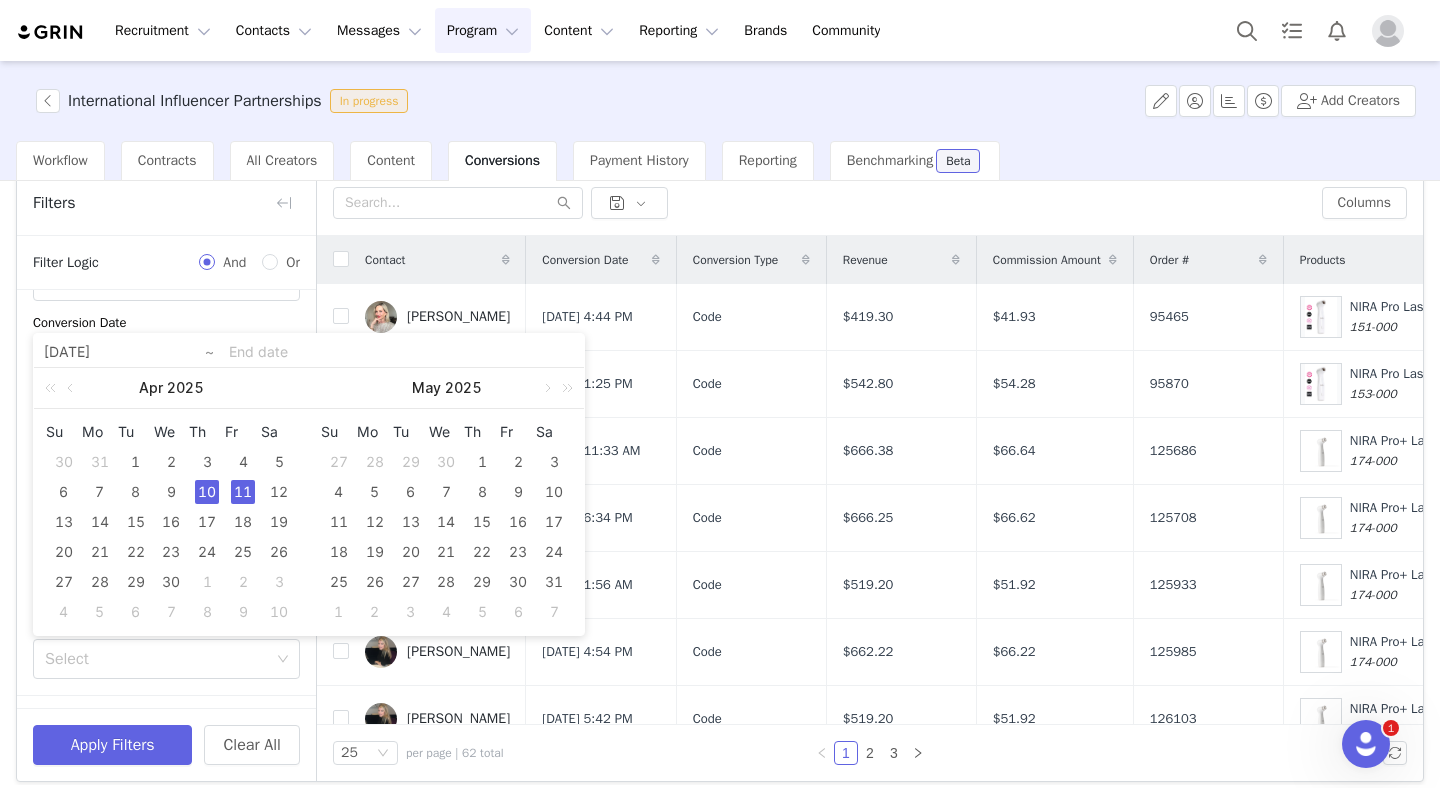 click on "11" at bounding box center [243, 492] 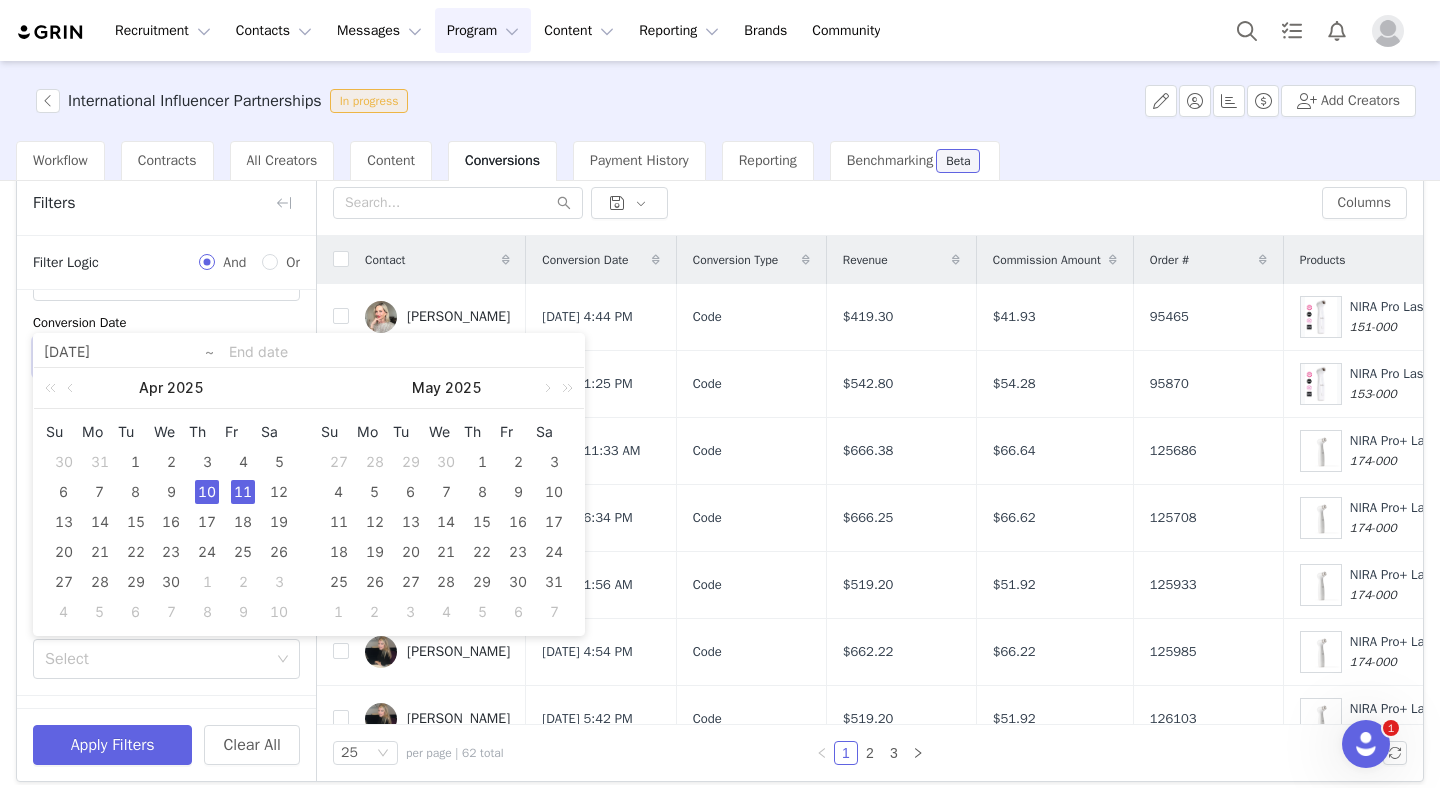 type on "[DATE]" 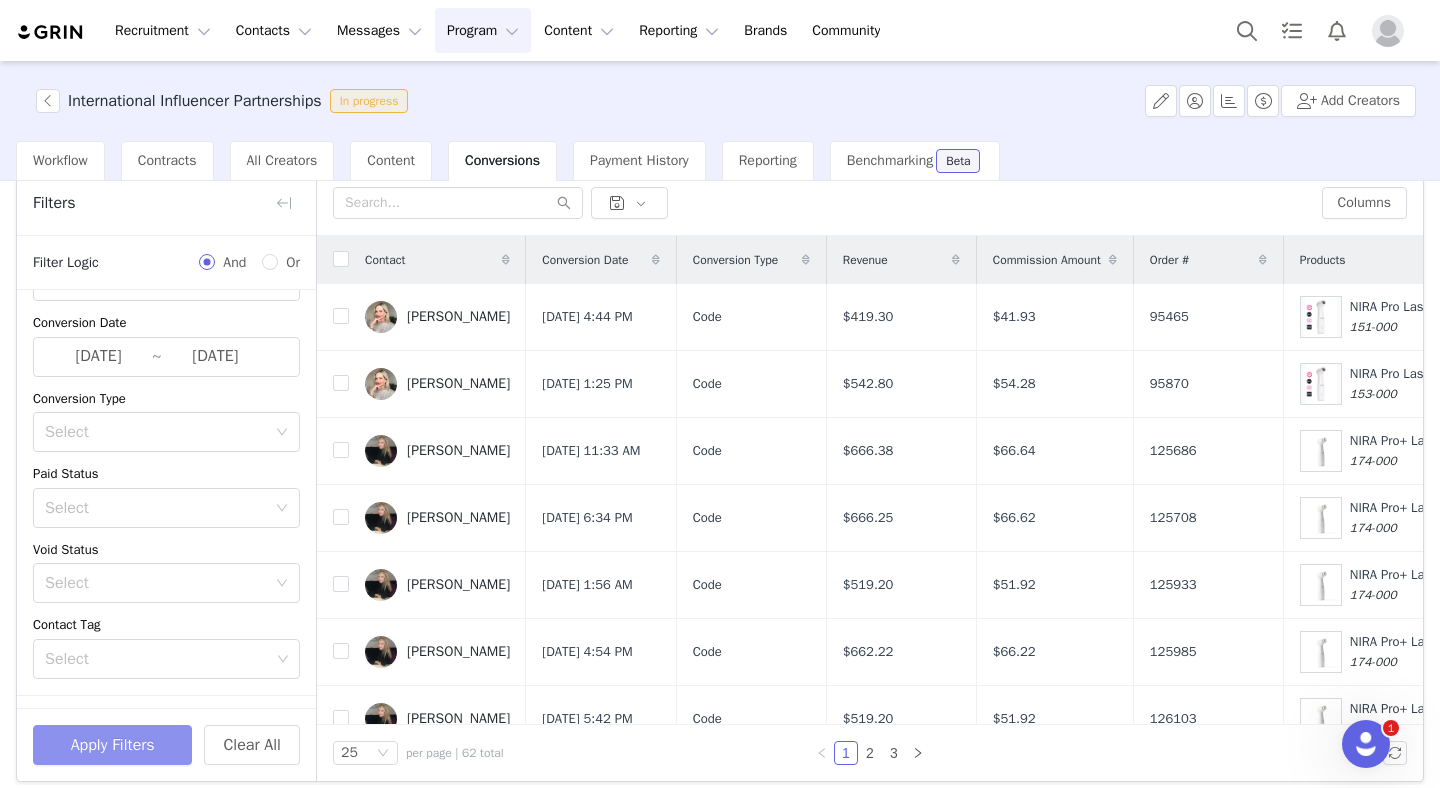 click on "Apply Filters" at bounding box center (112, 745) 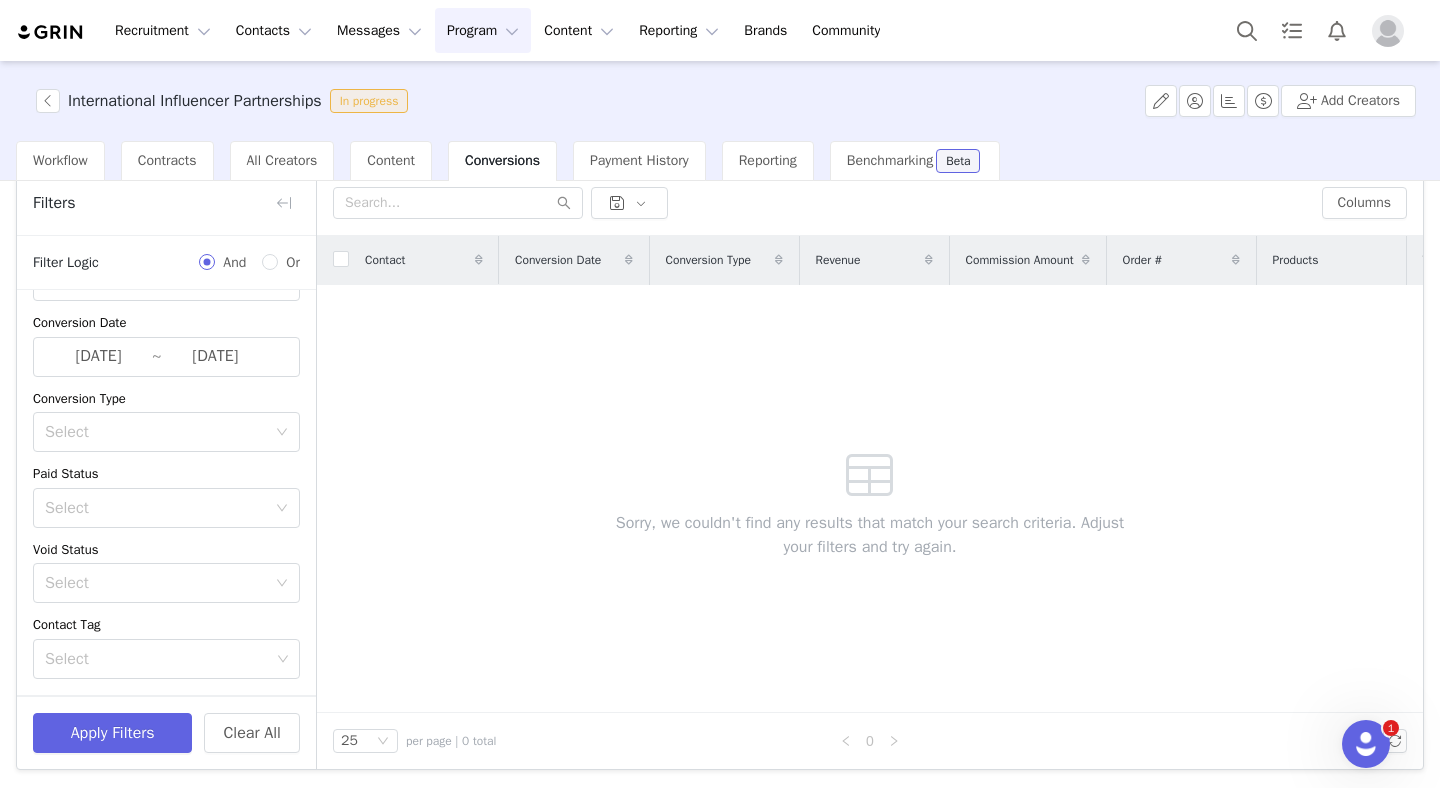 click on "Program Program" at bounding box center [483, 30] 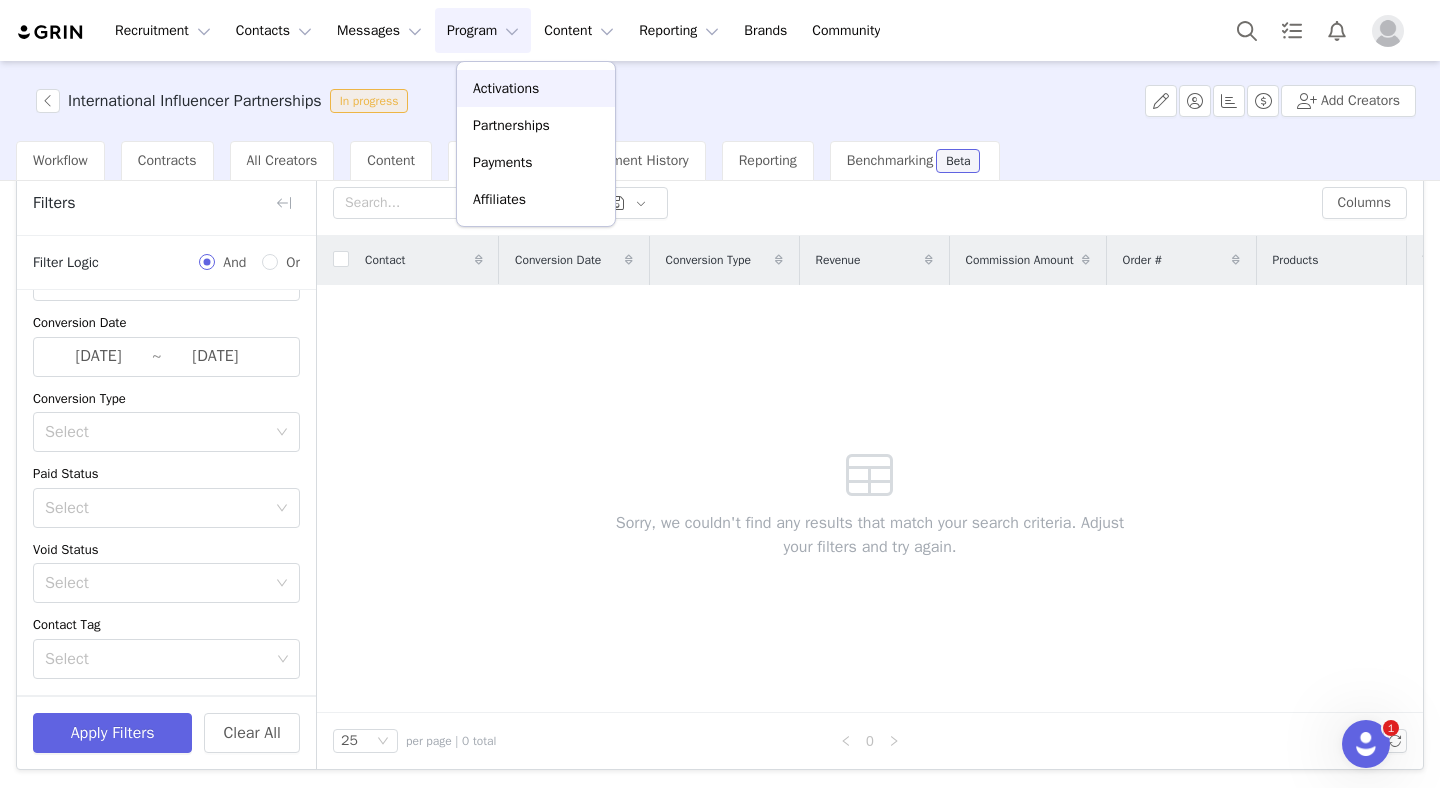 click on "Activations" at bounding box center (506, 88) 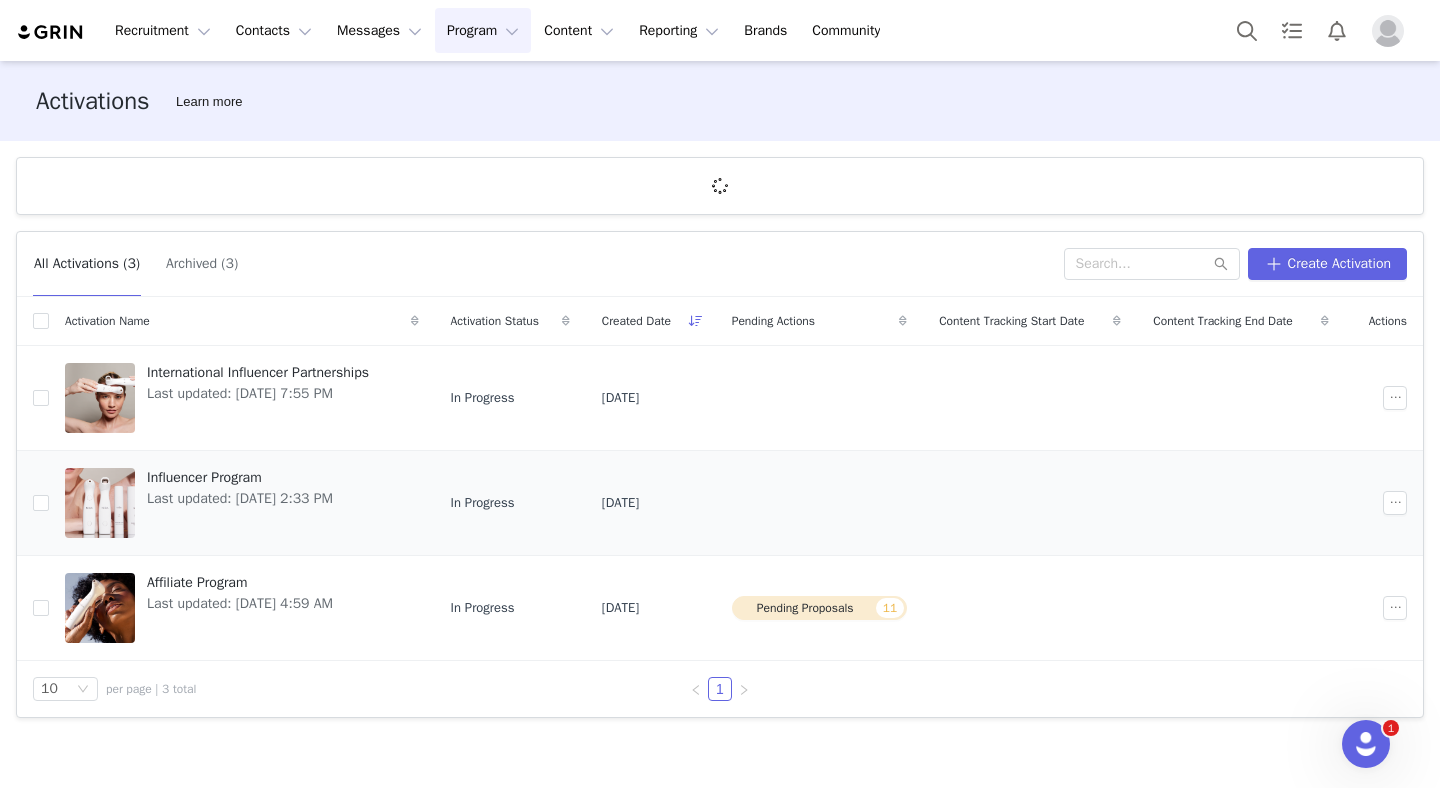 click on "Influencer Program" at bounding box center [240, 477] 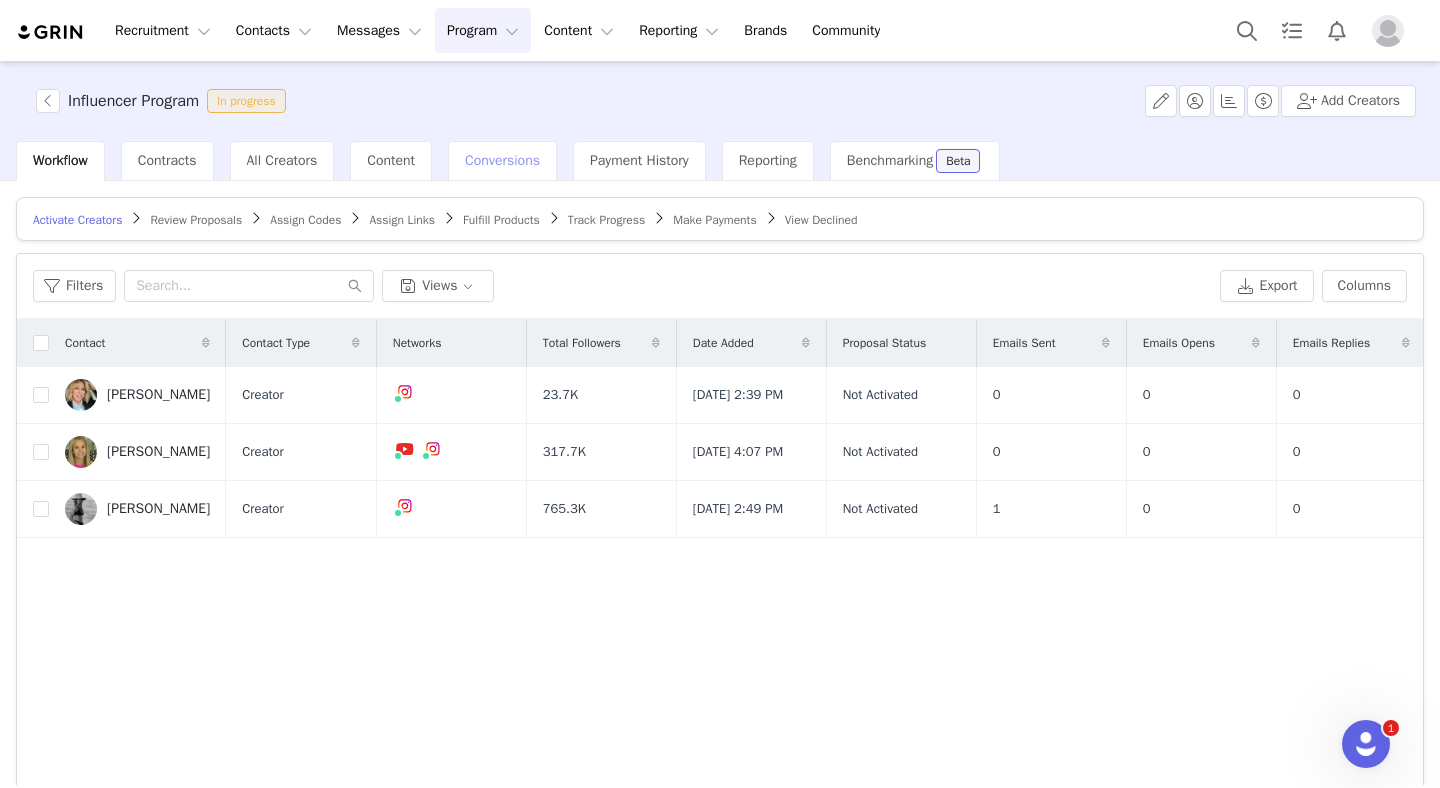 click on "Conversions" at bounding box center [502, 160] 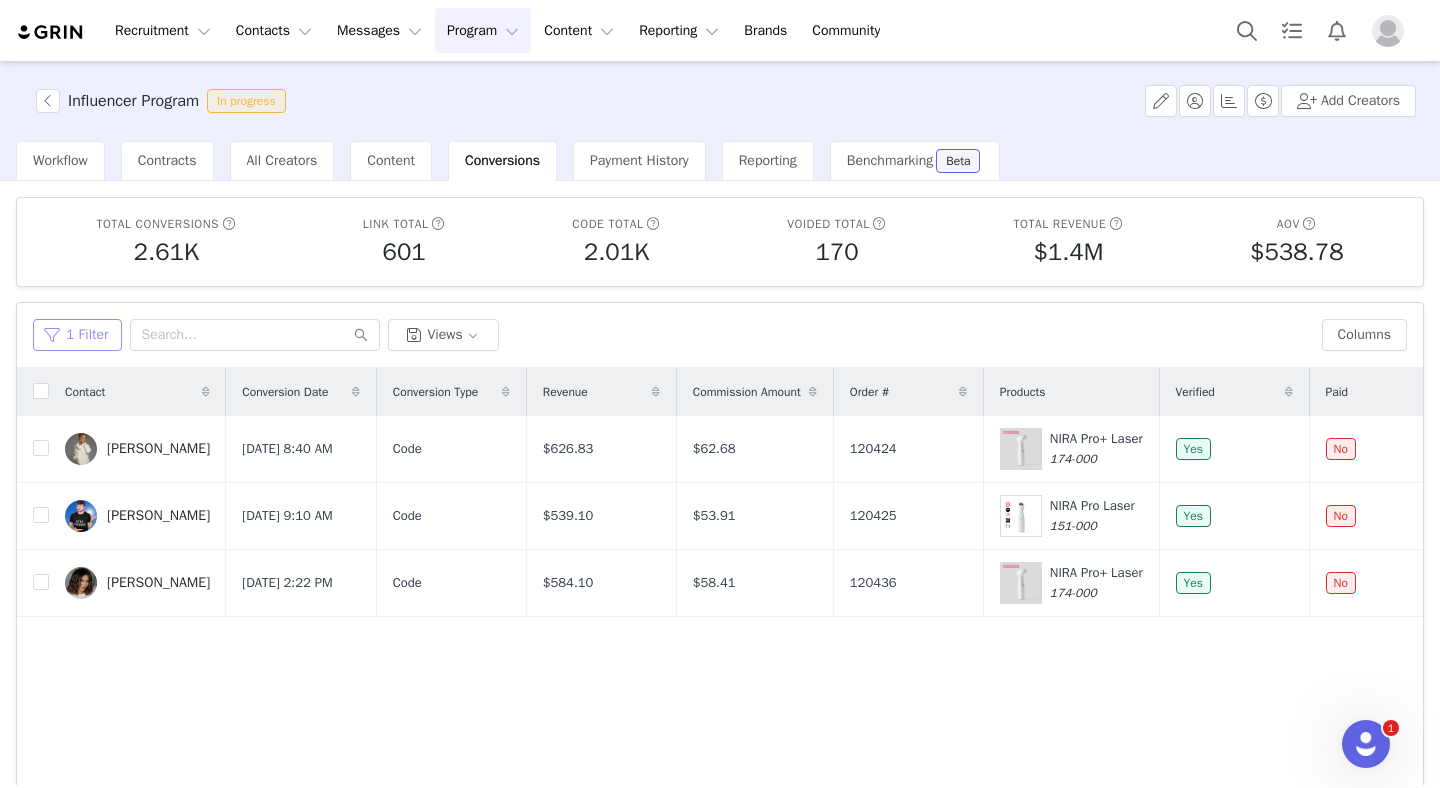 click on "1 Filter" at bounding box center [77, 335] 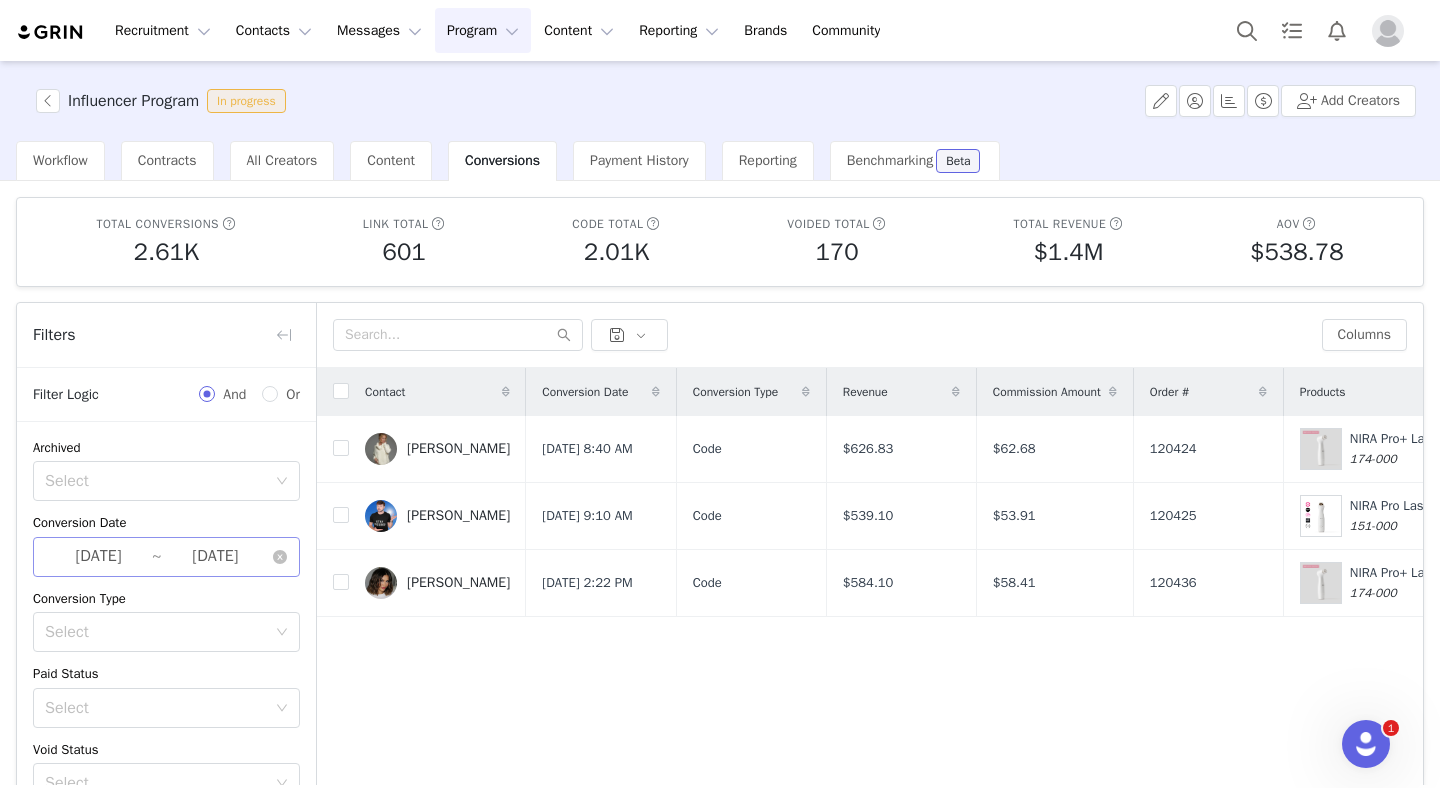 click on "[DATE]" at bounding box center (98, 557) 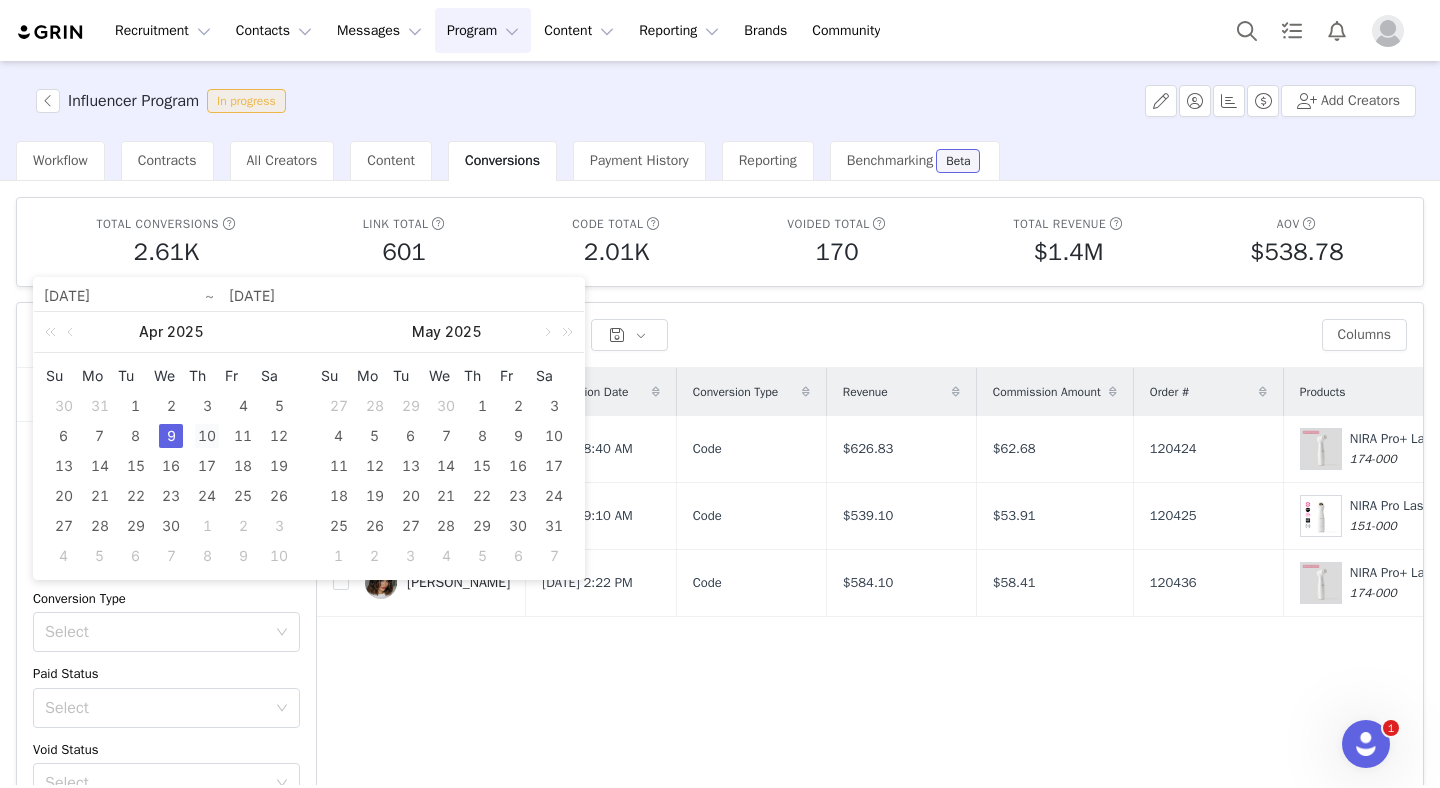 click on "10" at bounding box center (207, 436) 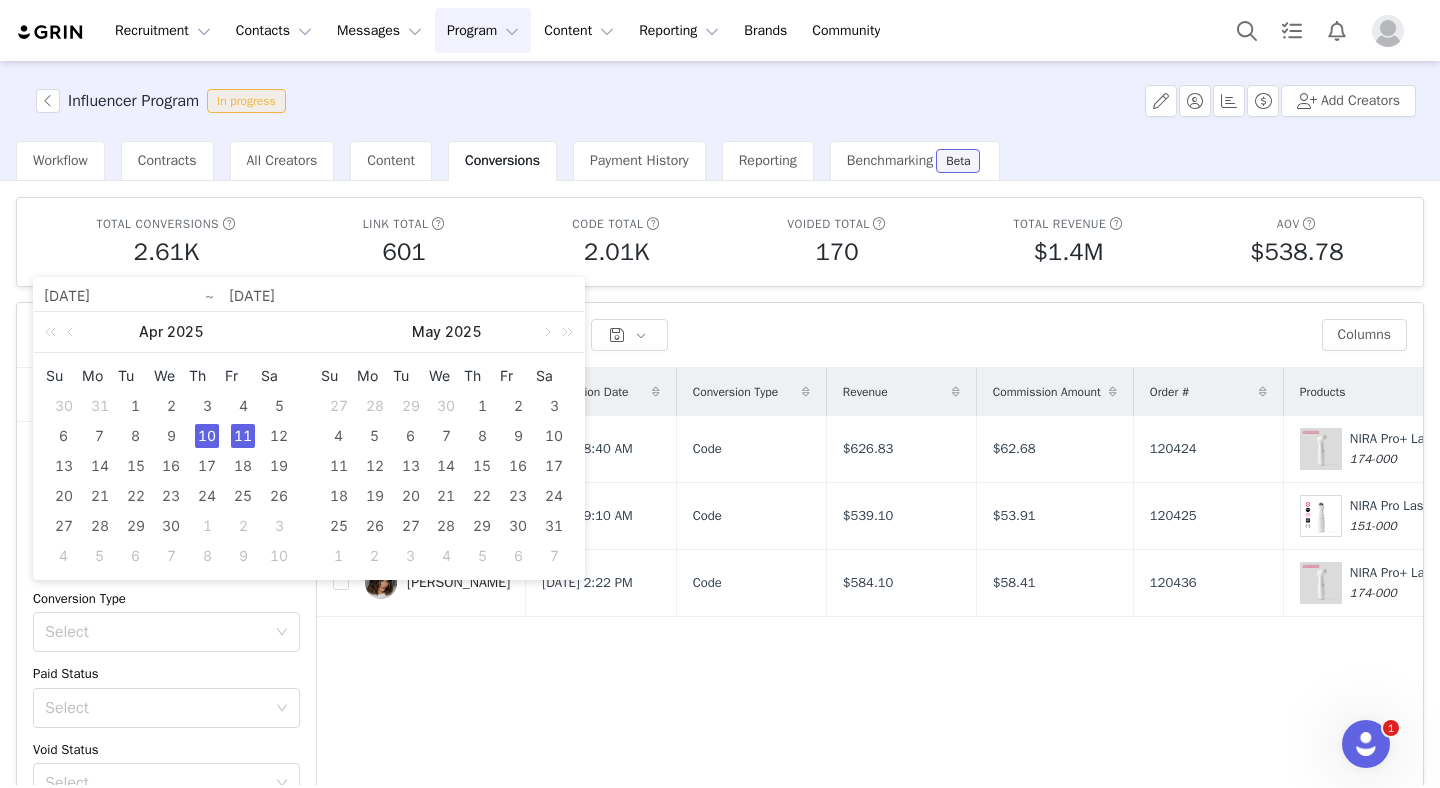 click on "11" at bounding box center (243, 436) 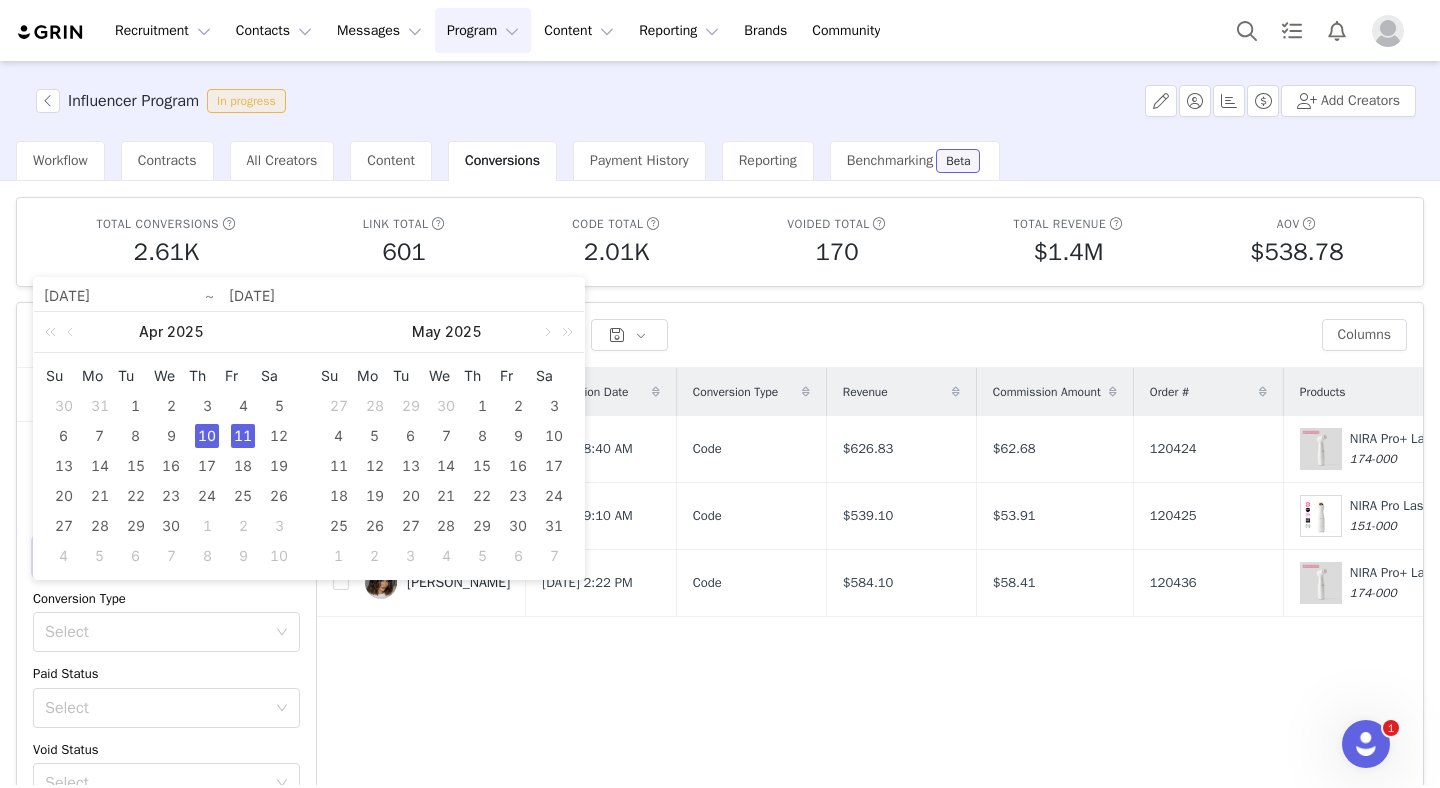 type on "[DATE]" 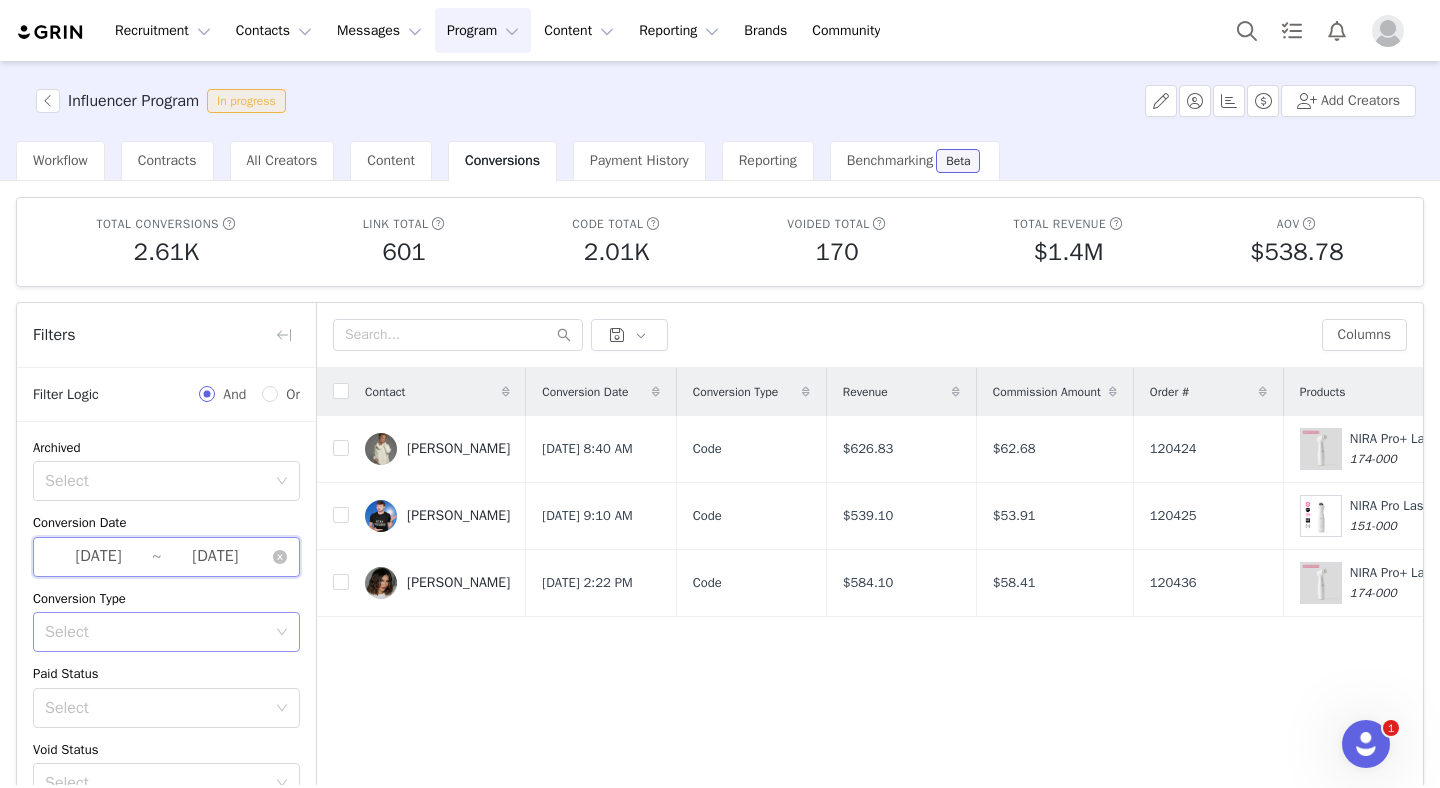 scroll, scrollTop: 132, scrollLeft: 0, axis: vertical 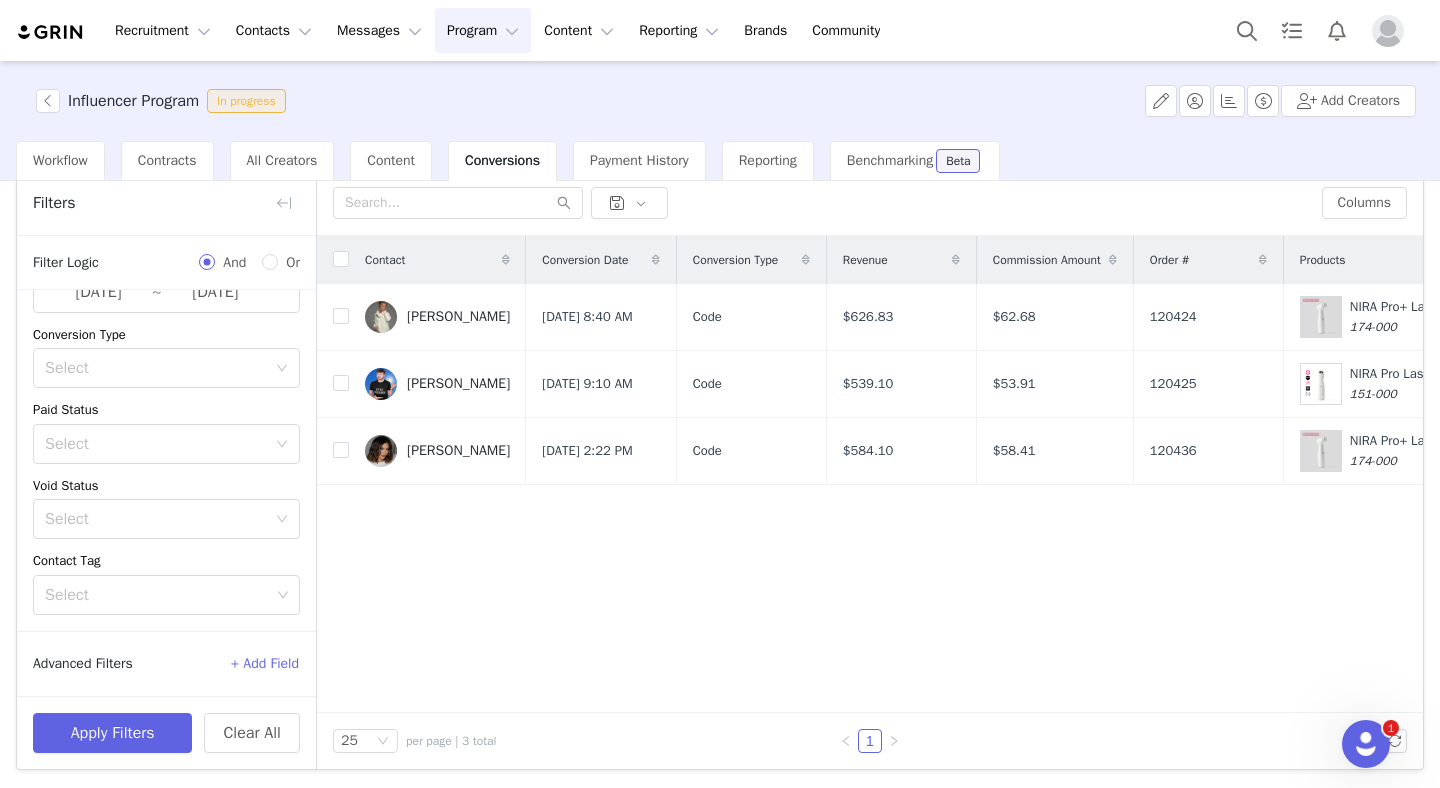 click on "Apply Filters Clear All" at bounding box center [166, 732] 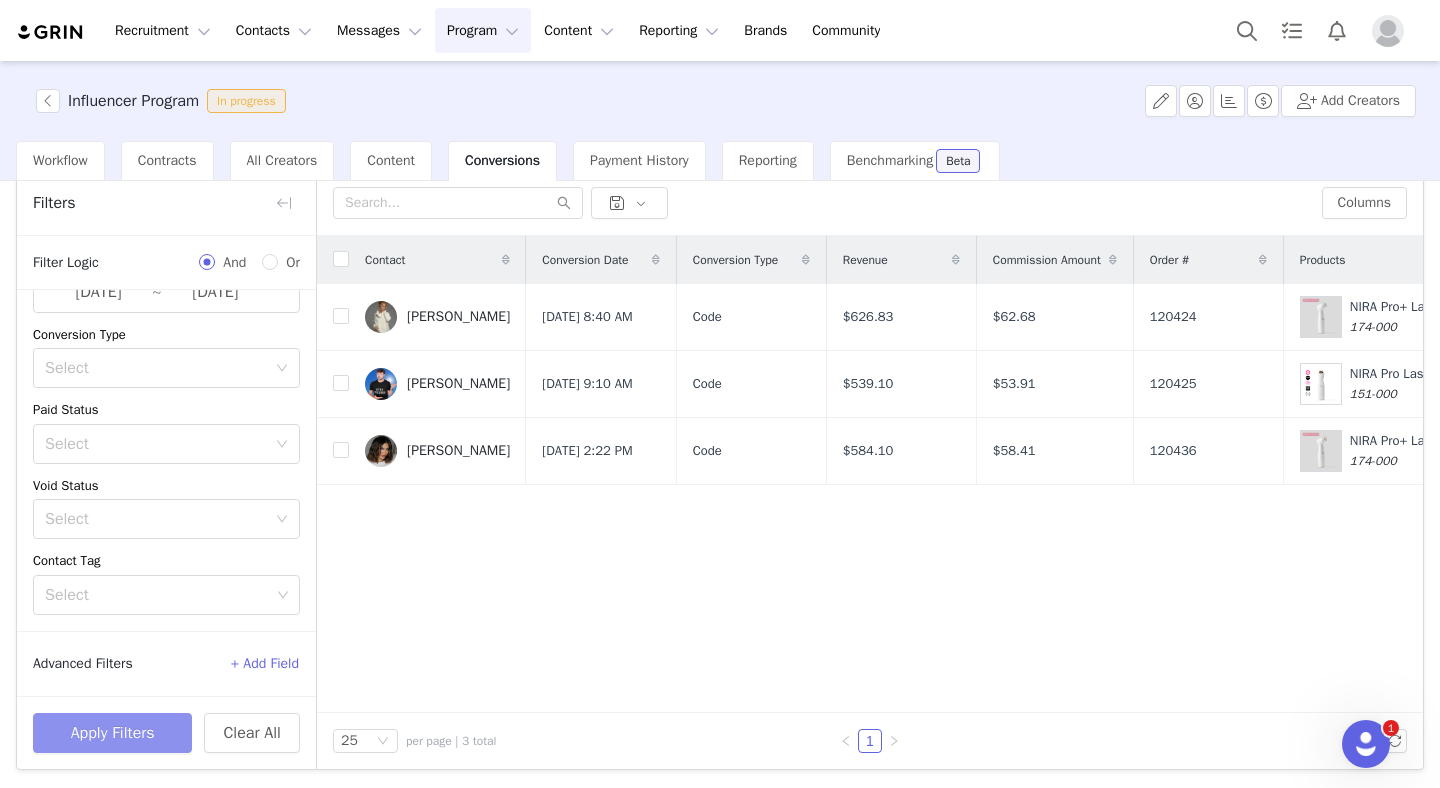 click on "Apply Filters" at bounding box center (112, 733) 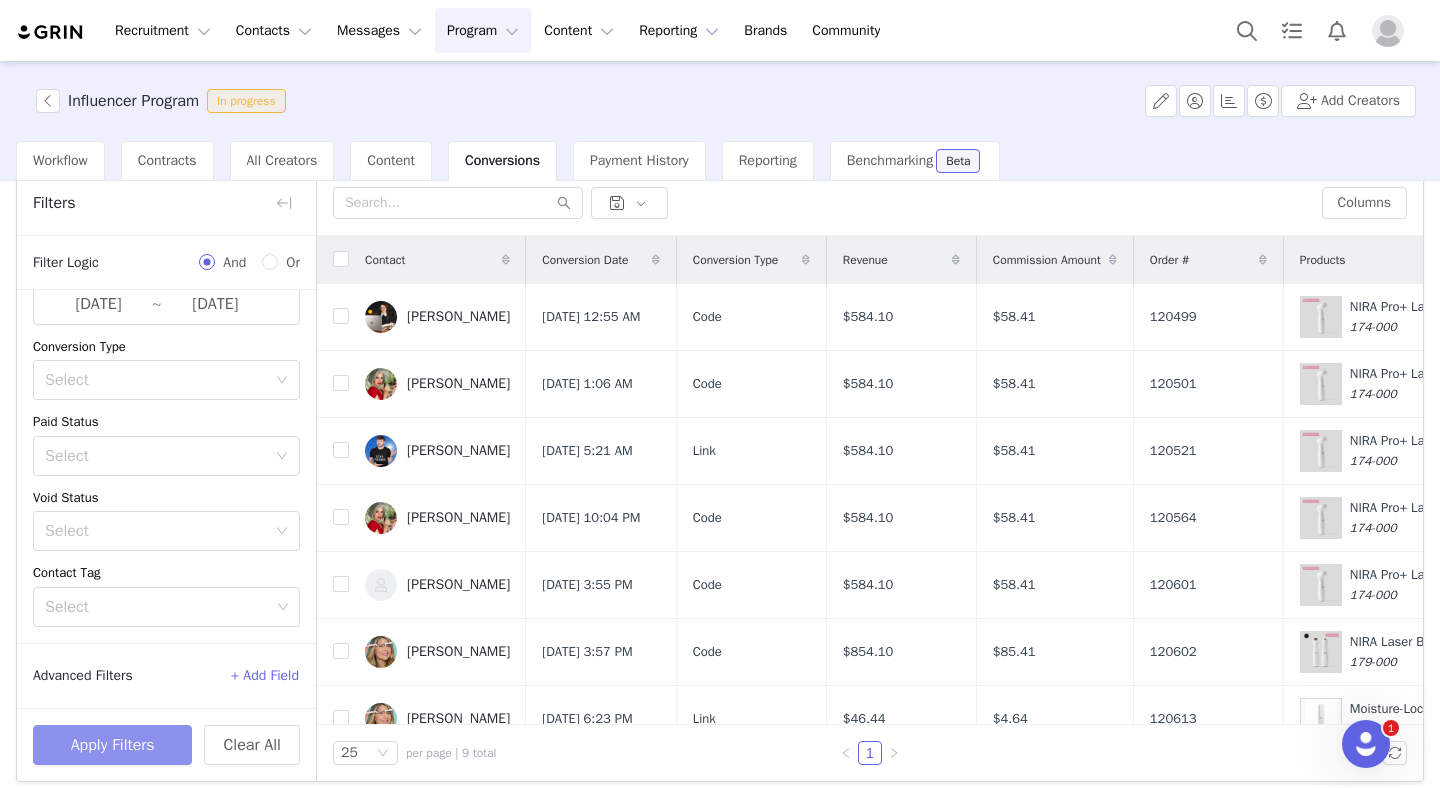 scroll, scrollTop: 120, scrollLeft: 0, axis: vertical 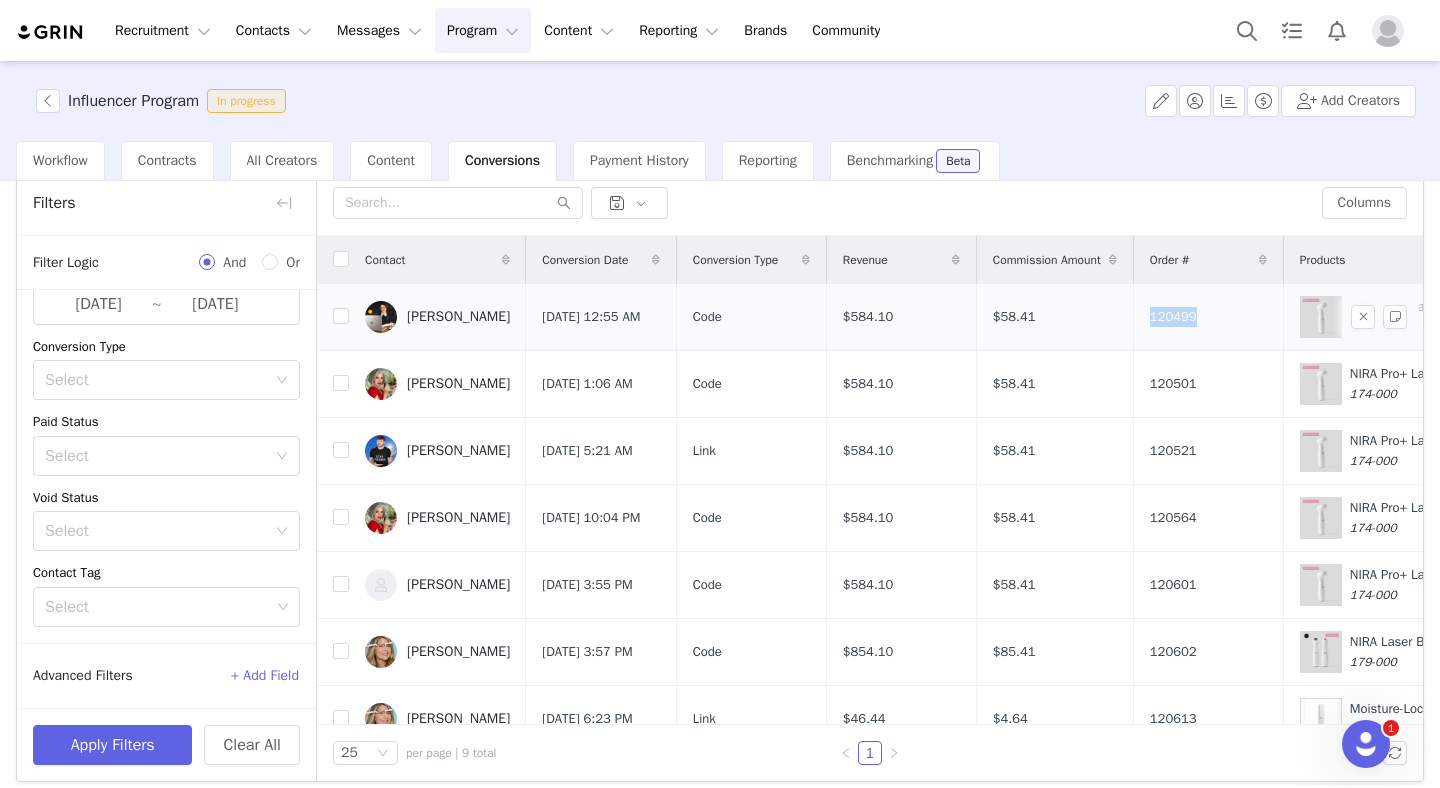 drag, startPoint x: 1214, startPoint y: 318, endPoint x: 1293, endPoint y: 318, distance: 79 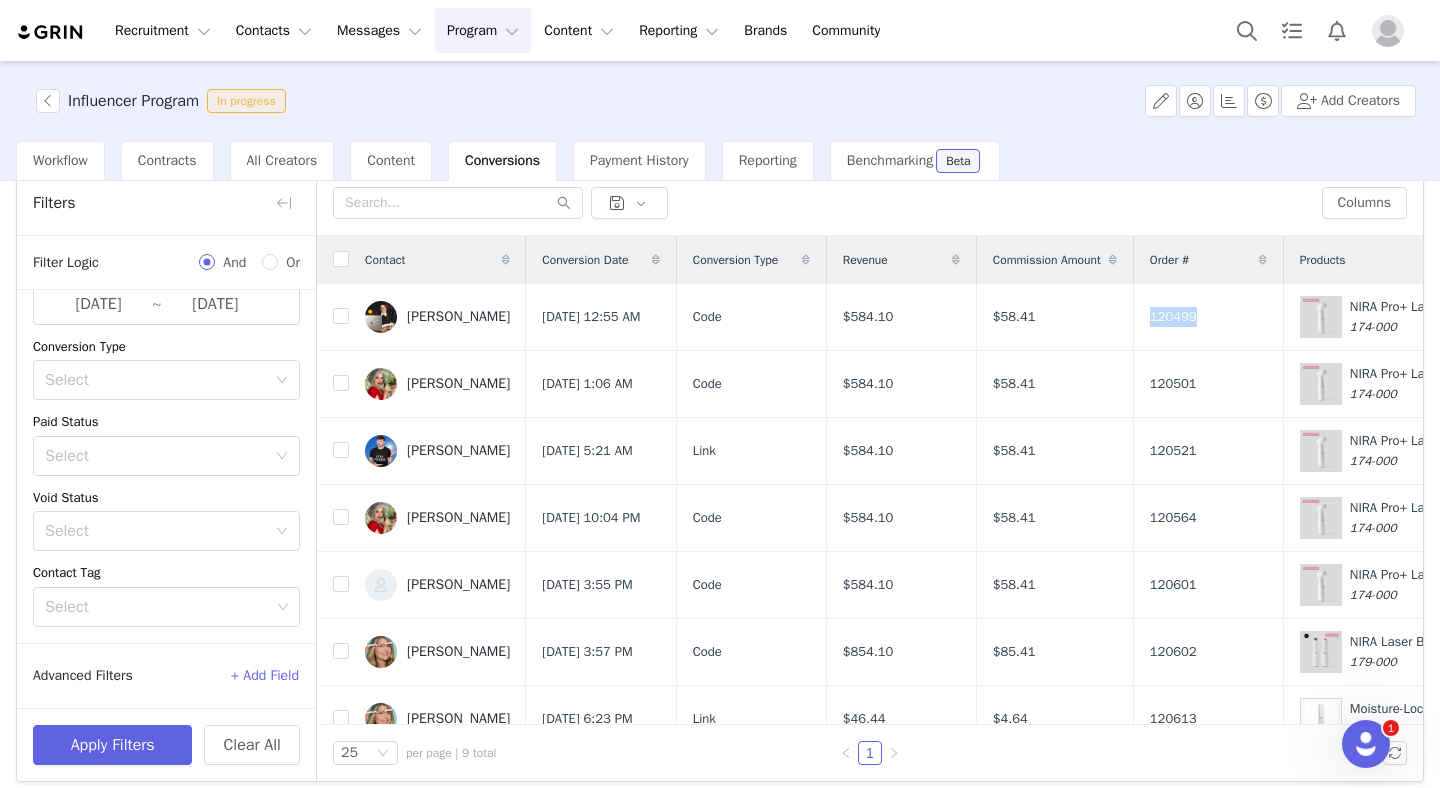 copy on "120499" 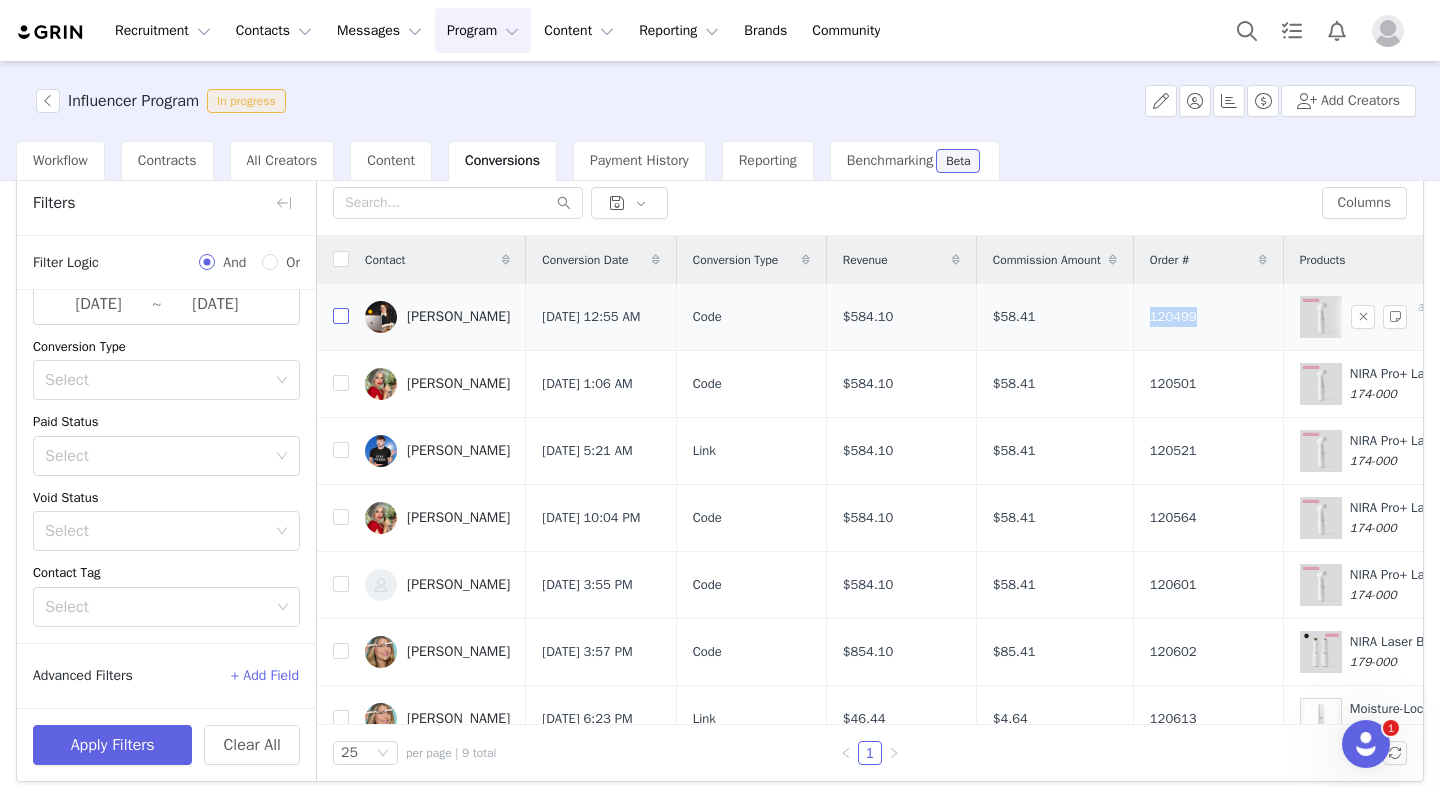 click at bounding box center (341, 316) 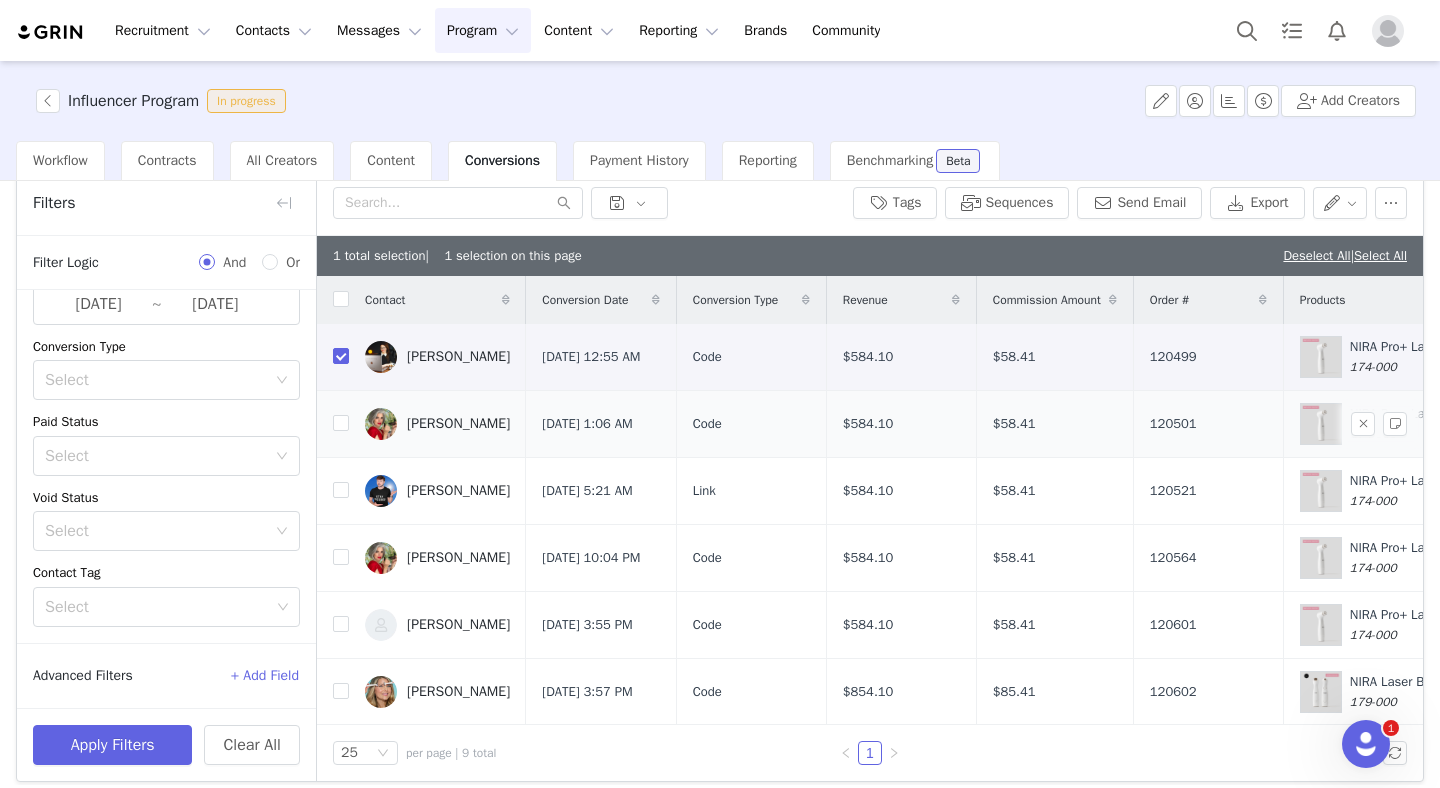 click on "120501" at bounding box center [1208, 423] 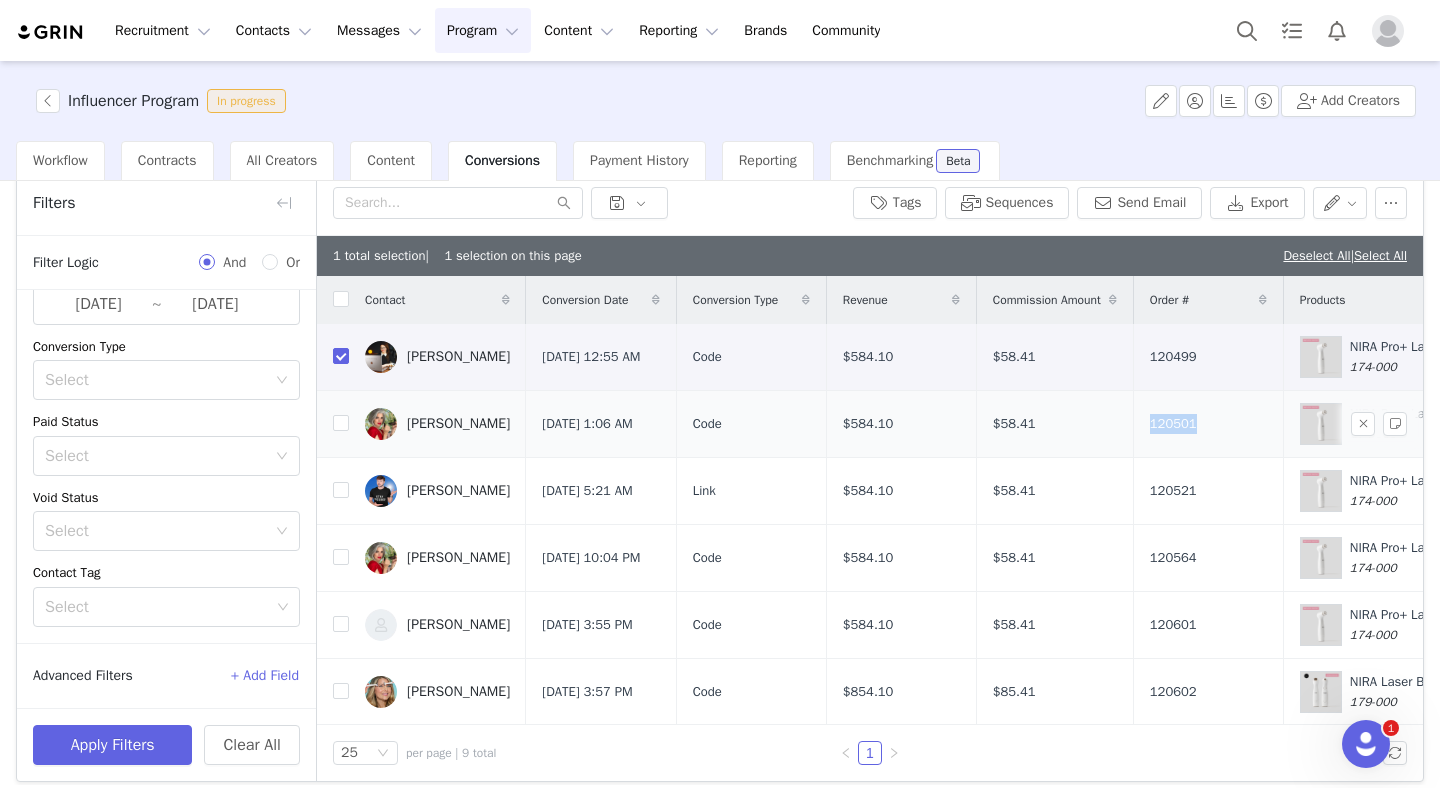 drag, startPoint x: 1205, startPoint y: 426, endPoint x: 1271, endPoint y: 425, distance: 66.007576 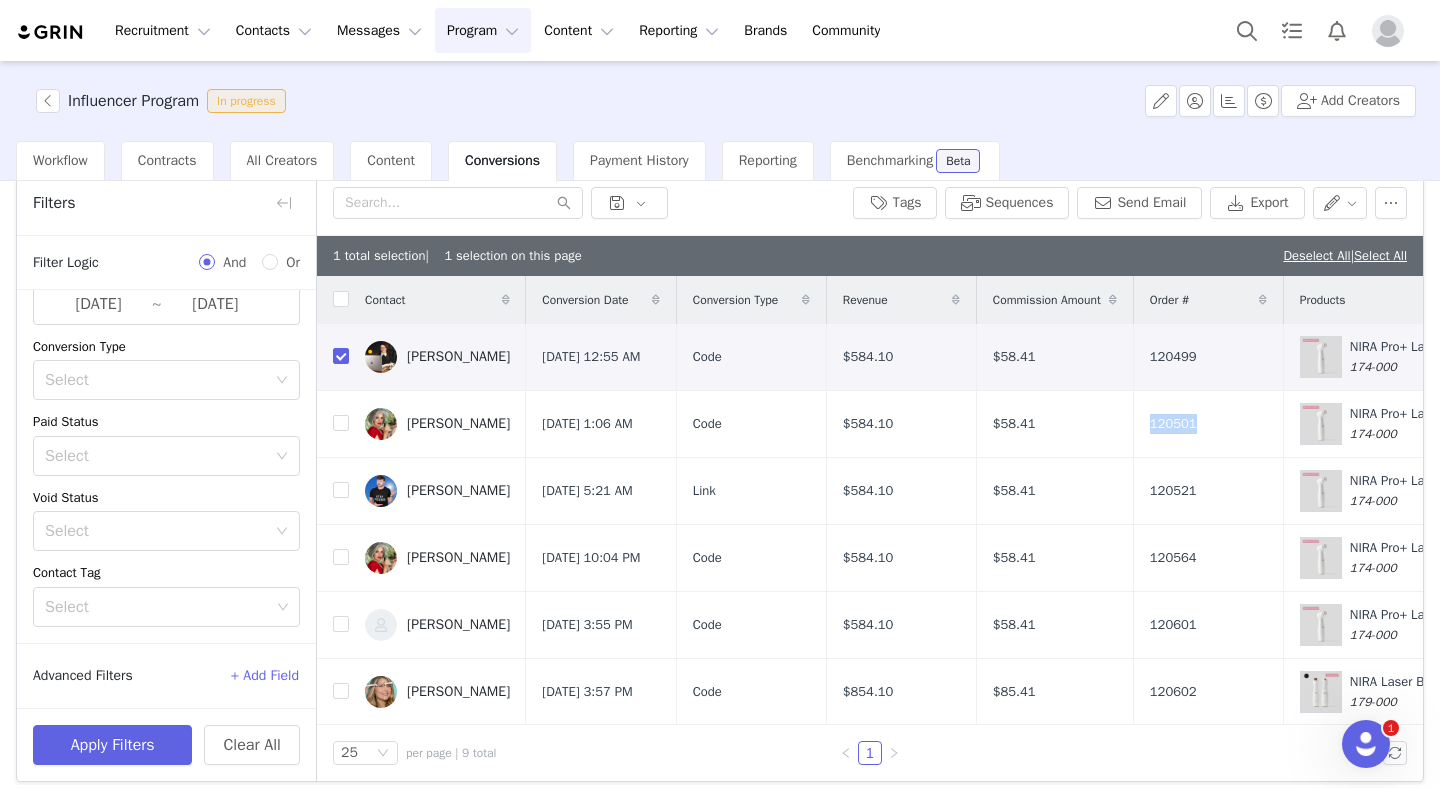 copy on "120501" 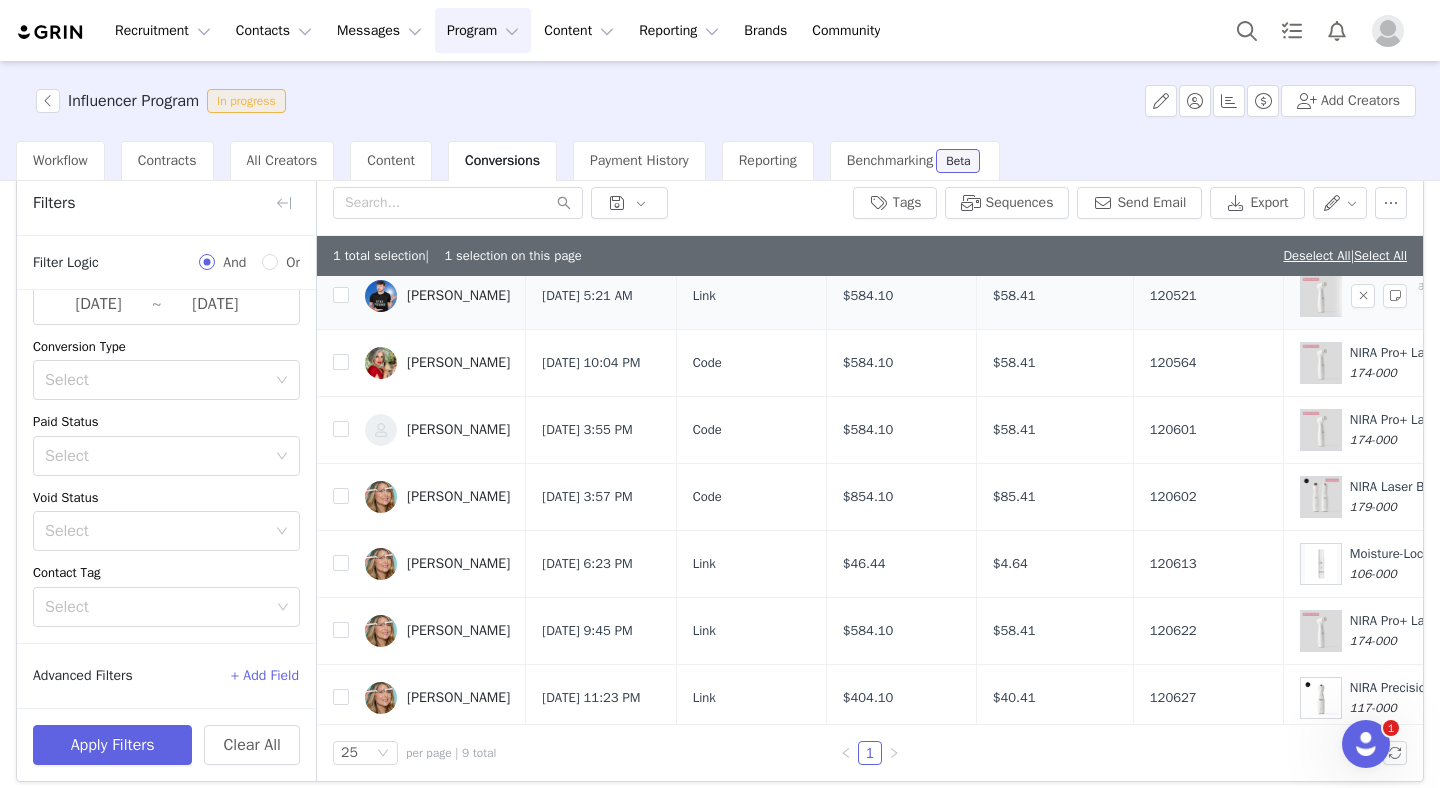 scroll, scrollTop: 202, scrollLeft: 0, axis: vertical 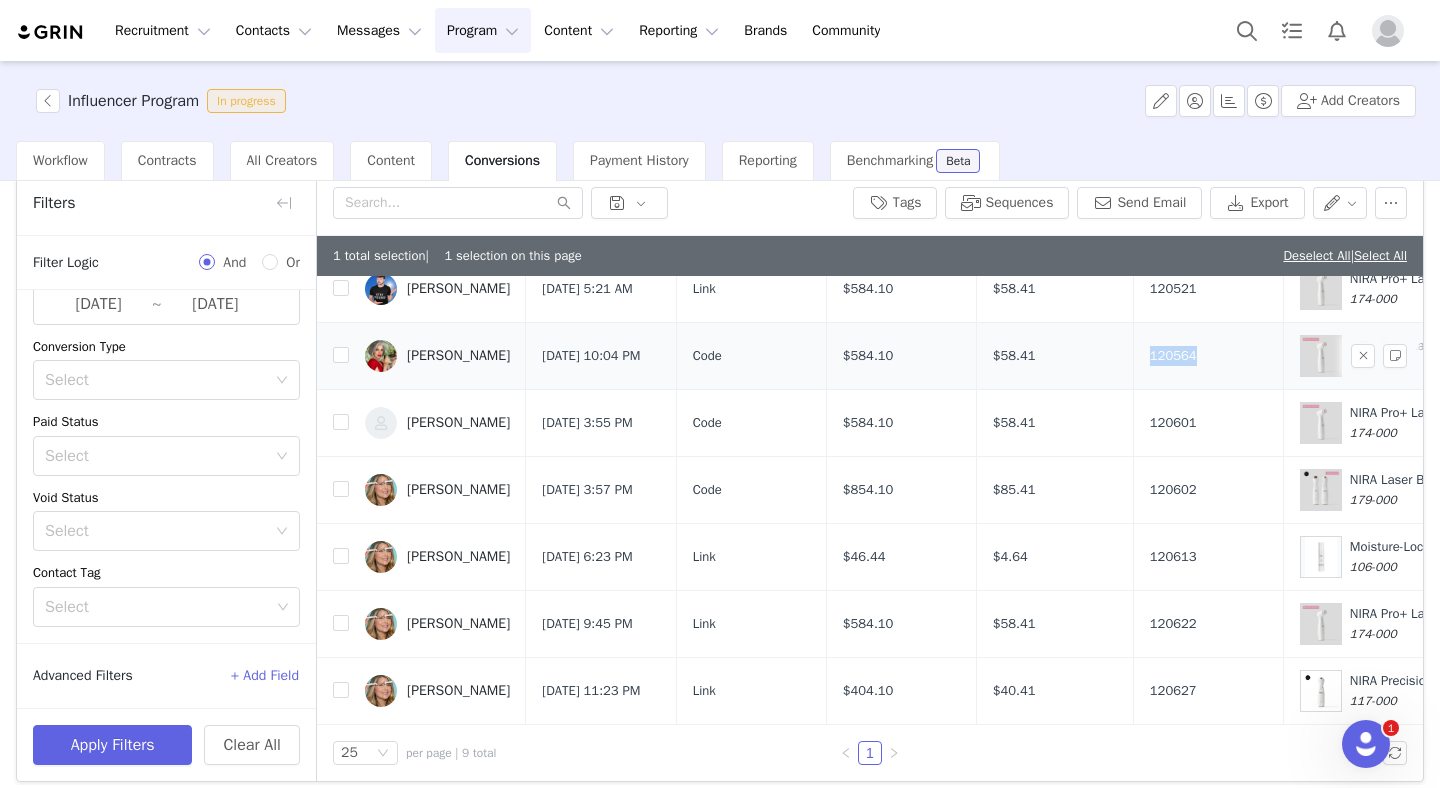 drag, startPoint x: 1211, startPoint y: 353, endPoint x: 1297, endPoint y: 353, distance: 86 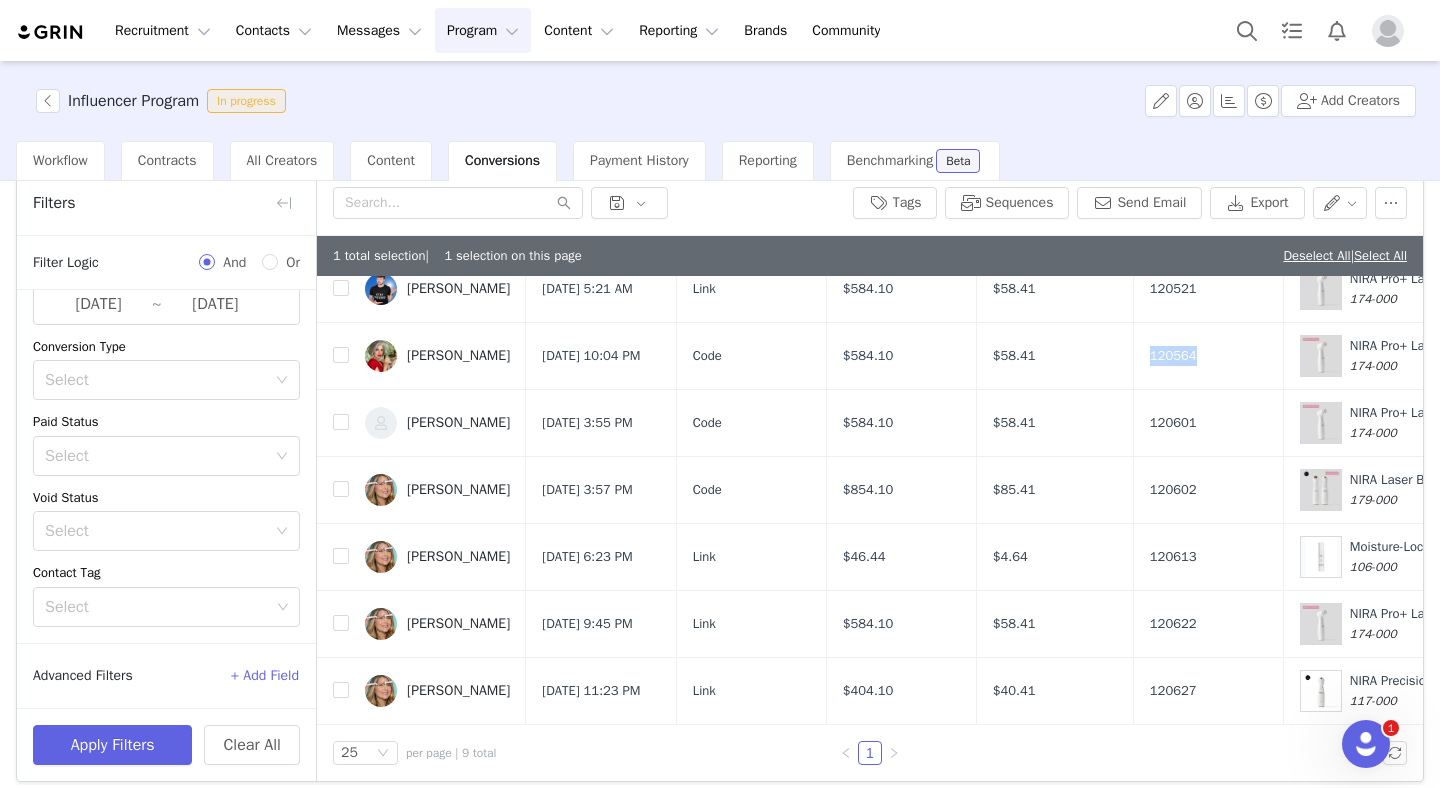copy on "120564" 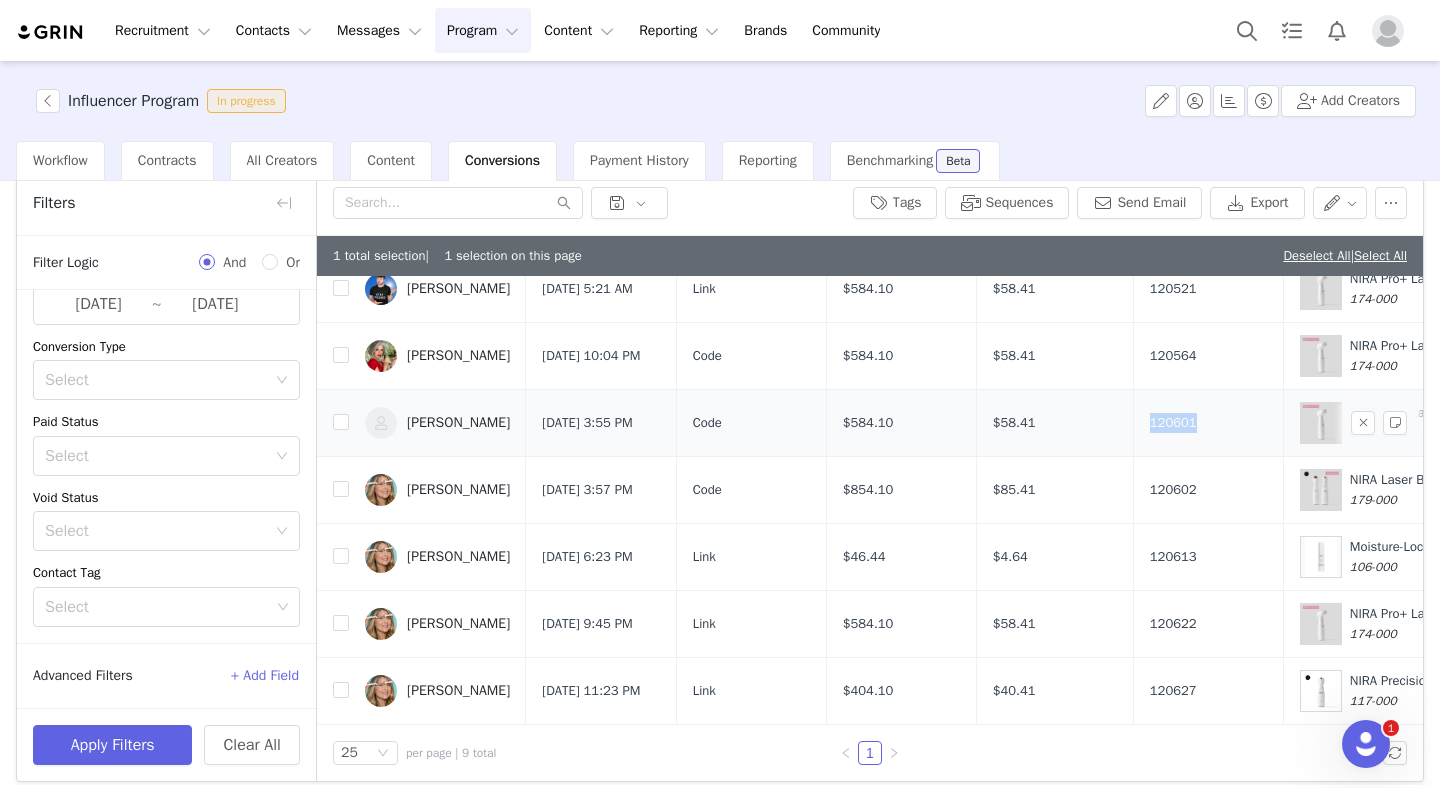 drag, startPoint x: 1207, startPoint y: 422, endPoint x: 1303, endPoint y: 422, distance: 96 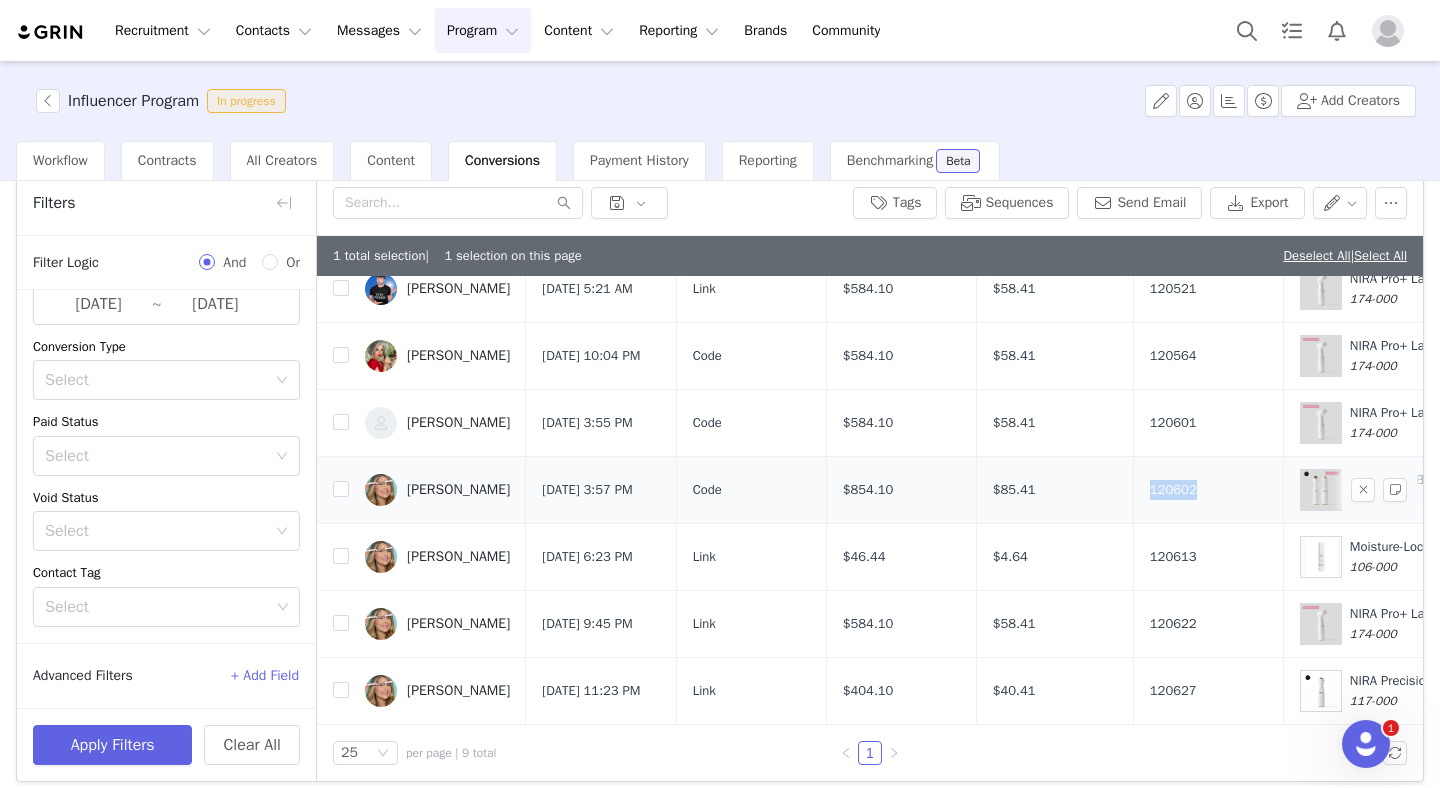 drag, startPoint x: 1212, startPoint y: 488, endPoint x: 1286, endPoint y: 486, distance: 74.02702 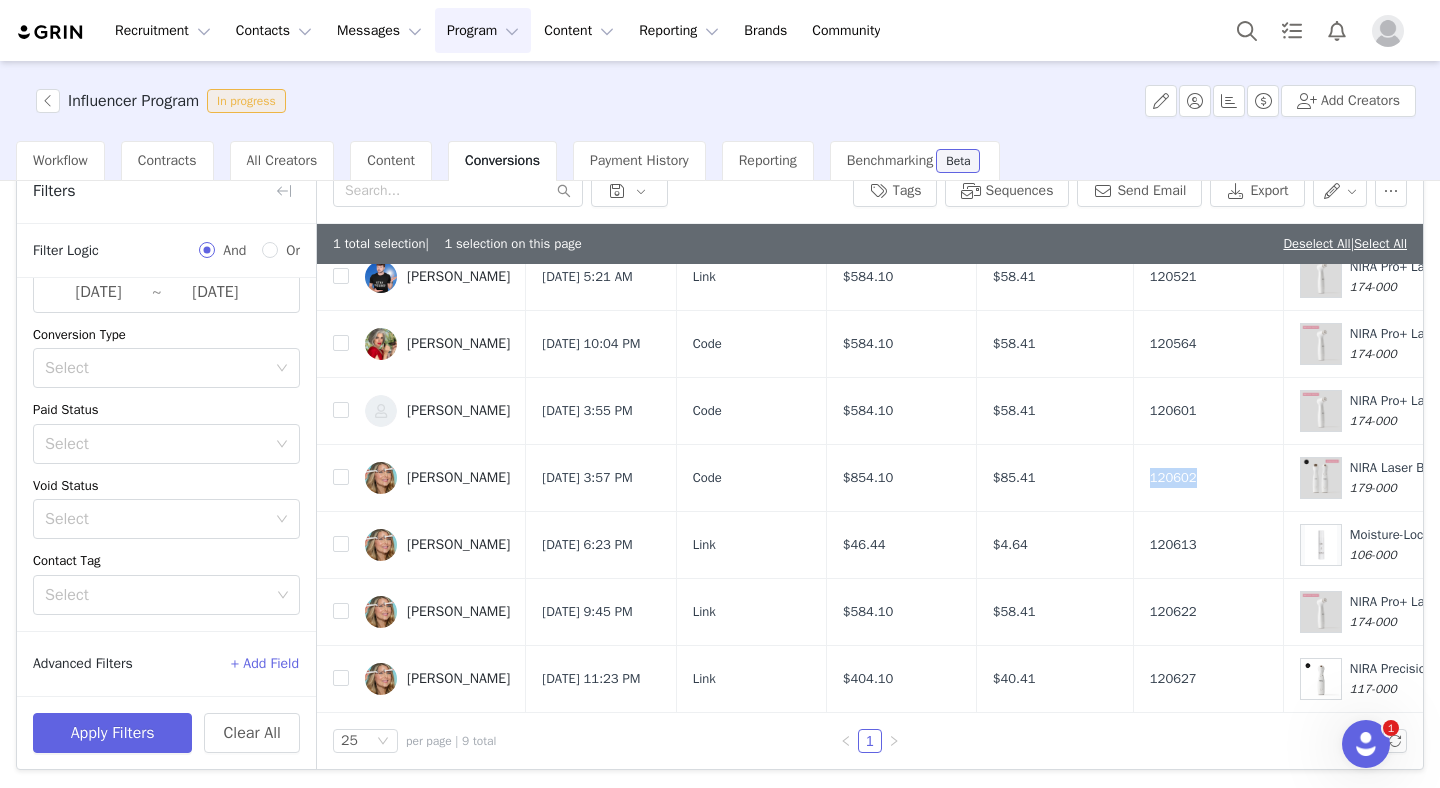 click on "Program Program" at bounding box center (483, 30) 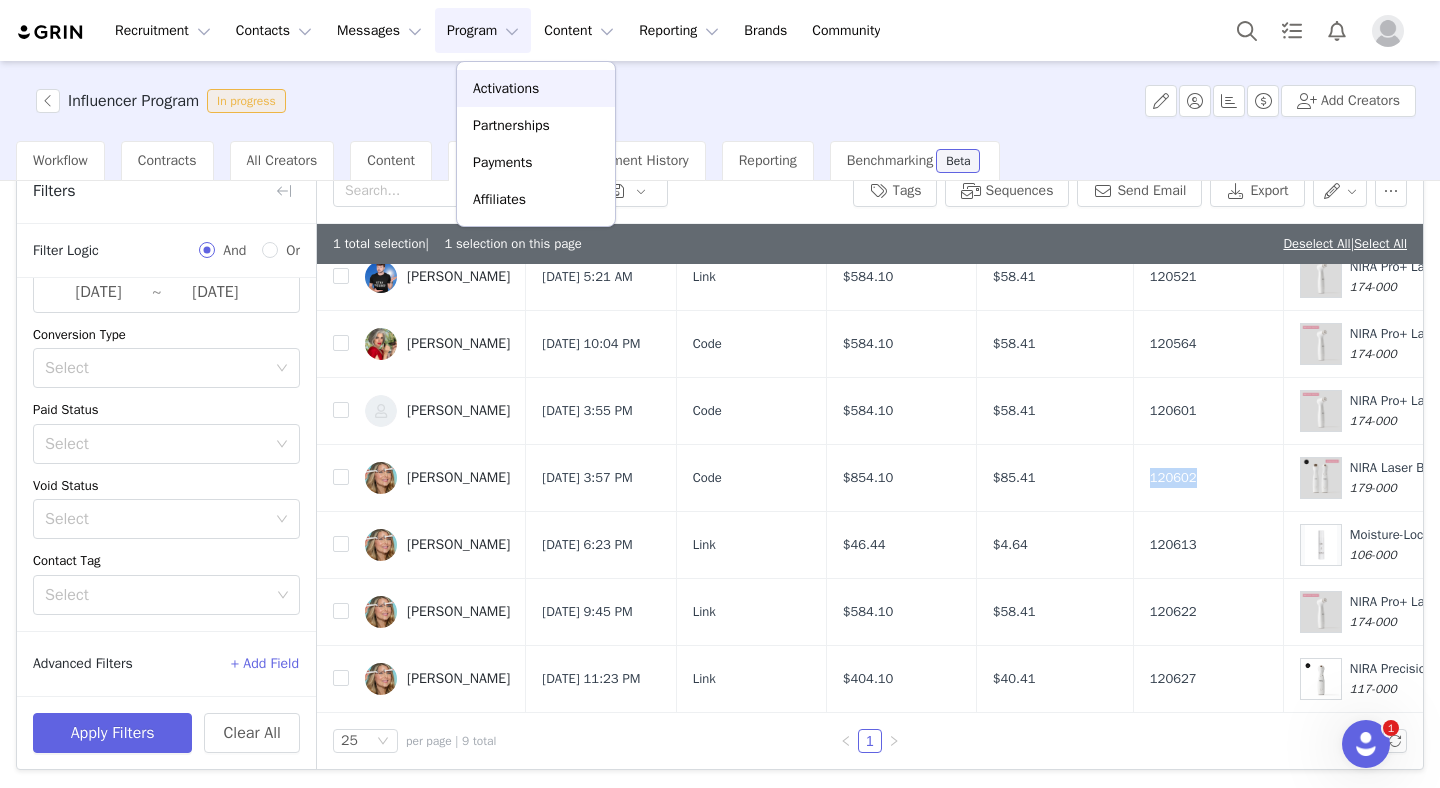 click on "Activations" at bounding box center [506, 88] 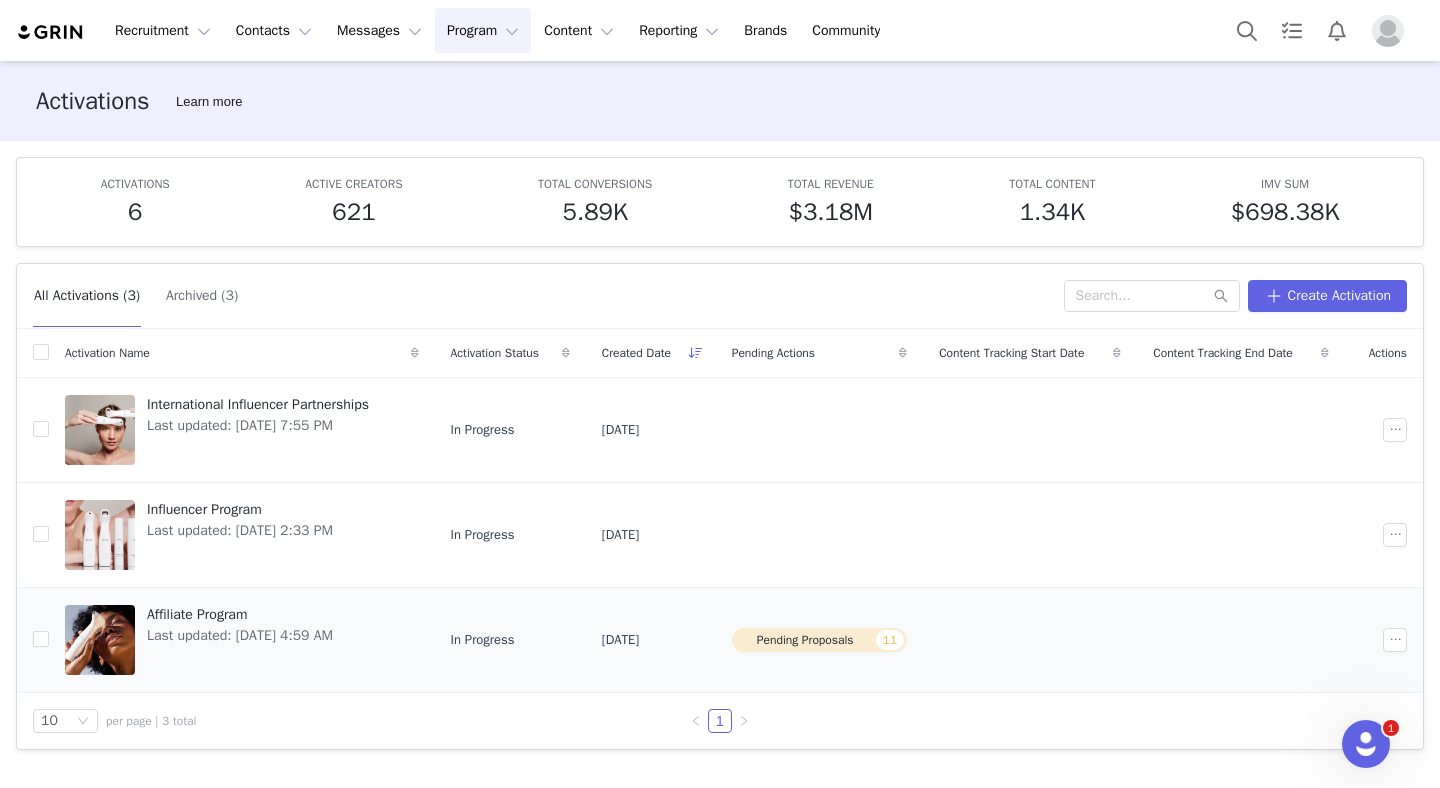 click on "Affiliate Program" at bounding box center (240, 614) 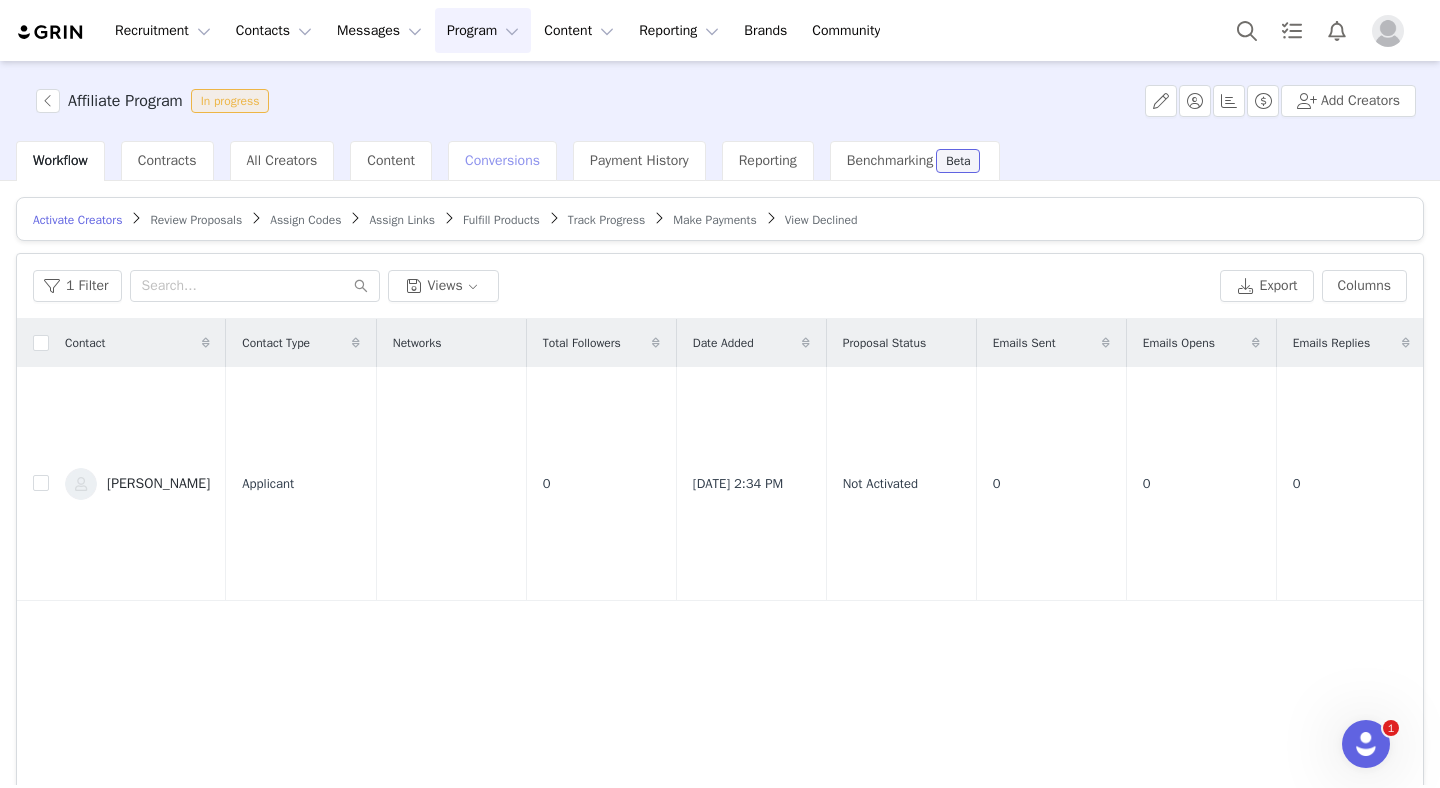 click on "Conversions" at bounding box center (502, 160) 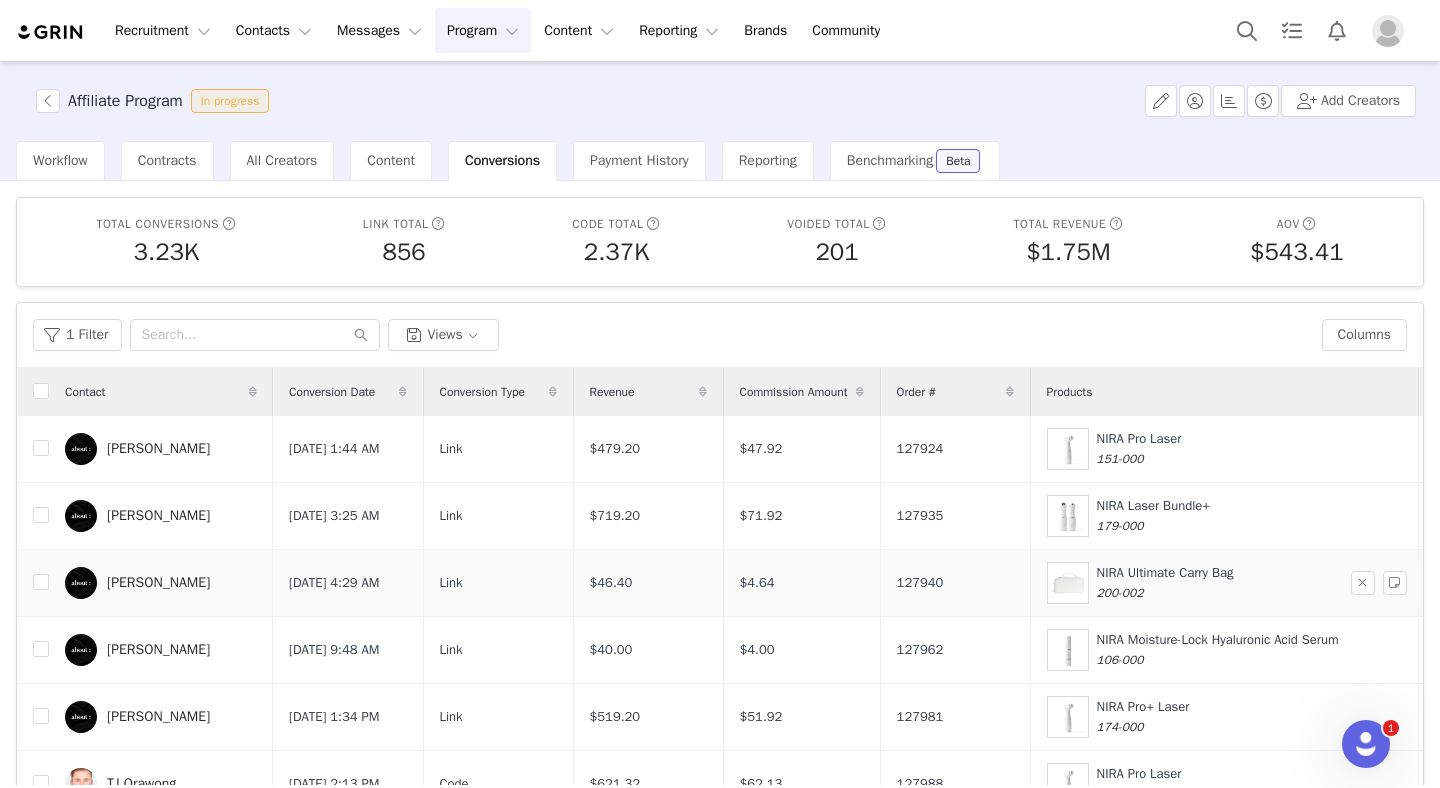 scroll, scrollTop: 9, scrollLeft: 0, axis: vertical 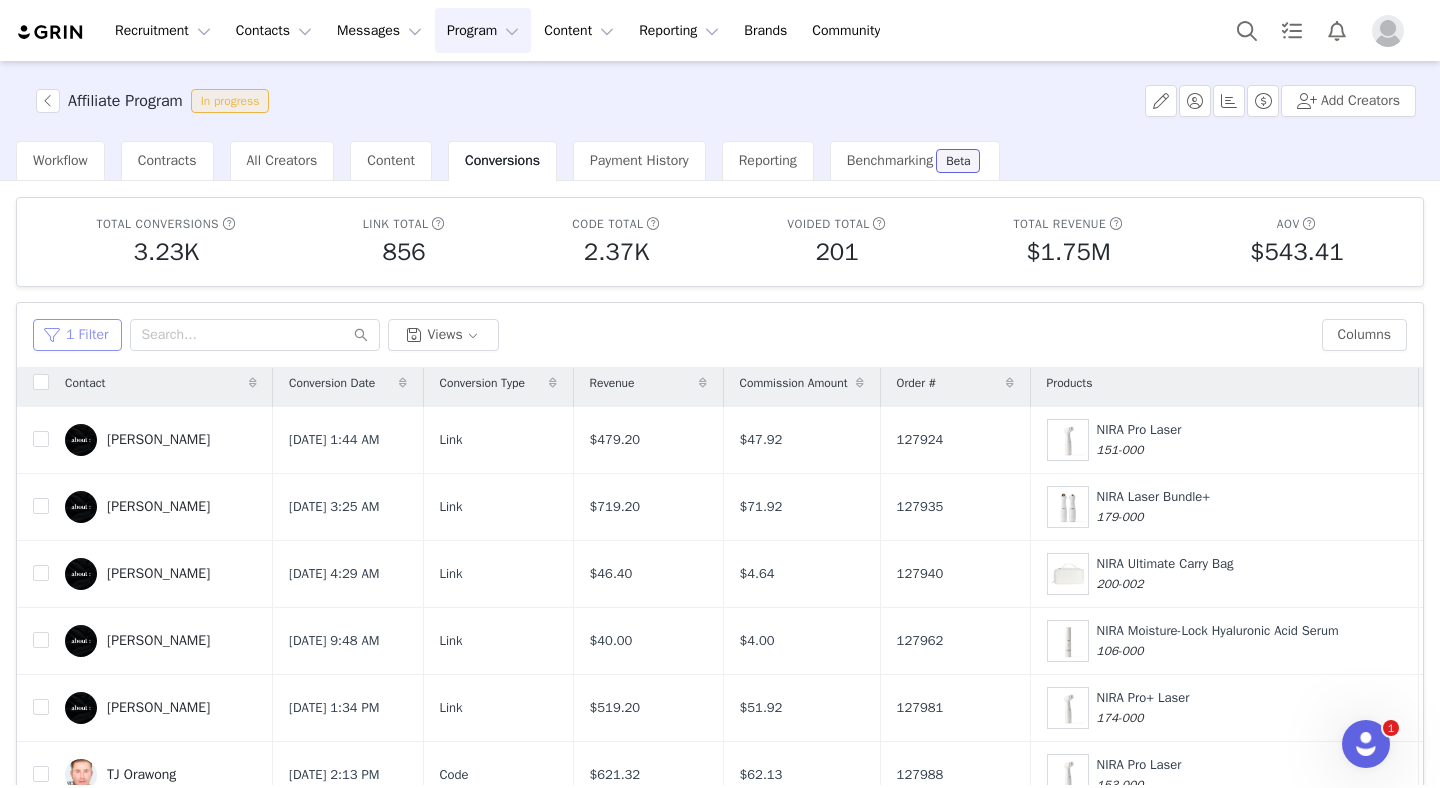 click on "1 Filter" at bounding box center [77, 335] 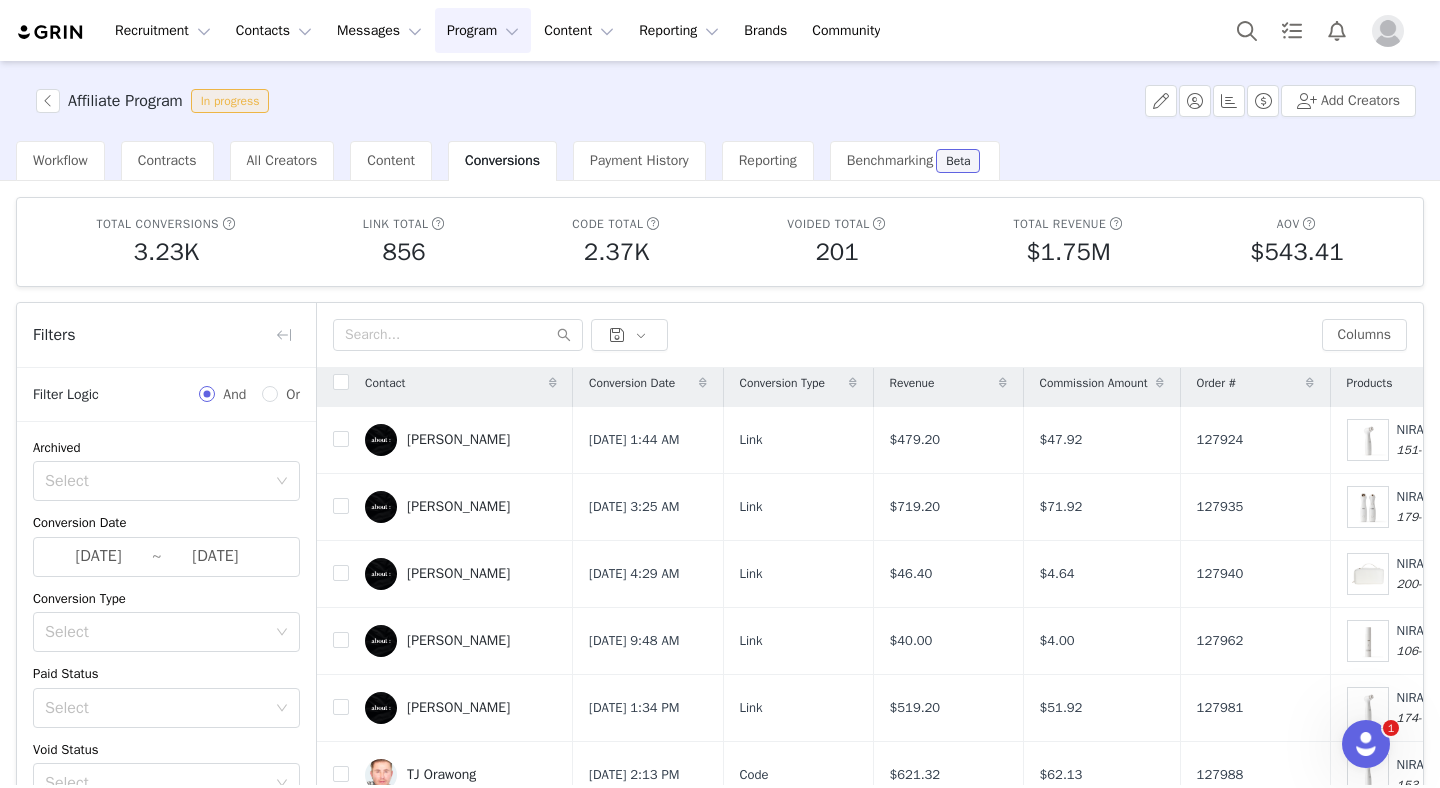 scroll, scrollTop: 120, scrollLeft: 0, axis: vertical 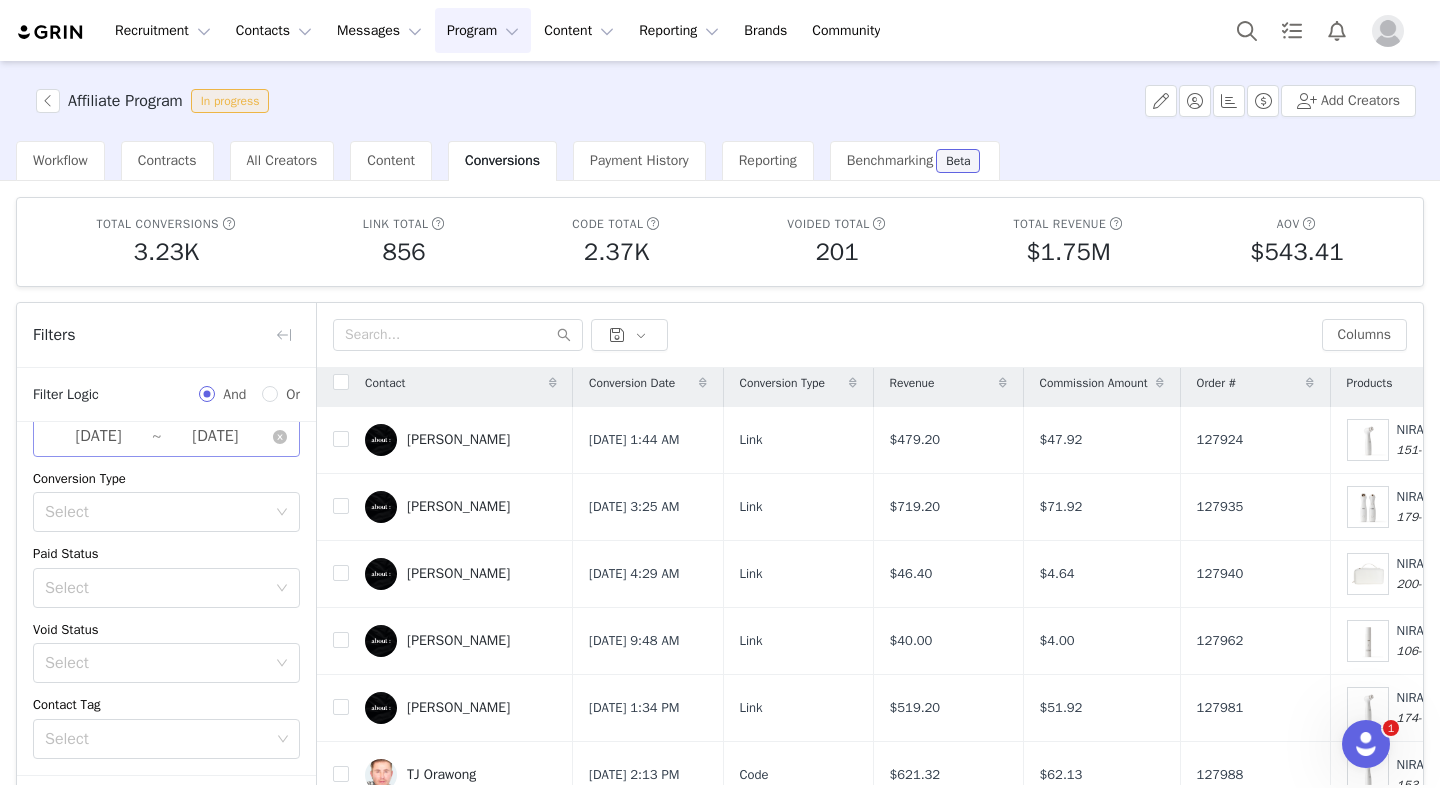 click on "[DATE]" at bounding box center (215, 437) 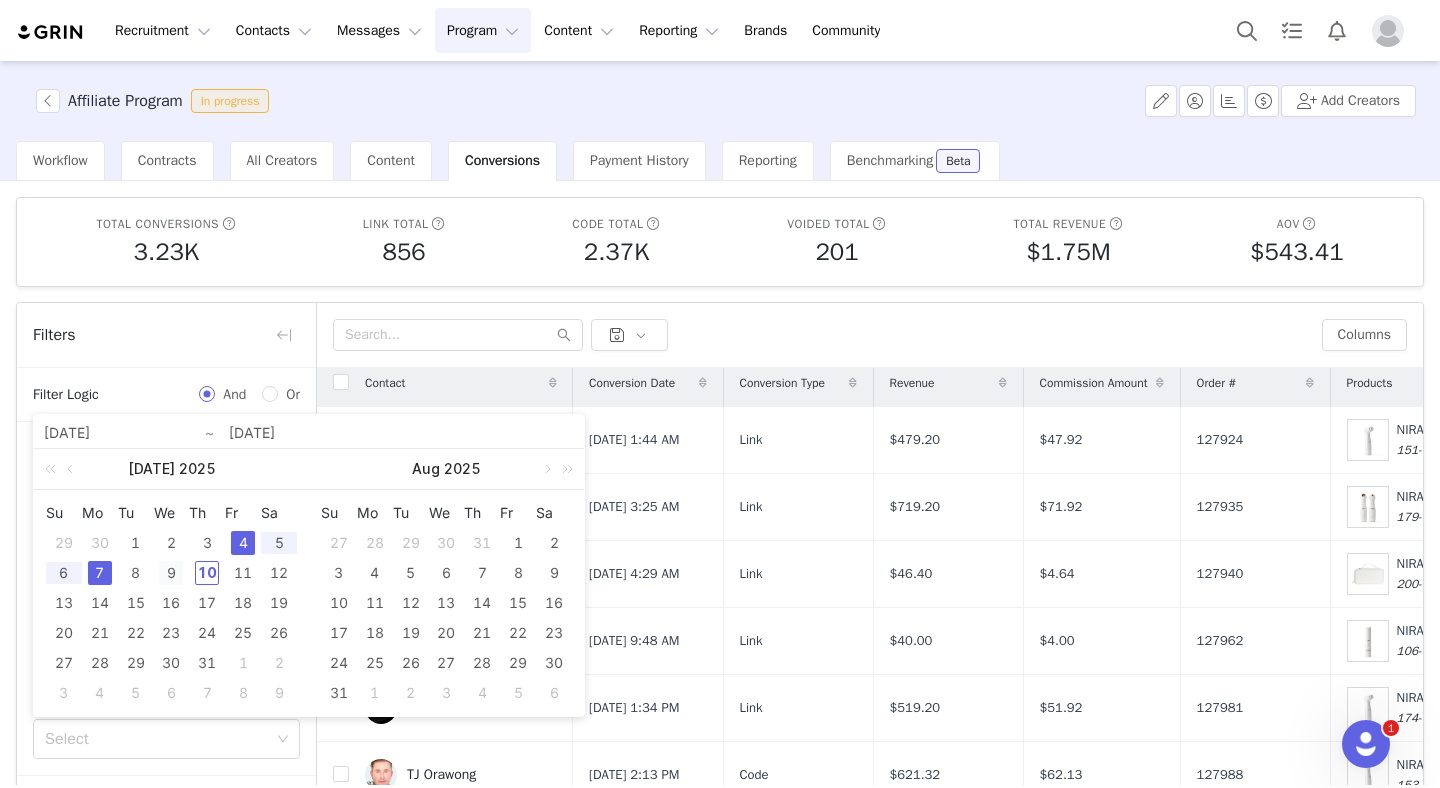 click on "9" at bounding box center (171, 573) 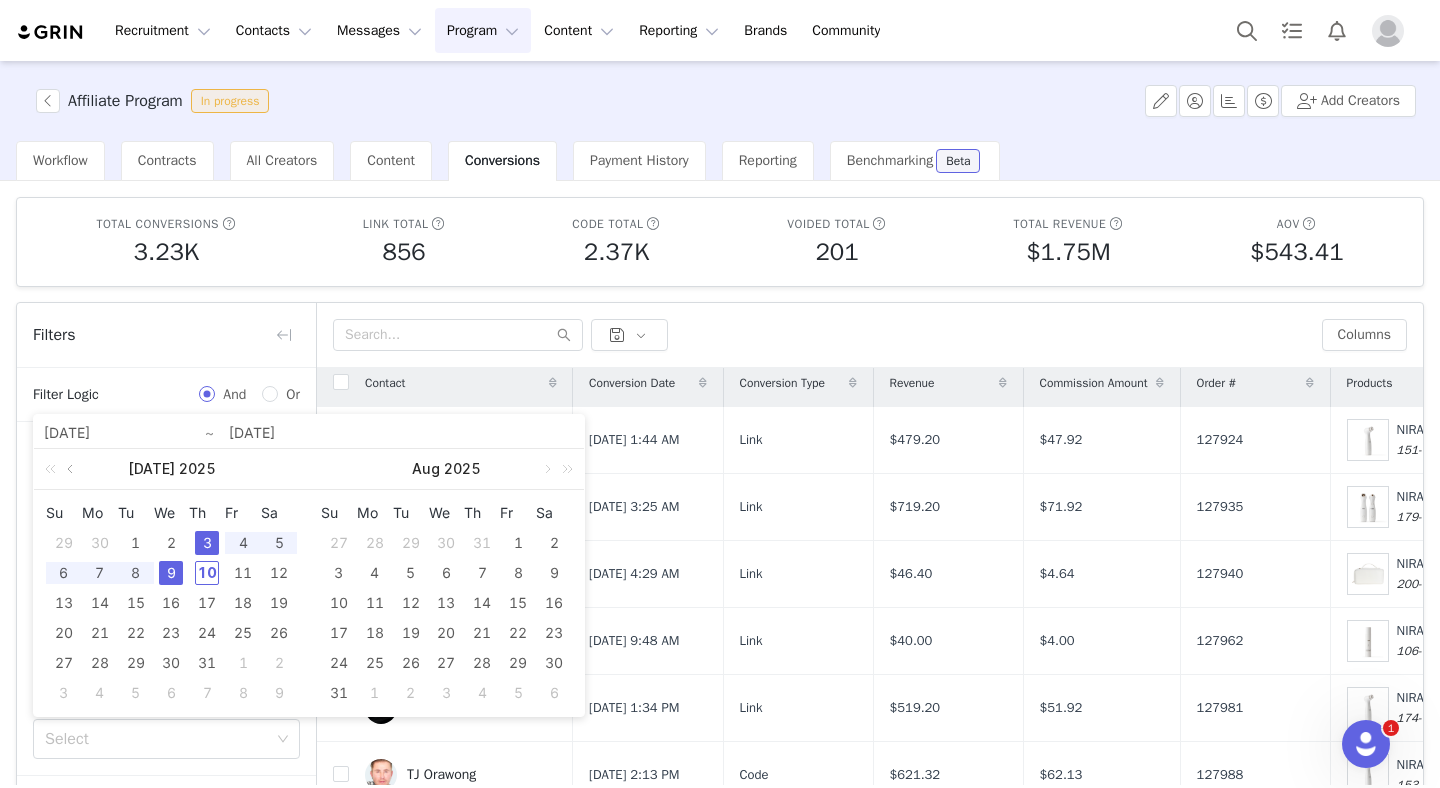 click at bounding box center [72, 469] 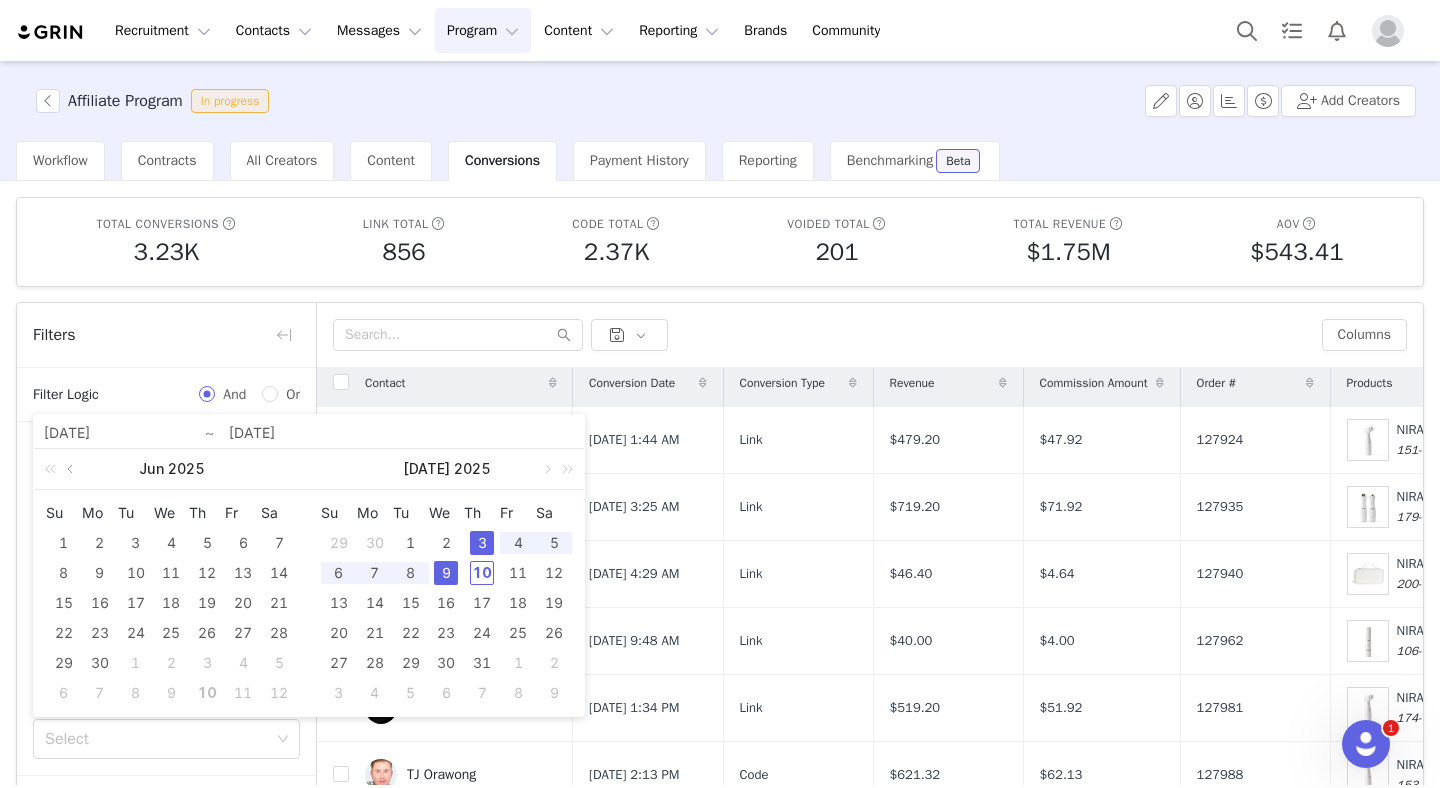 click at bounding box center (72, 469) 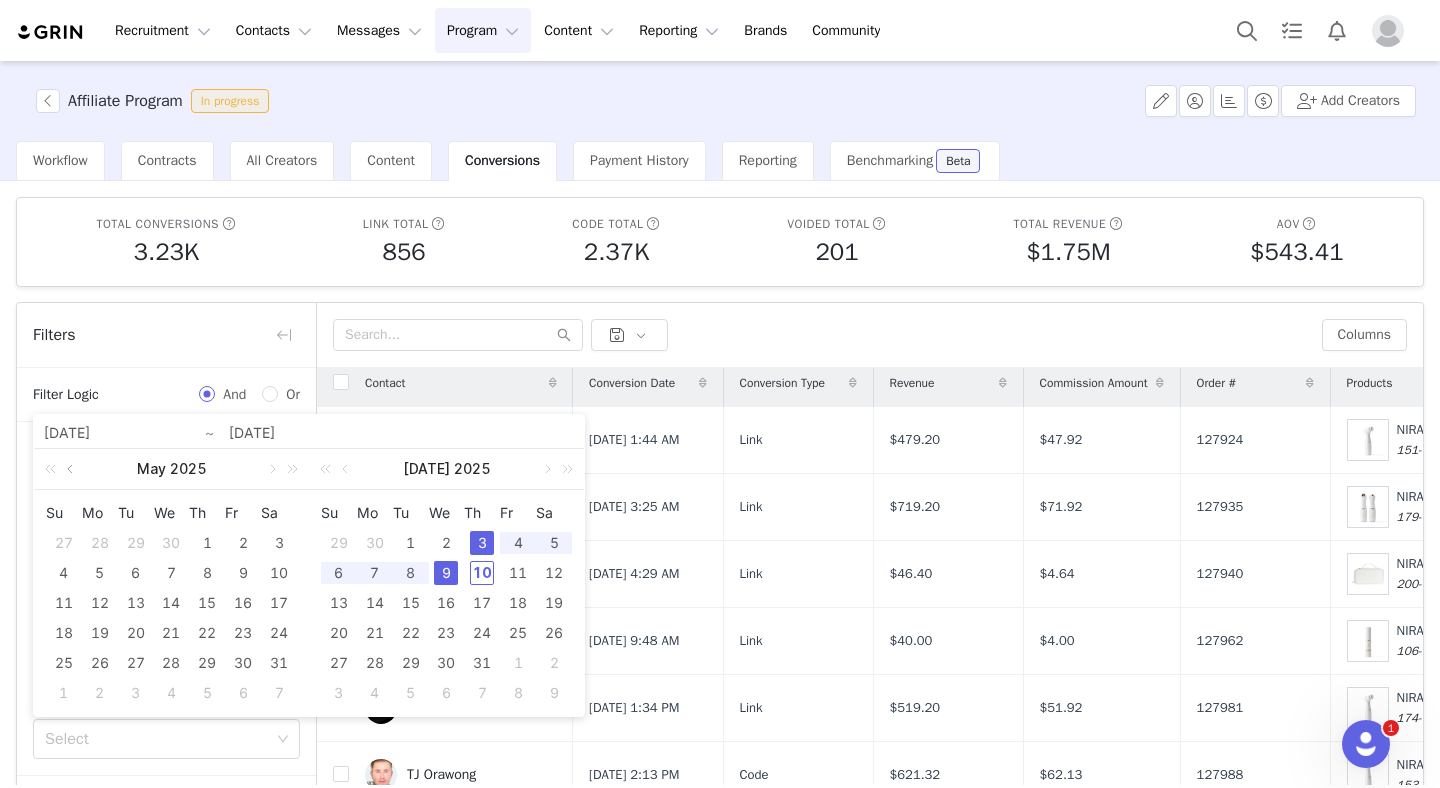 click at bounding box center [72, 469] 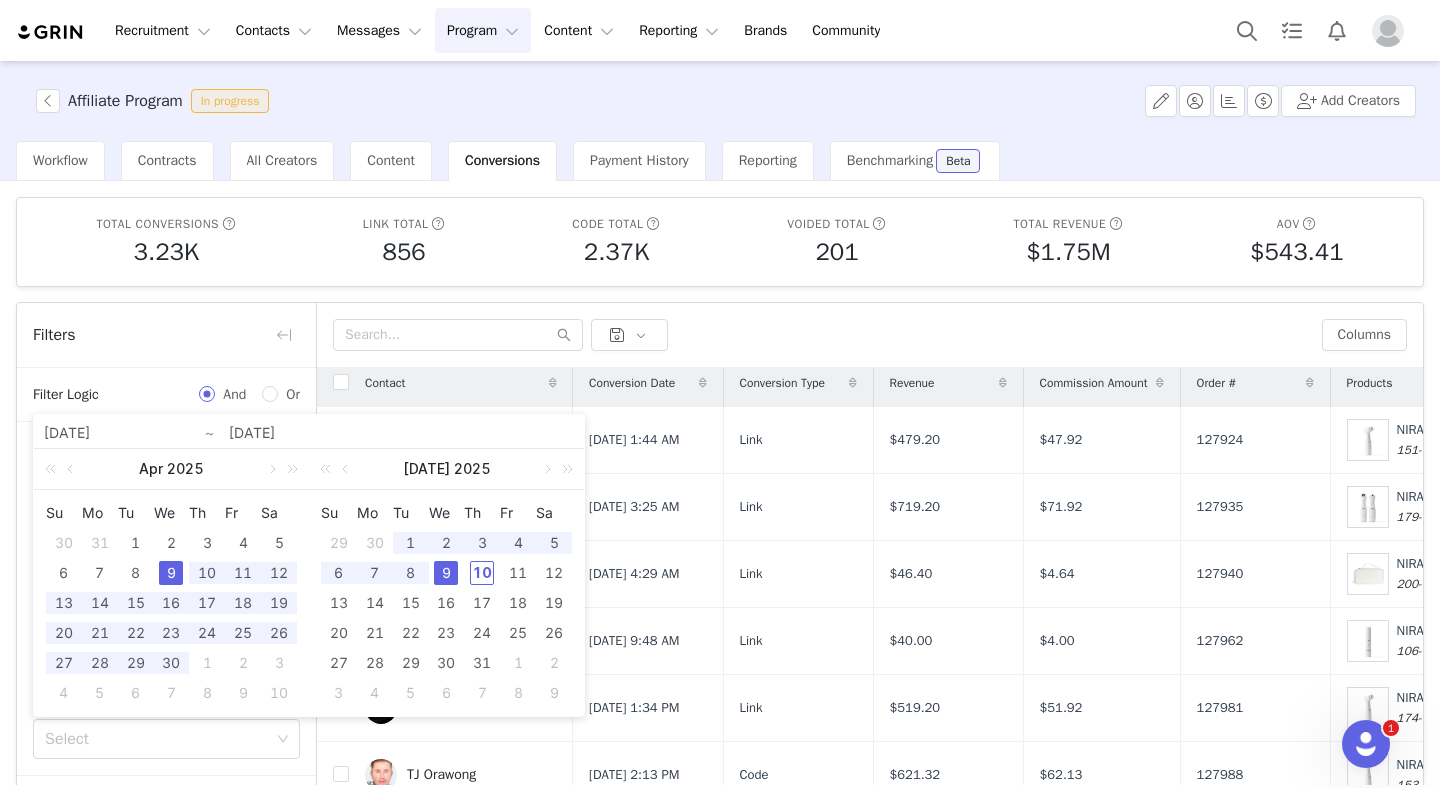 click on "9" at bounding box center (171, 573) 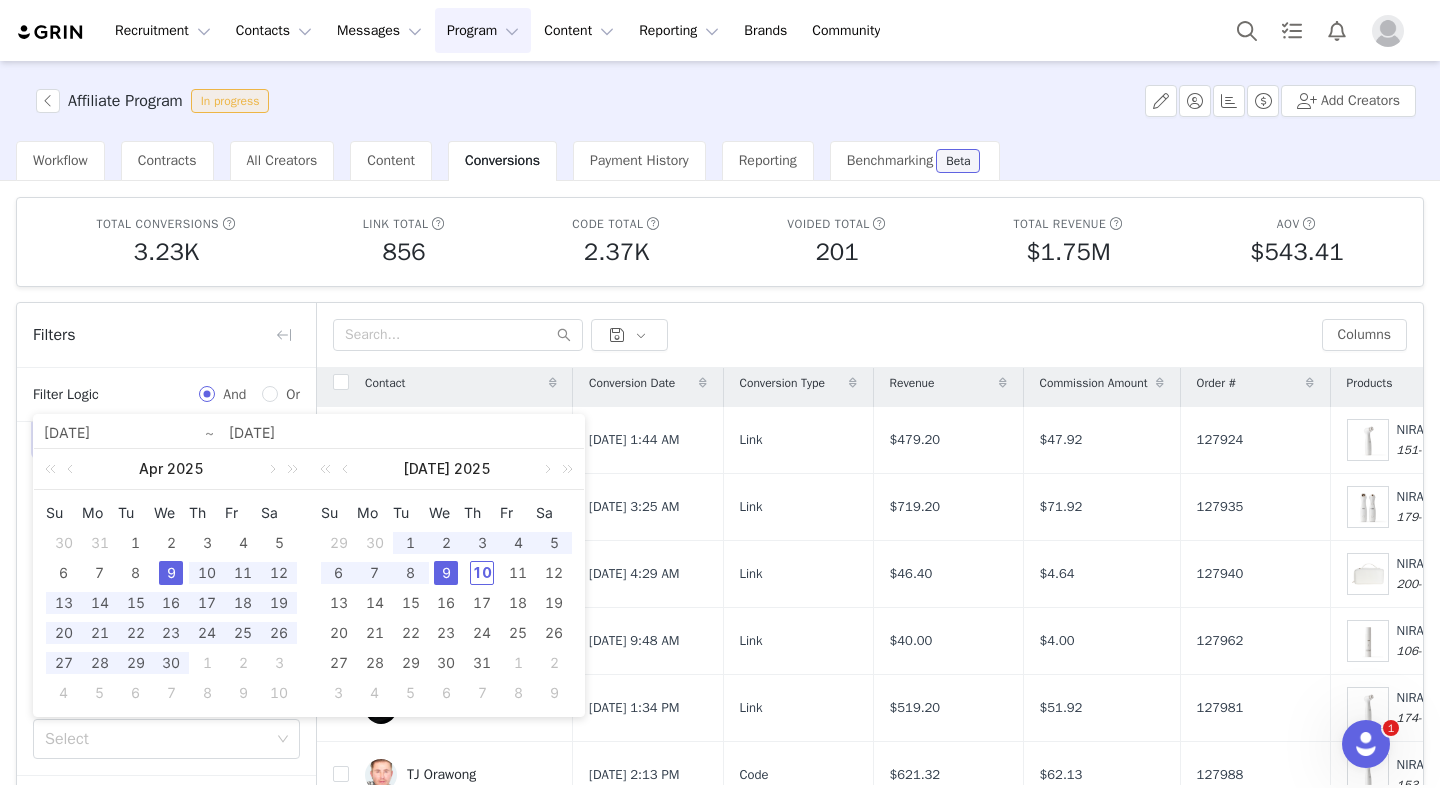 type on "[DATE]" 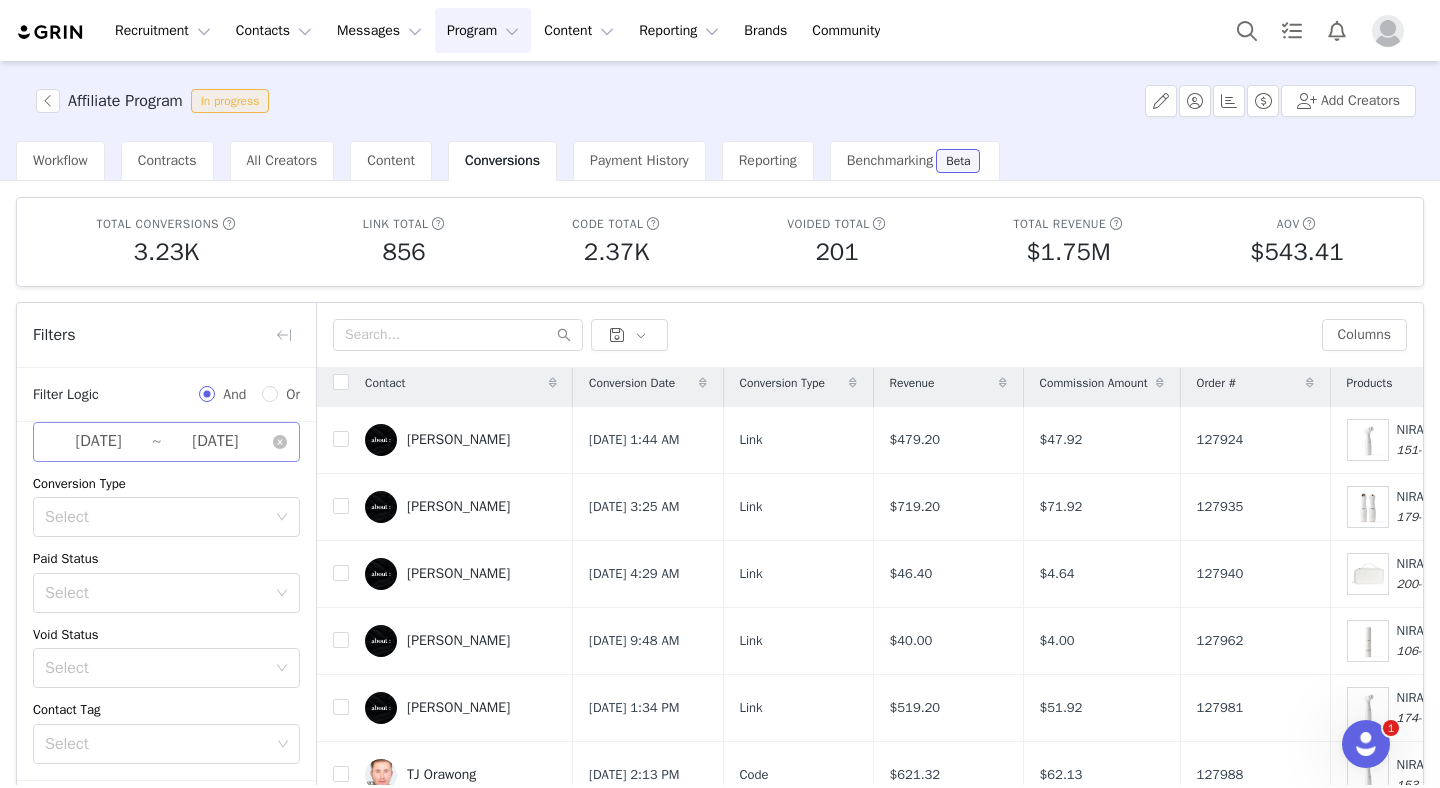 click on "[DATE]" at bounding box center (215, 442) 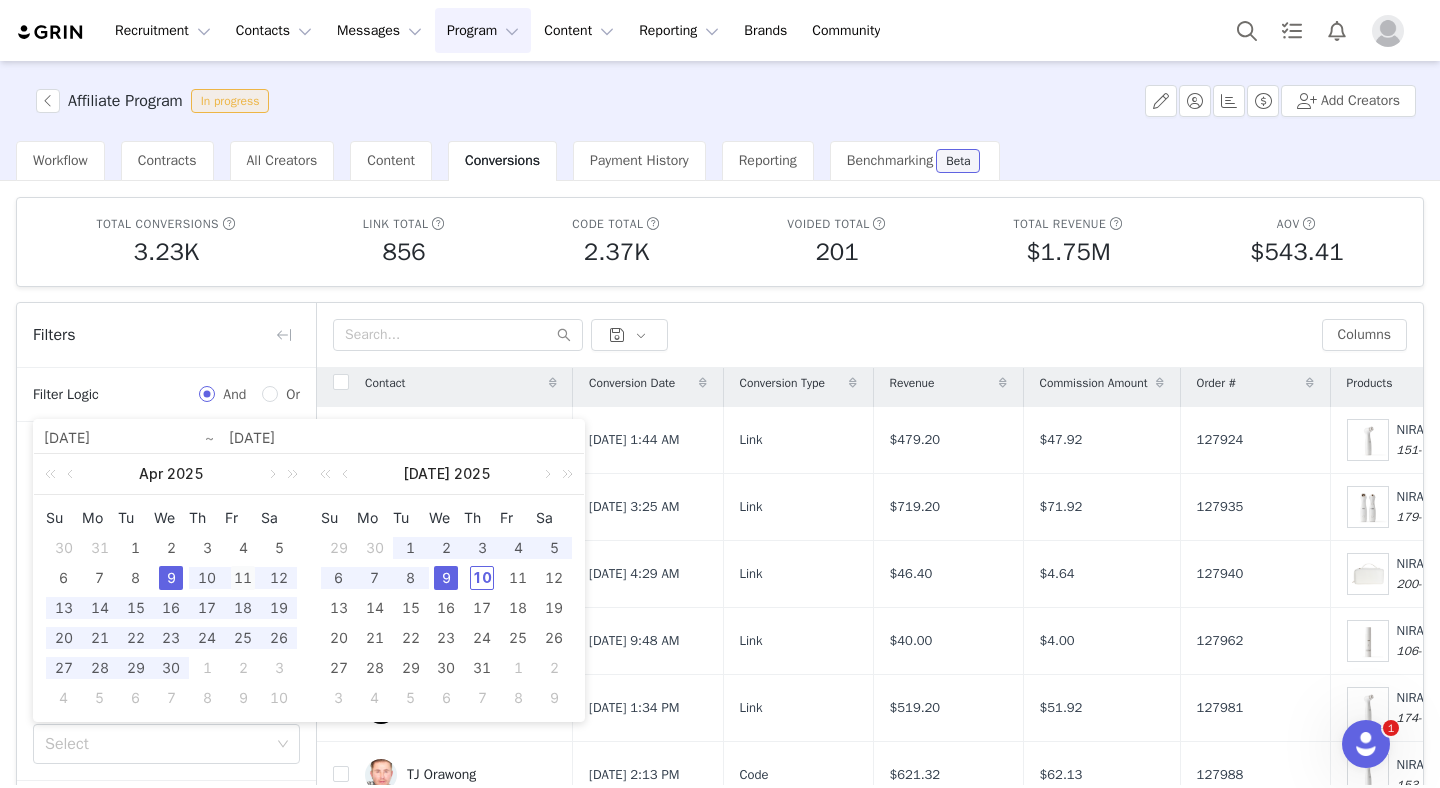 click on "11" at bounding box center [243, 578] 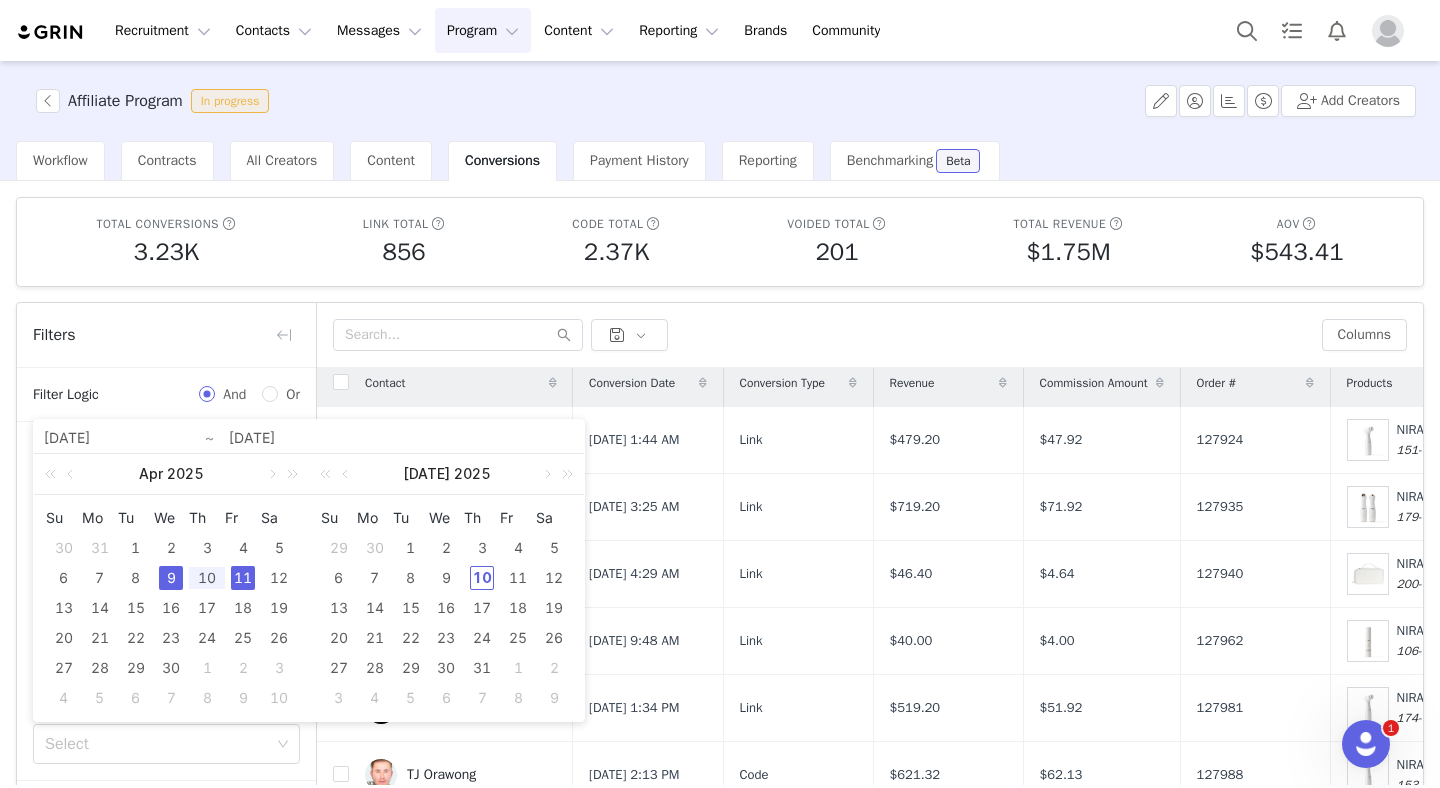 click on "9" at bounding box center [171, 578] 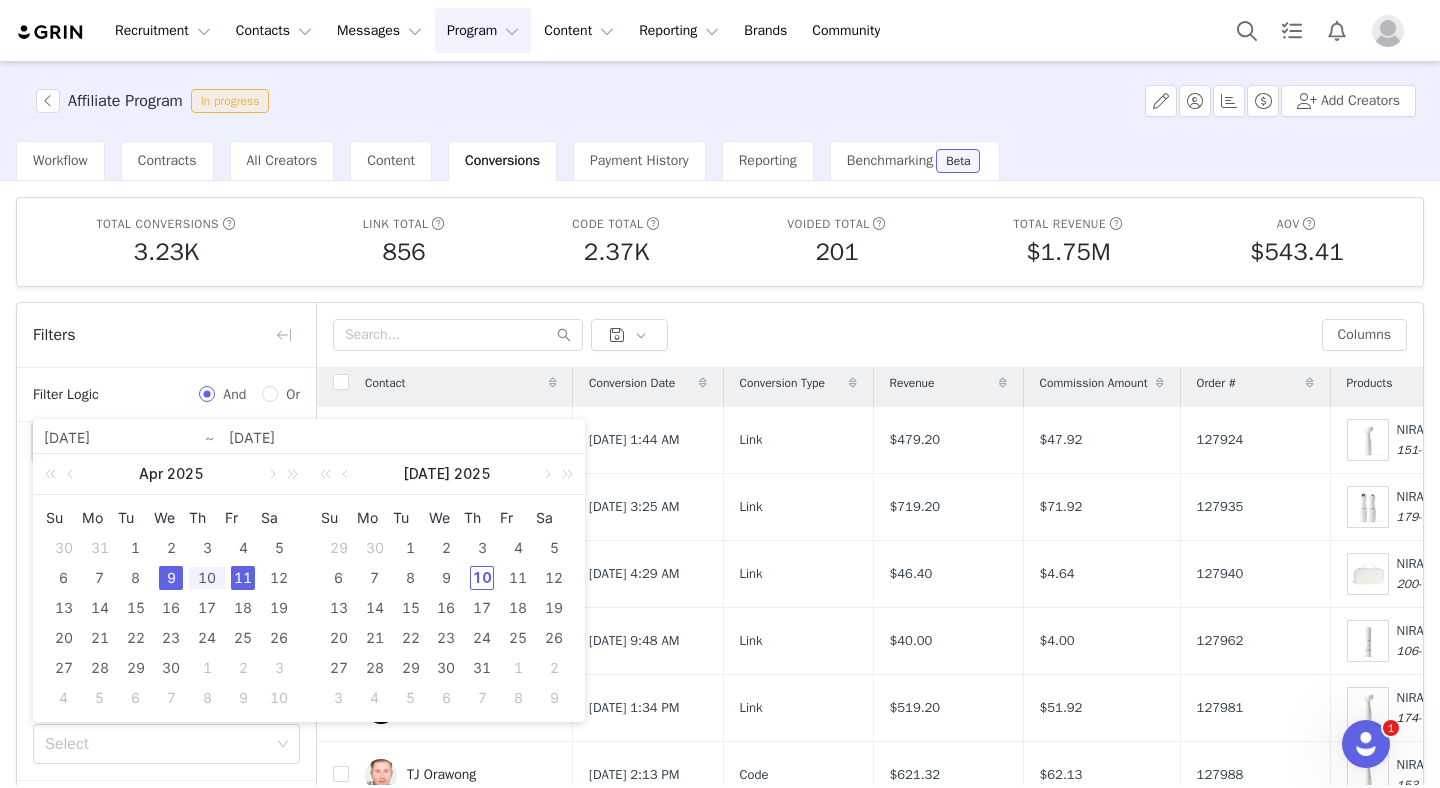 type on "[DATE]" 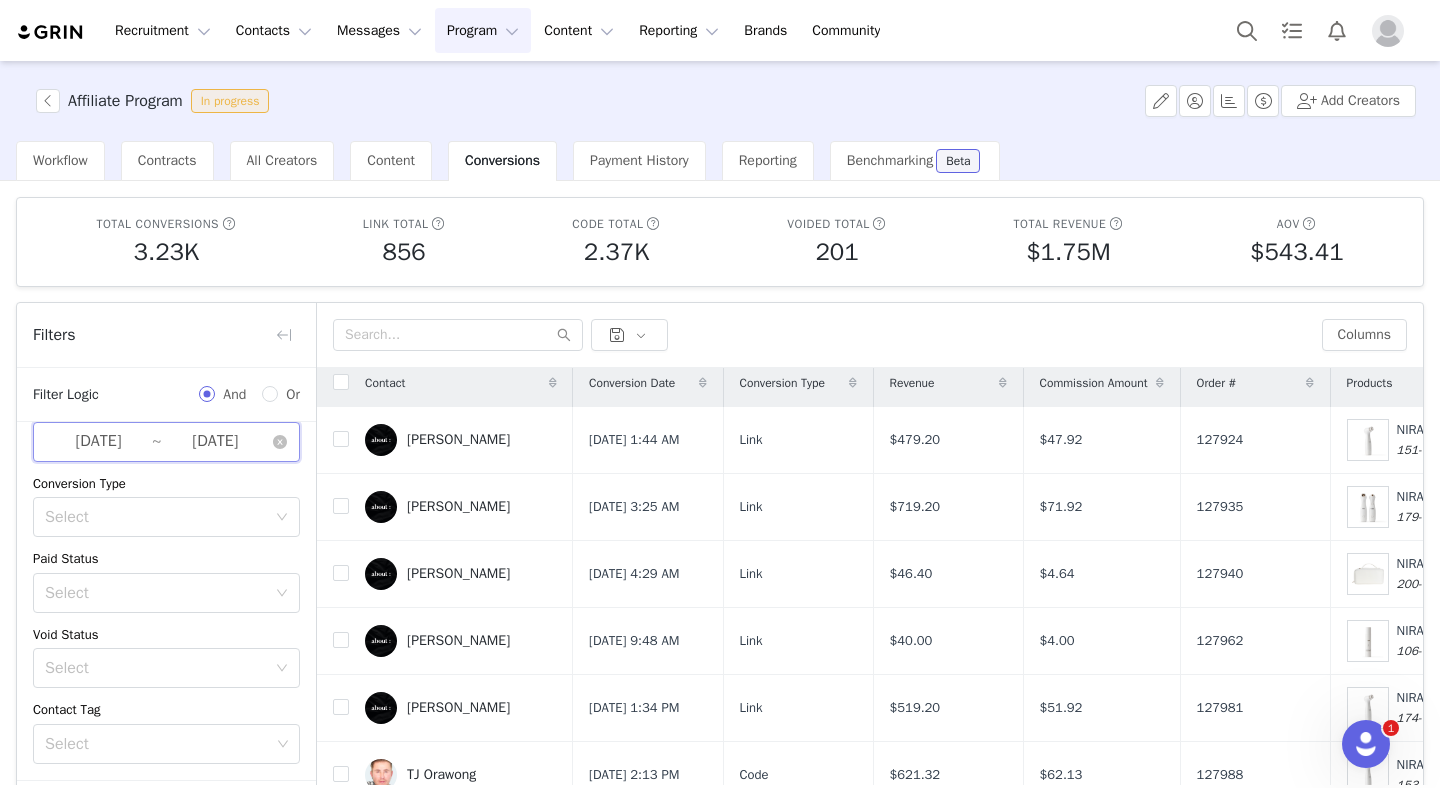 scroll, scrollTop: 120, scrollLeft: 0, axis: vertical 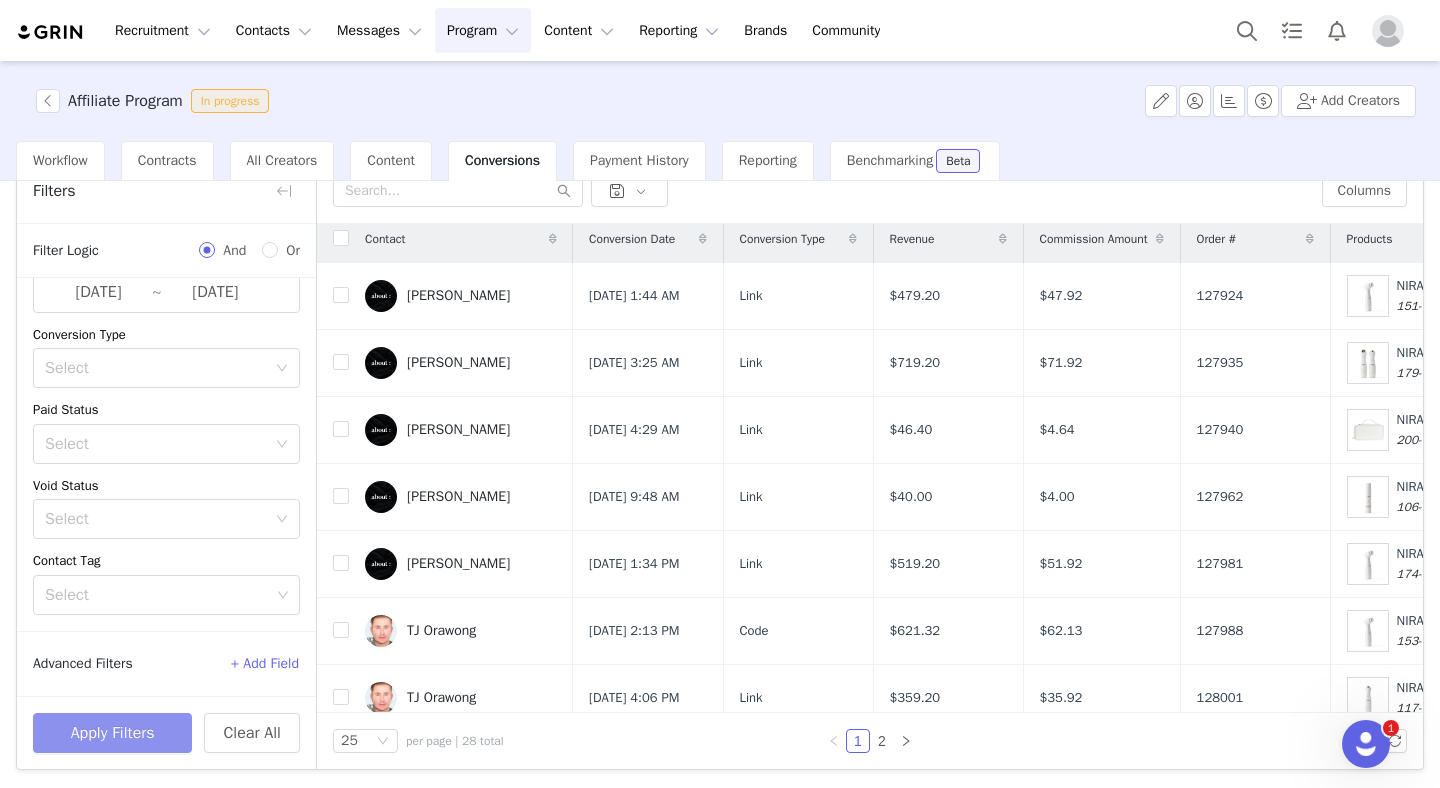 click on "Apply Filters" at bounding box center [112, 733] 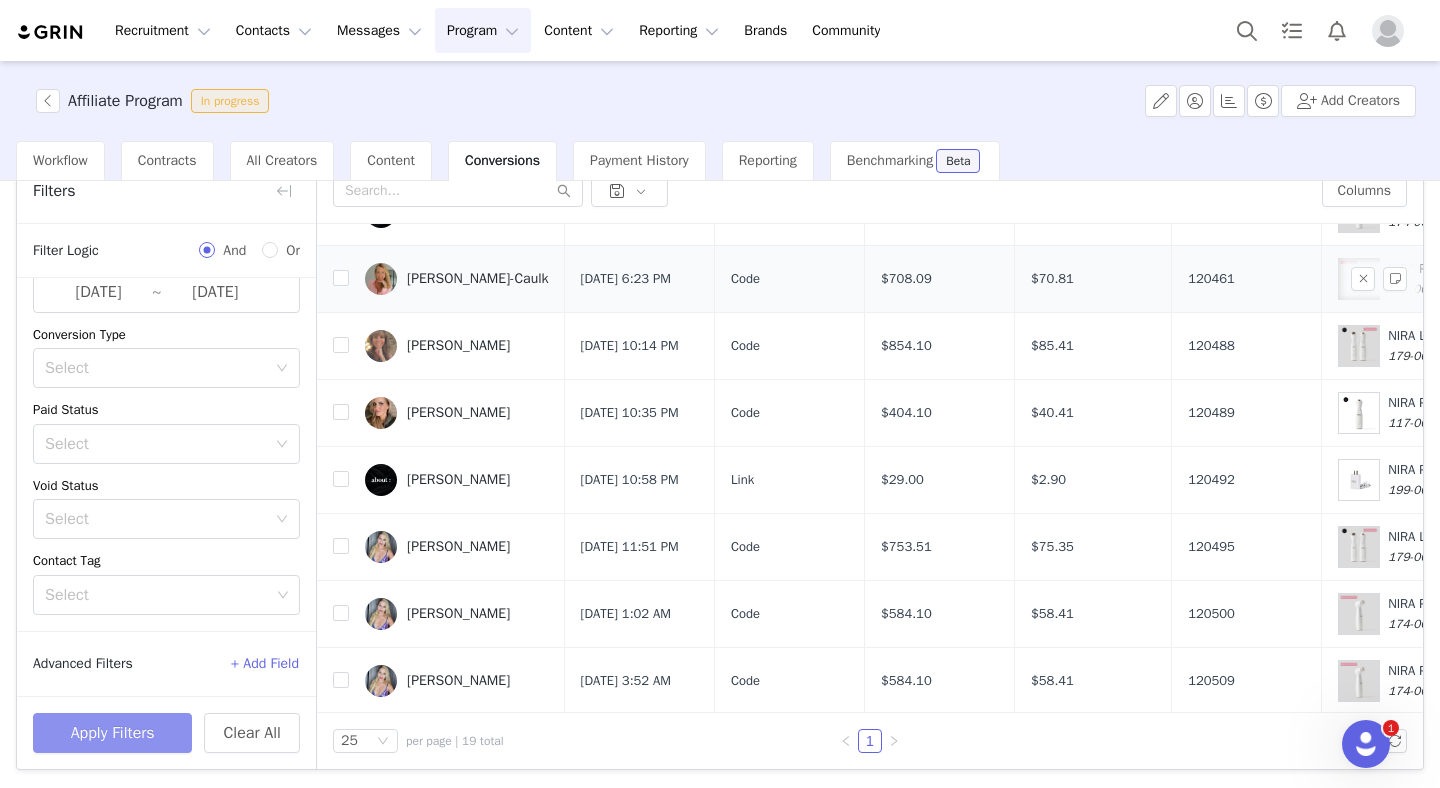 scroll, scrollTop: 161, scrollLeft: 0, axis: vertical 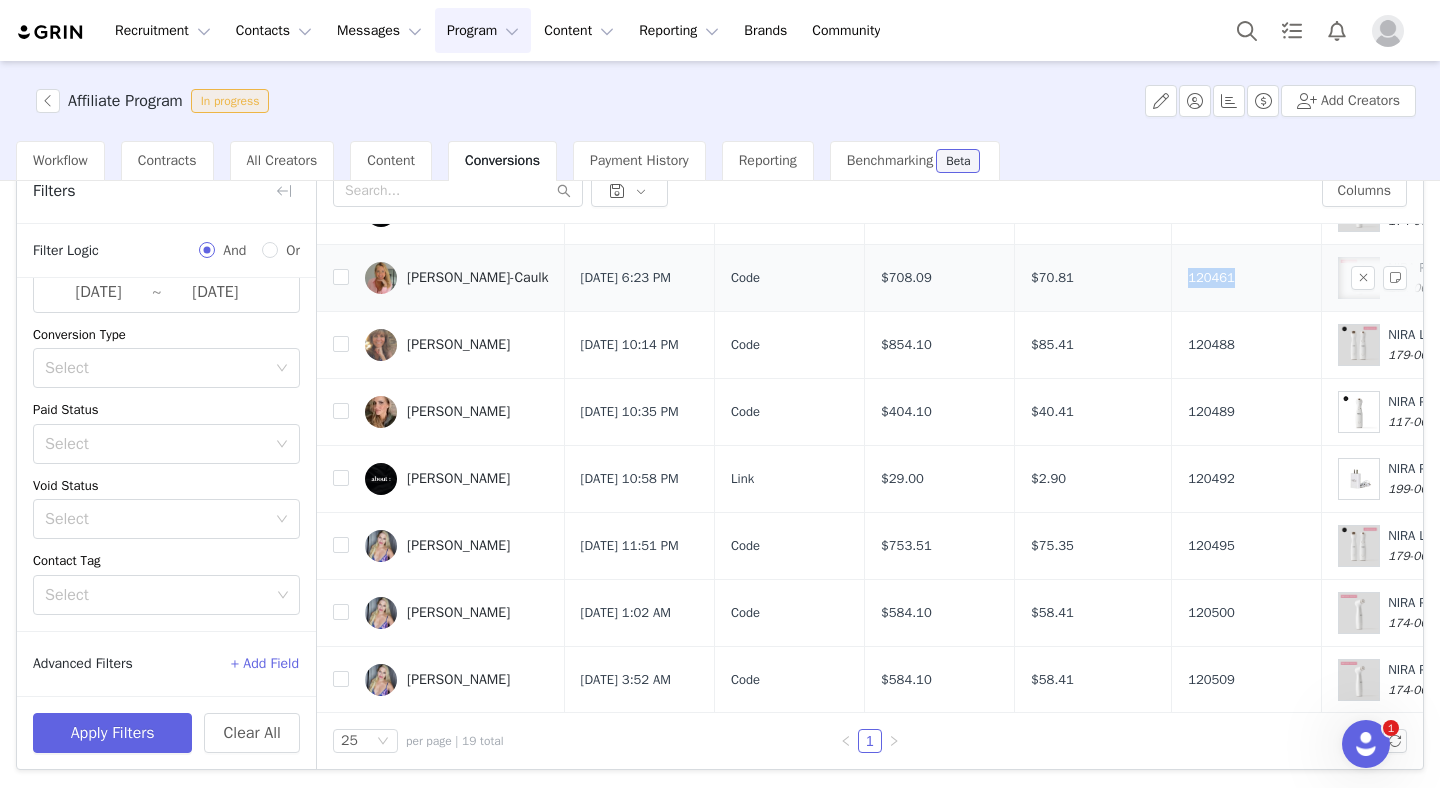 drag, startPoint x: 1181, startPoint y: 278, endPoint x: 1245, endPoint y: 276, distance: 64.03124 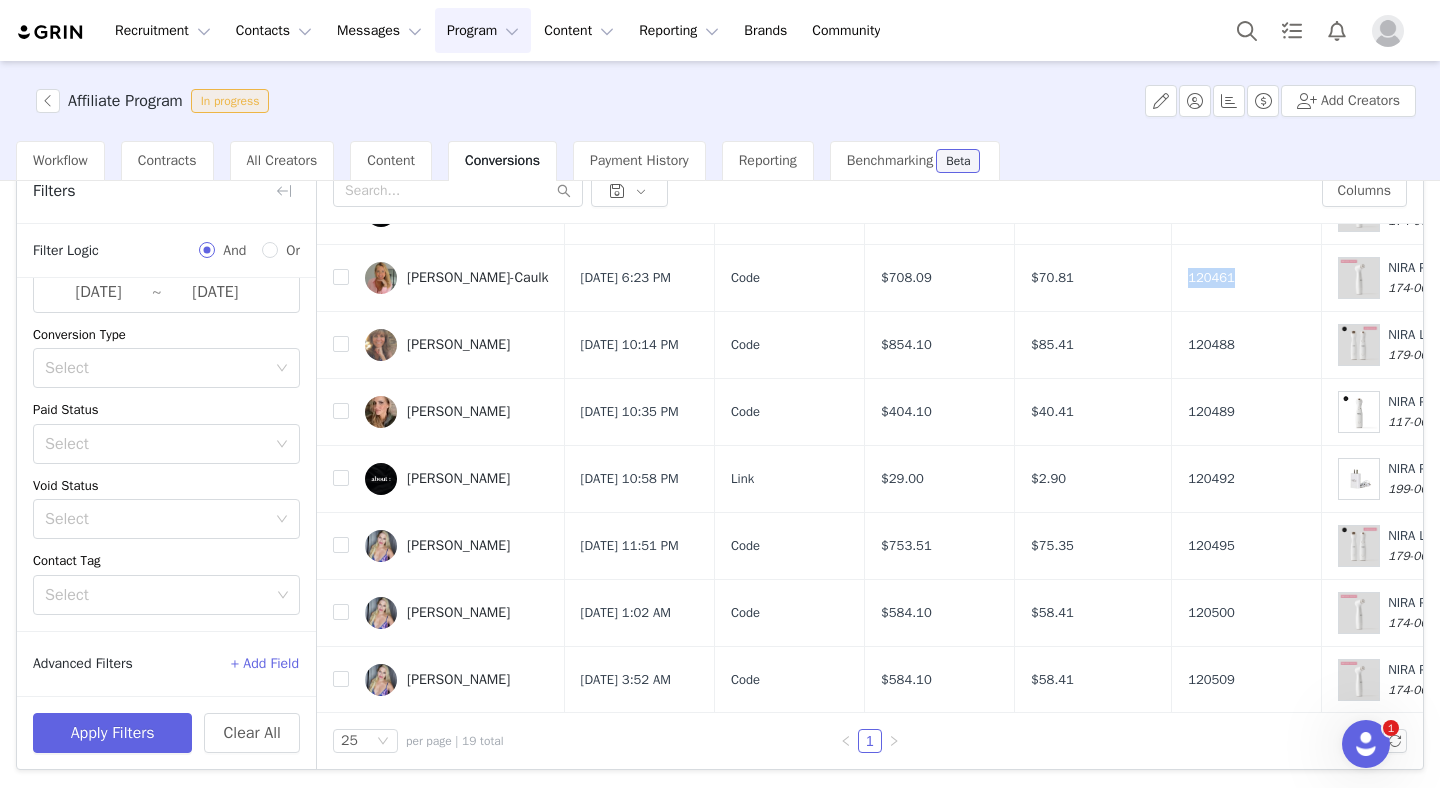 copy on "120461" 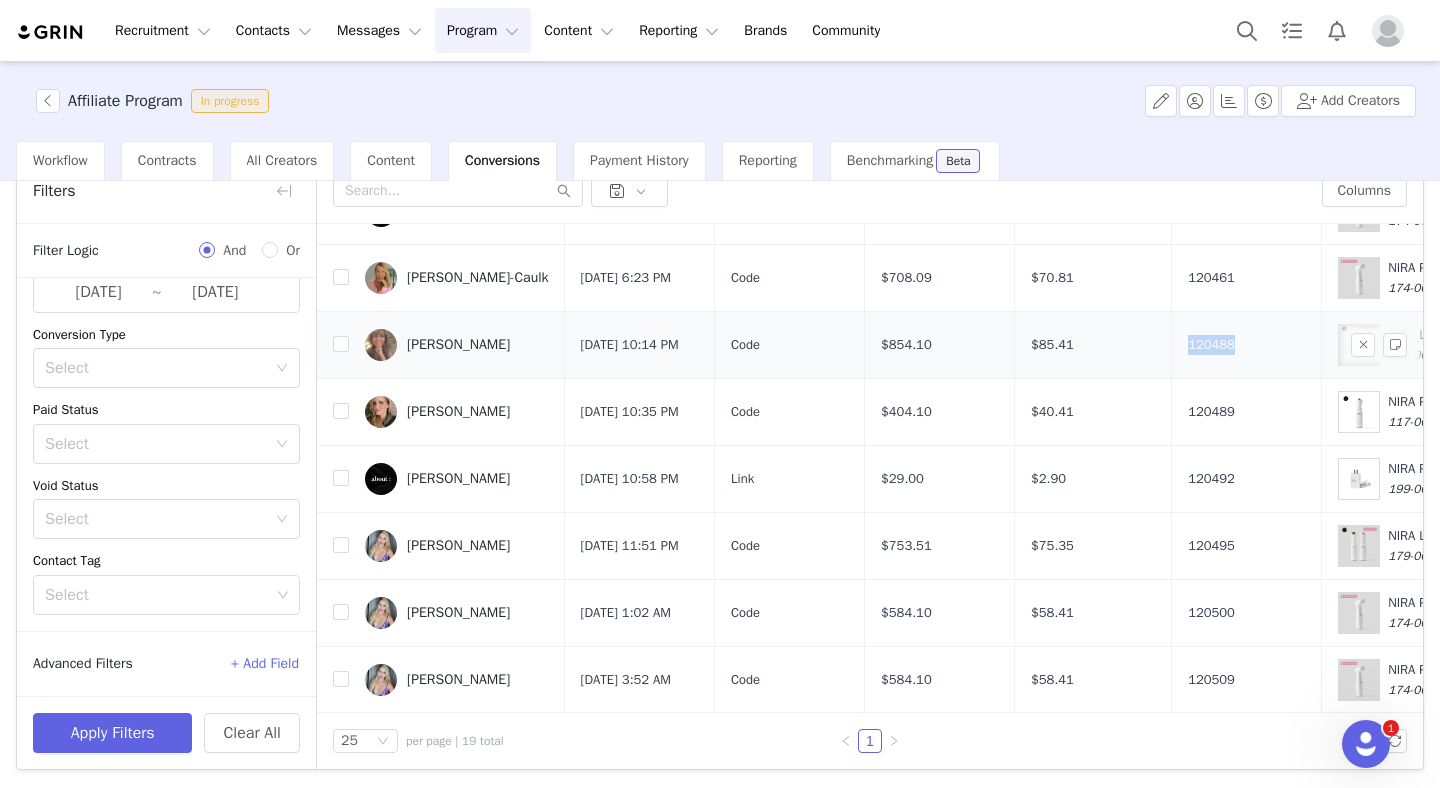 drag, startPoint x: 1182, startPoint y: 343, endPoint x: 1254, endPoint y: 343, distance: 72 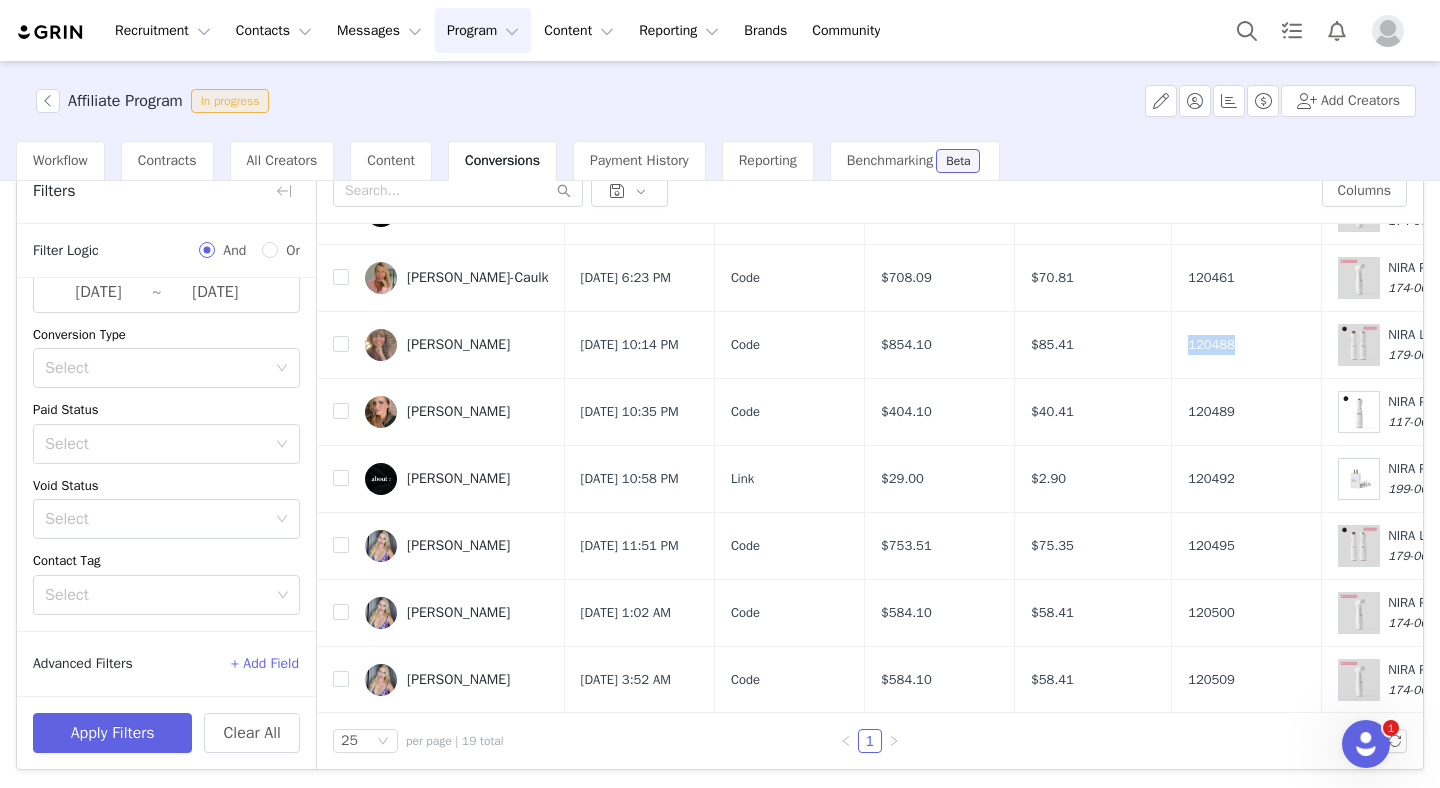 copy on "120488" 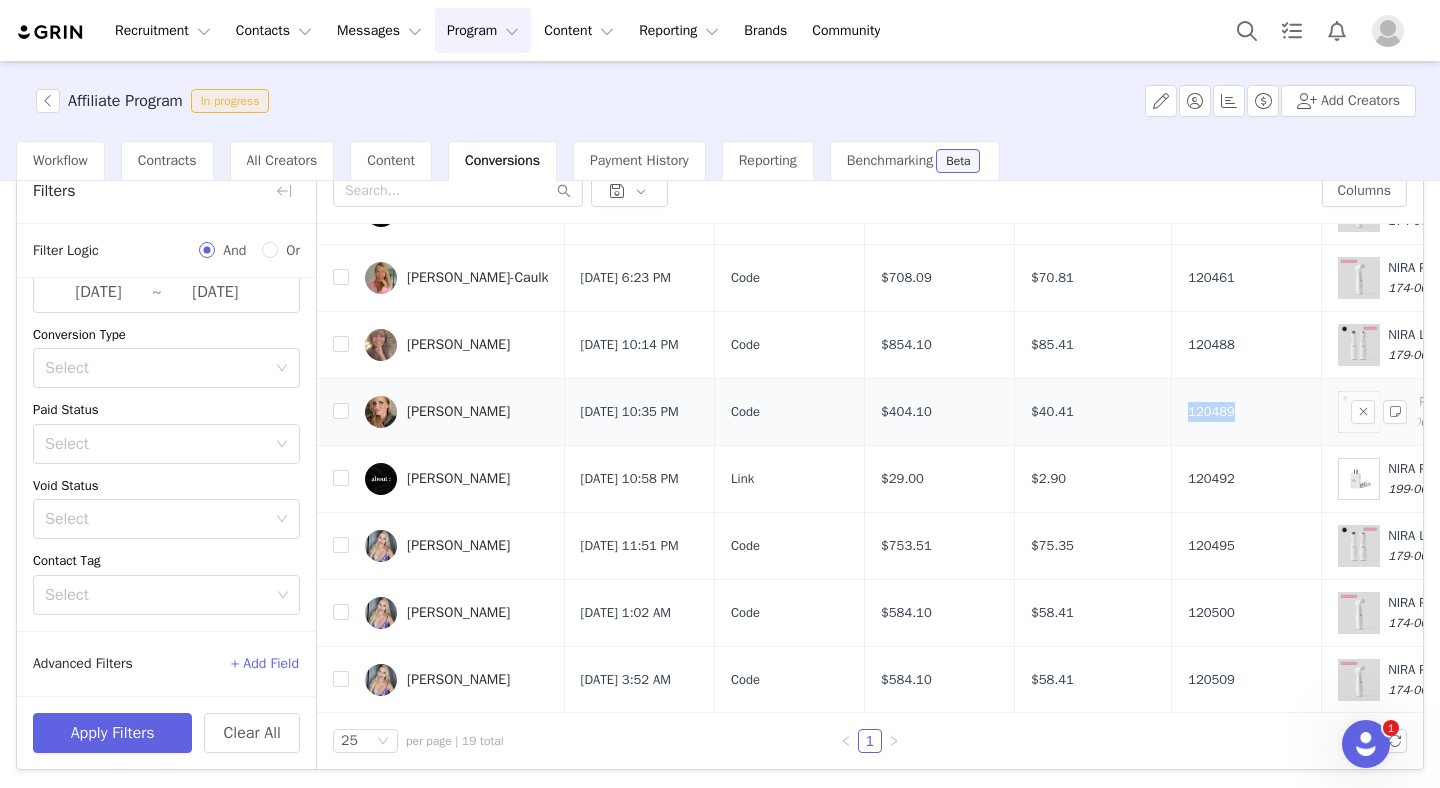 drag, startPoint x: 1171, startPoint y: 416, endPoint x: 1273, endPoint y: 419, distance: 102.044106 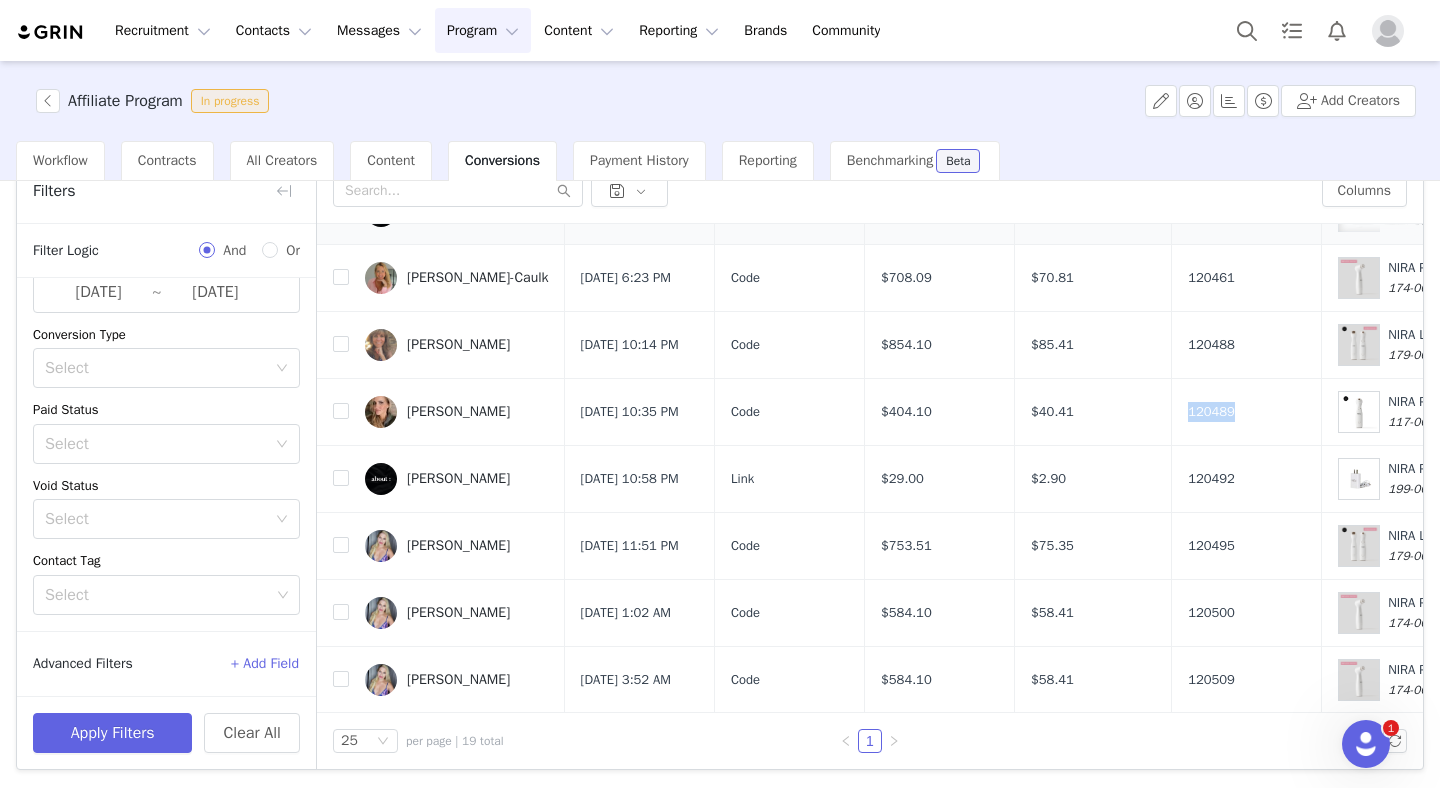 copy on "120489" 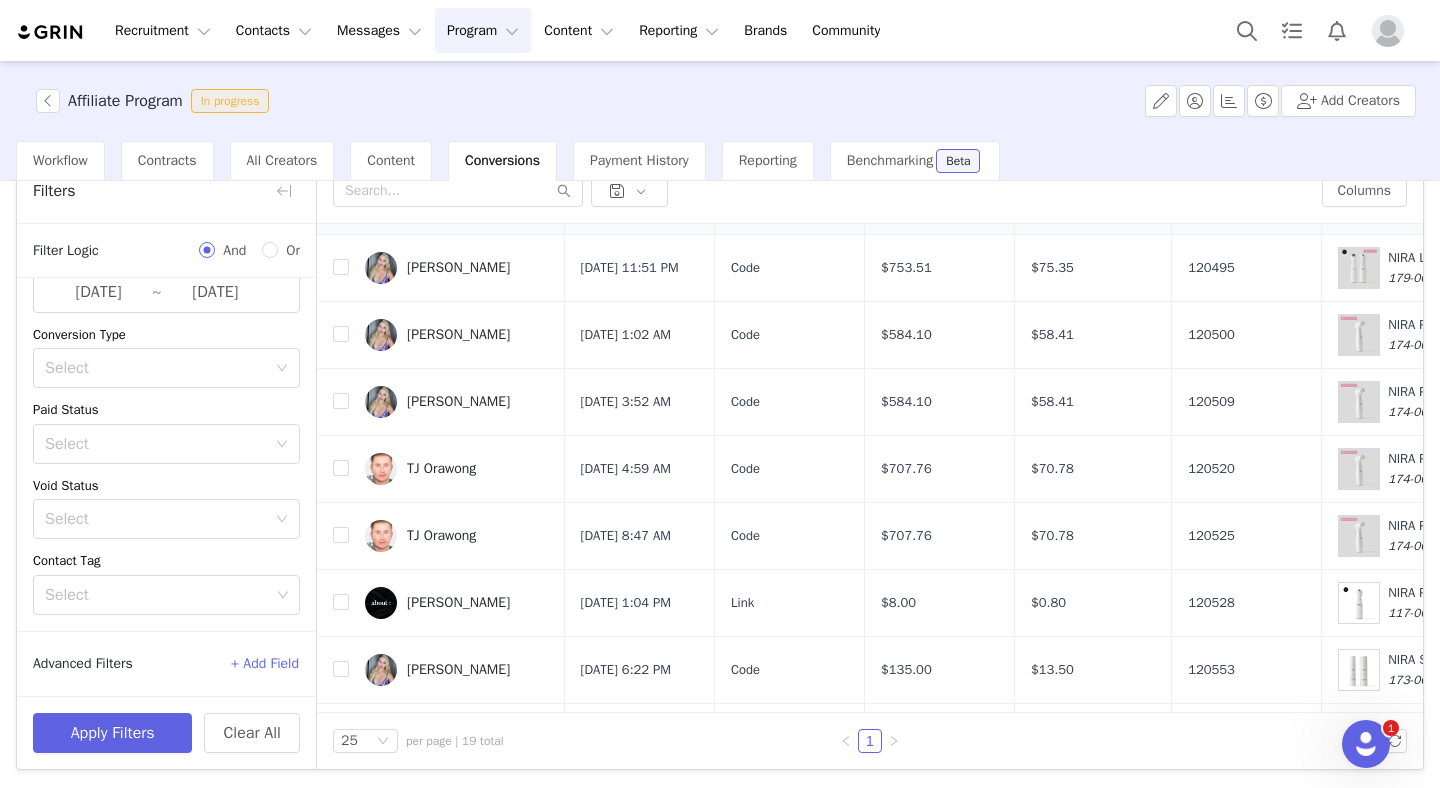 scroll, scrollTop: 447, scrollLeft: 0, axis: vertical 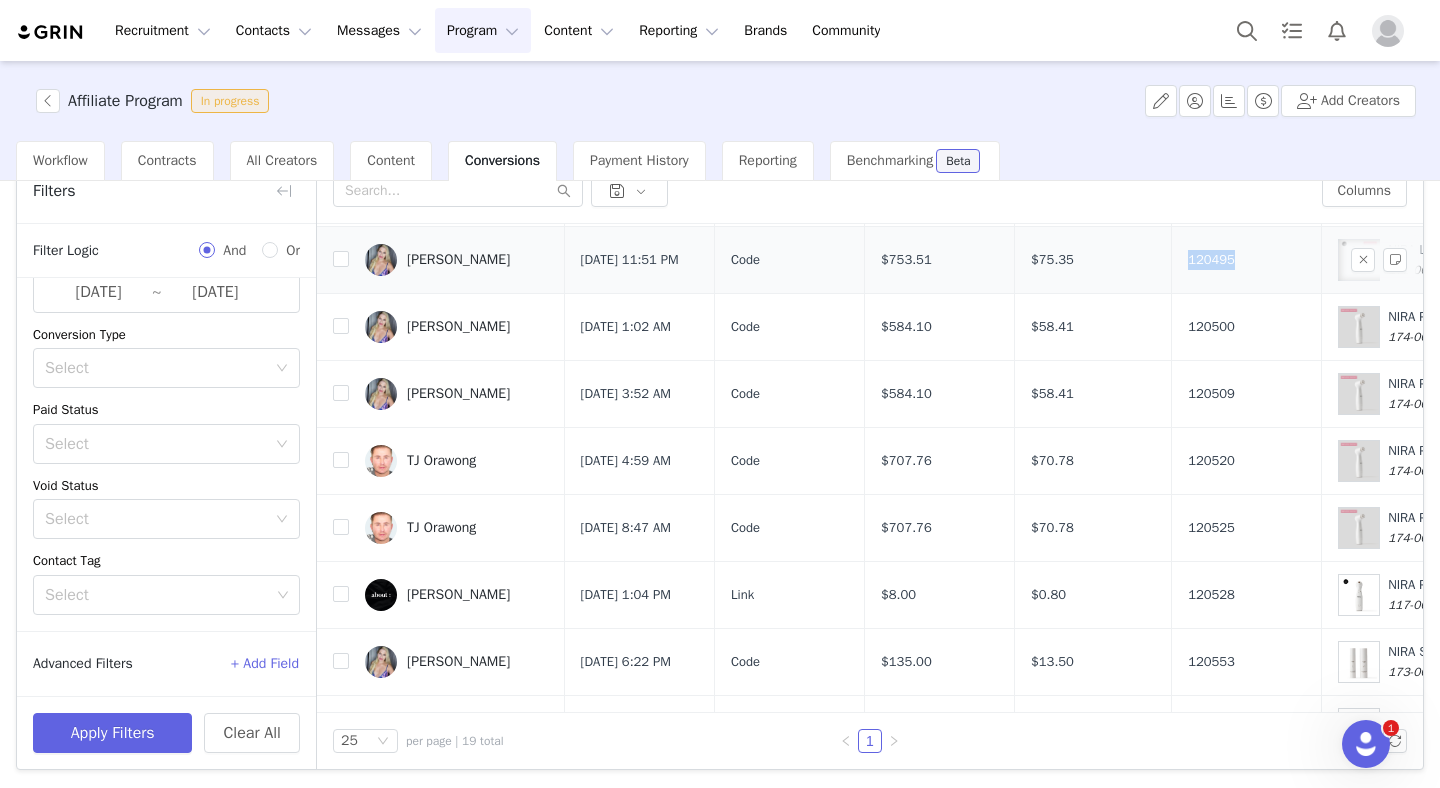 drag, startPoint x: 1183, startPoint y: 260, endPoint x: 1252, endPoint y: 267, distance: 69.354164 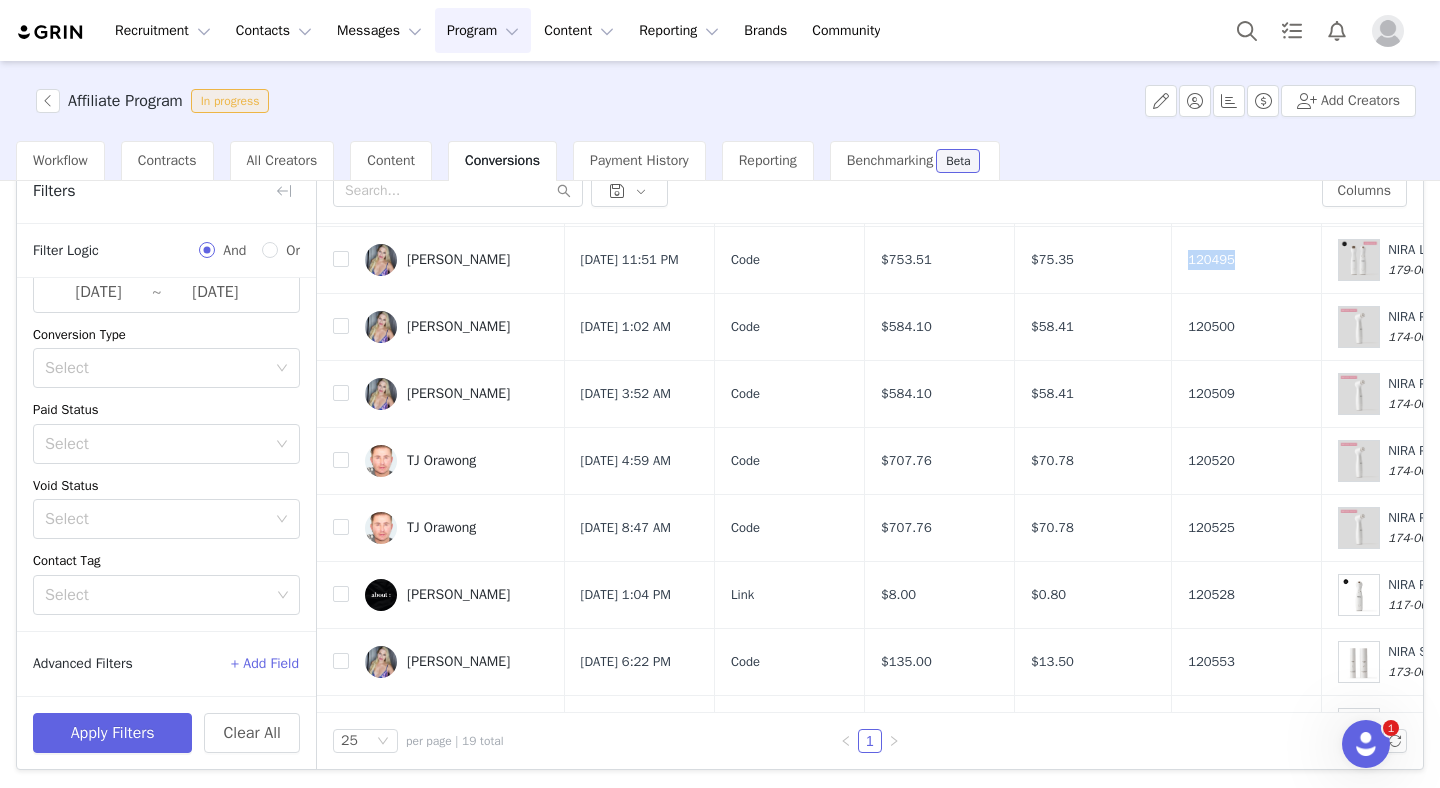 copy on "120495" 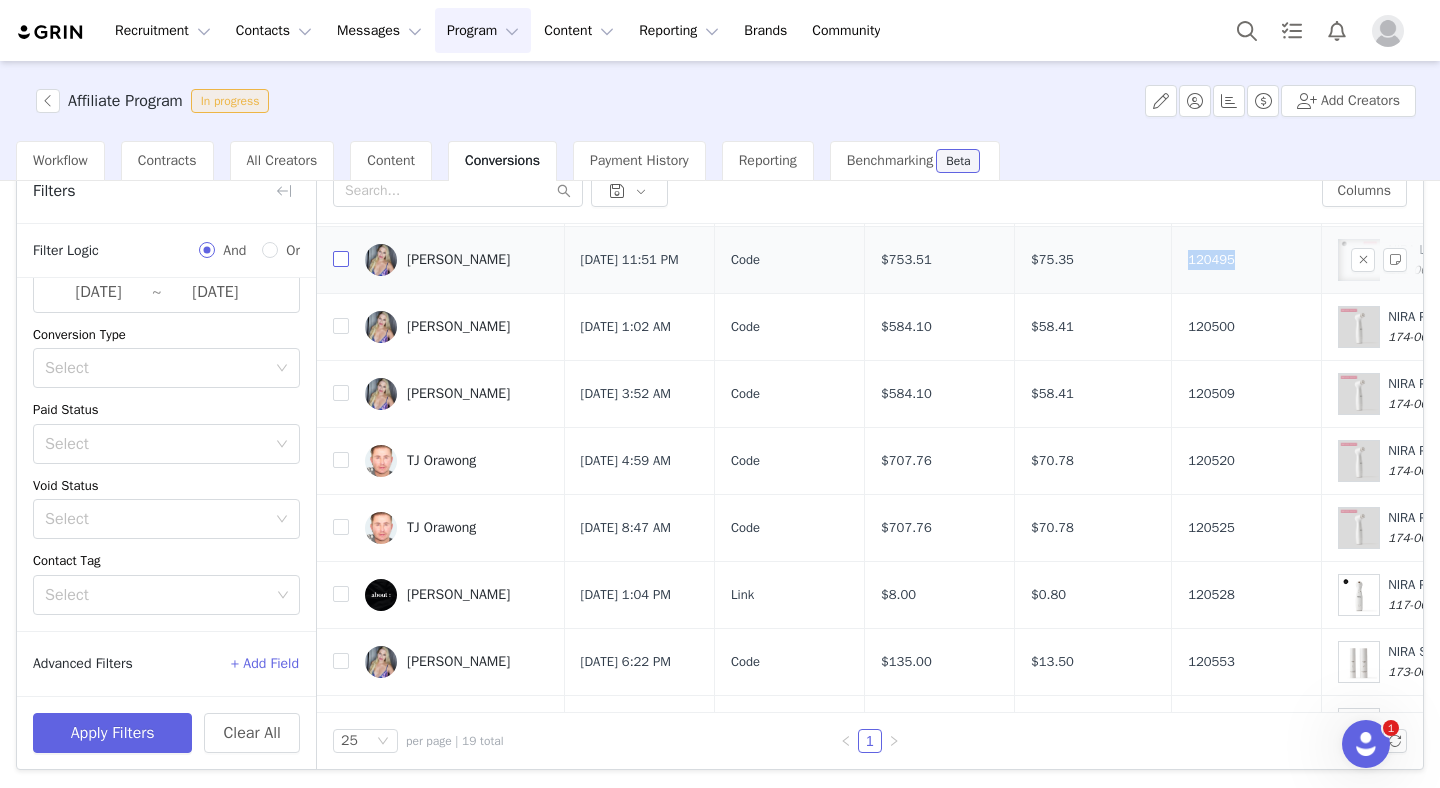 click at bounding box center (341, 259) 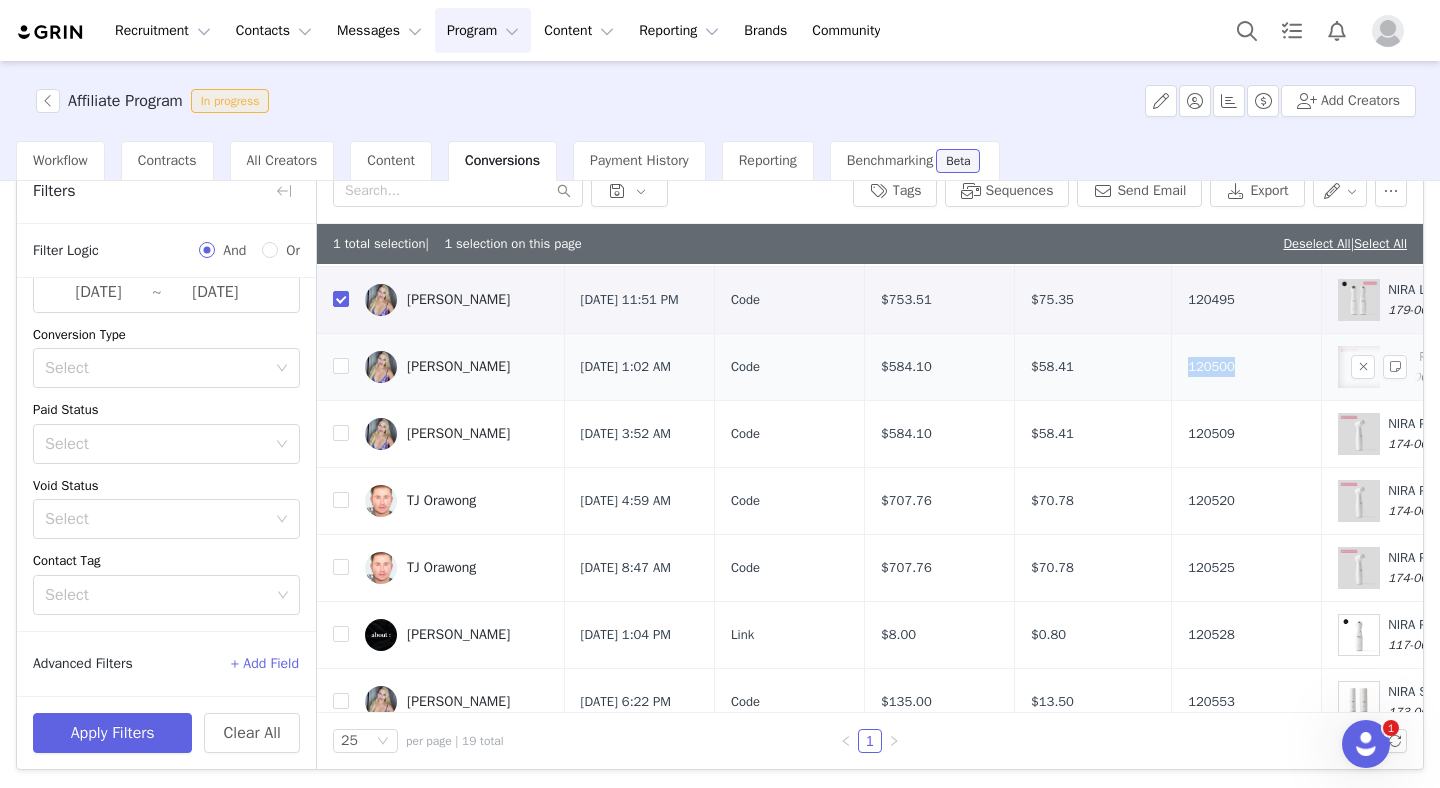 drag, startPoint x: 1182, startPoint y: 362, endPoint x: 1282, endPoint y: 363, distance: 100.005 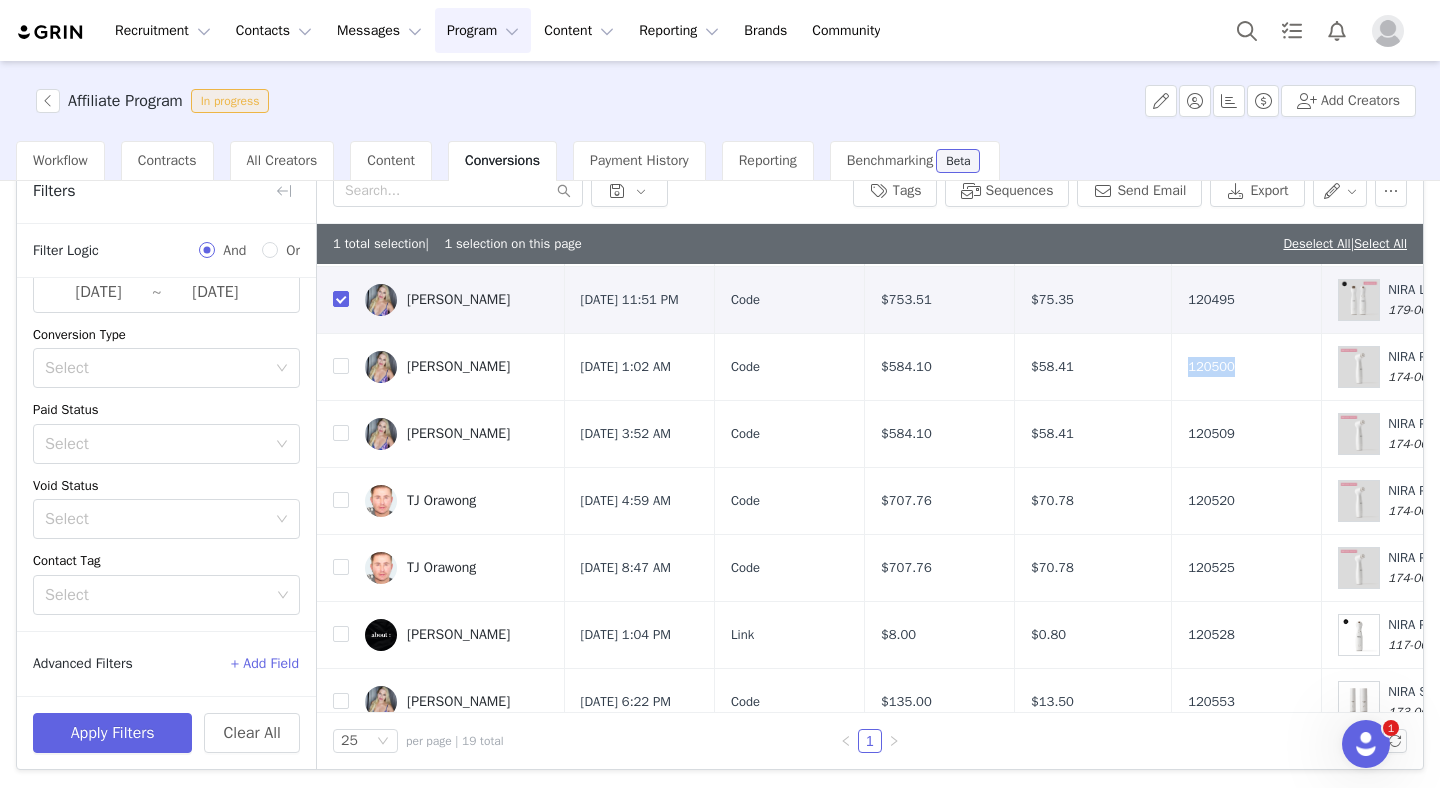 copy on "120500" 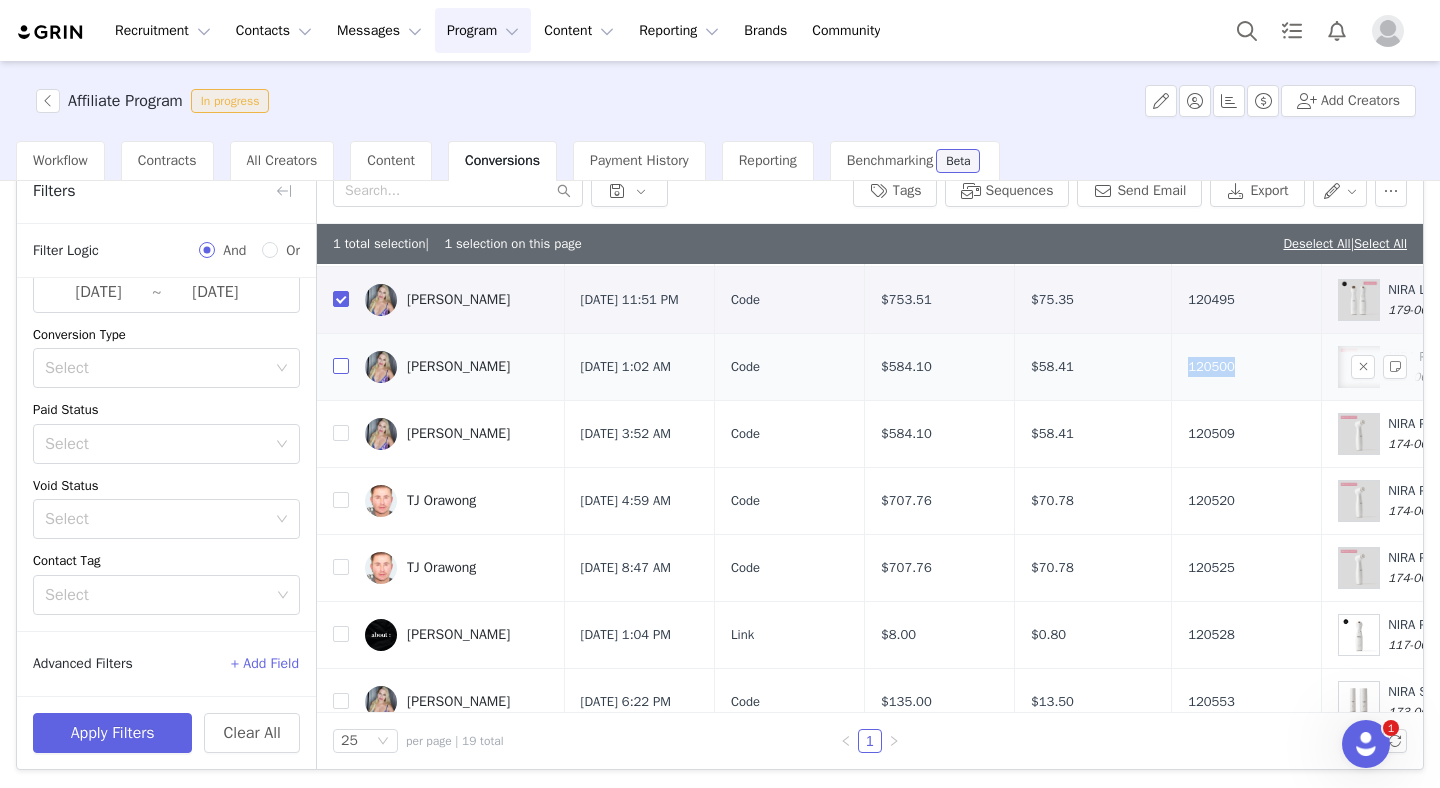 click at bounding box center [341, 366] 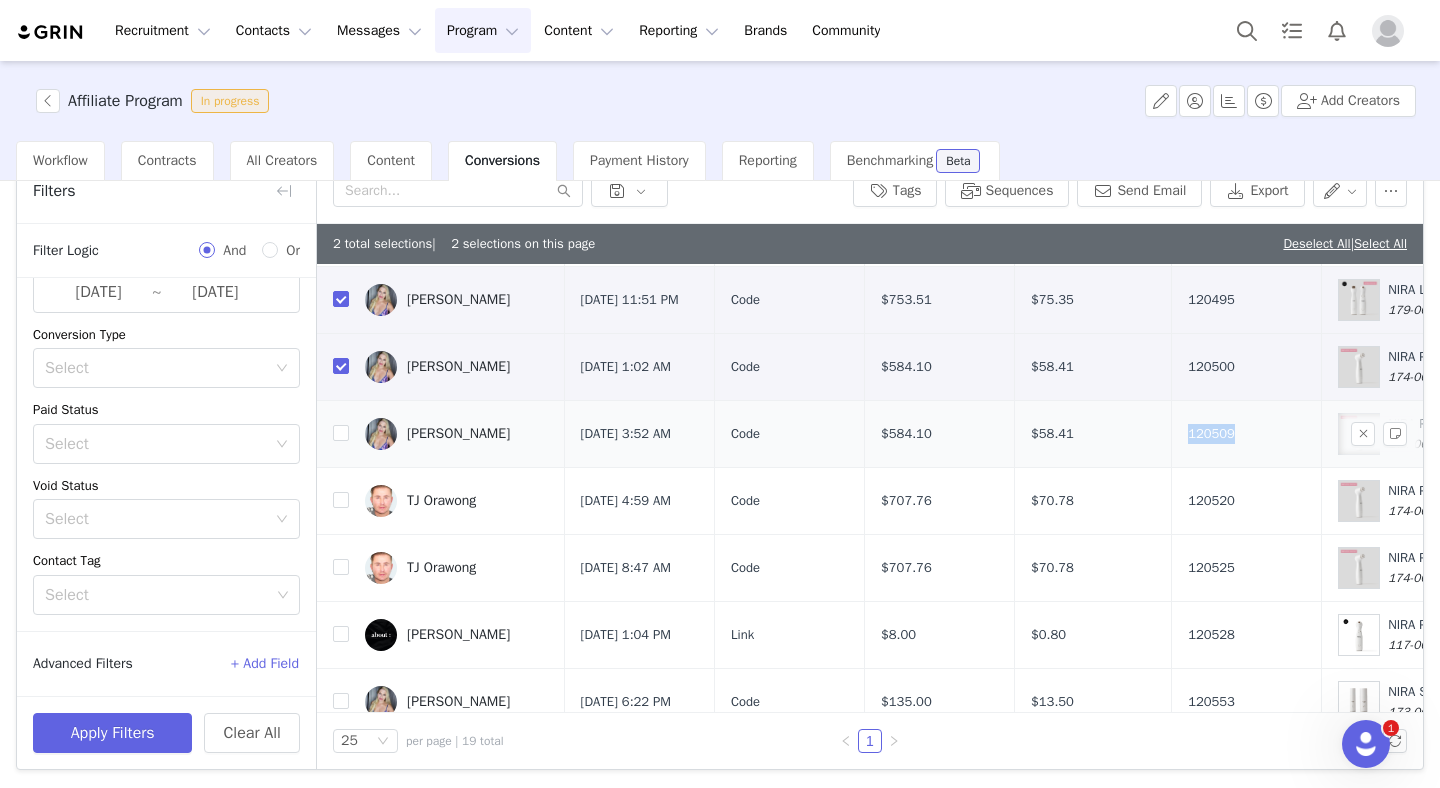 drag, startPoint x: 1179, startPoint y: 438, endPoint x: 1292, endPoint y: 437, distance: 113.004425 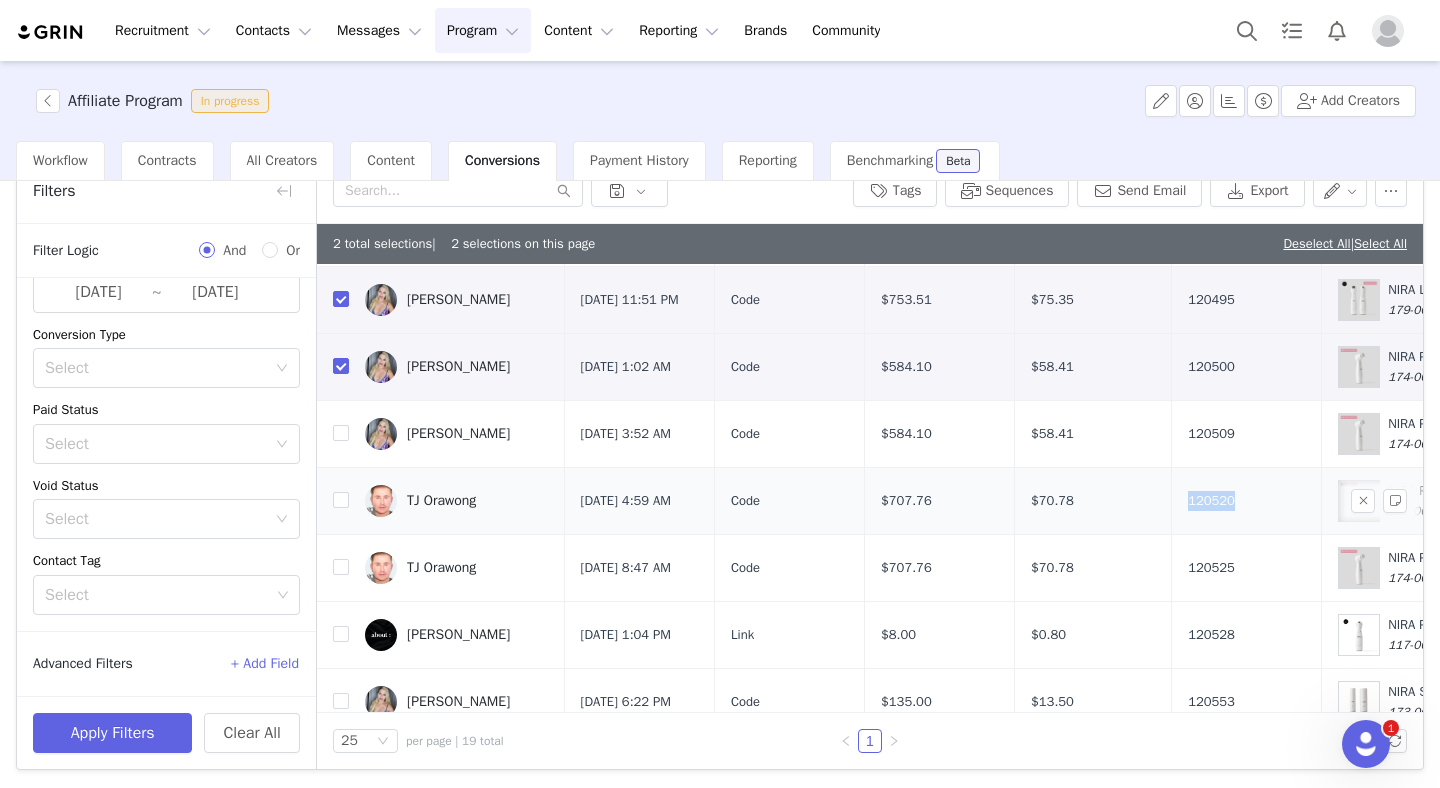 drag, startPoint x: 1178, startPoint y: 500, endPoint x: 1277, endPoint y: 510, distance: 99.50377 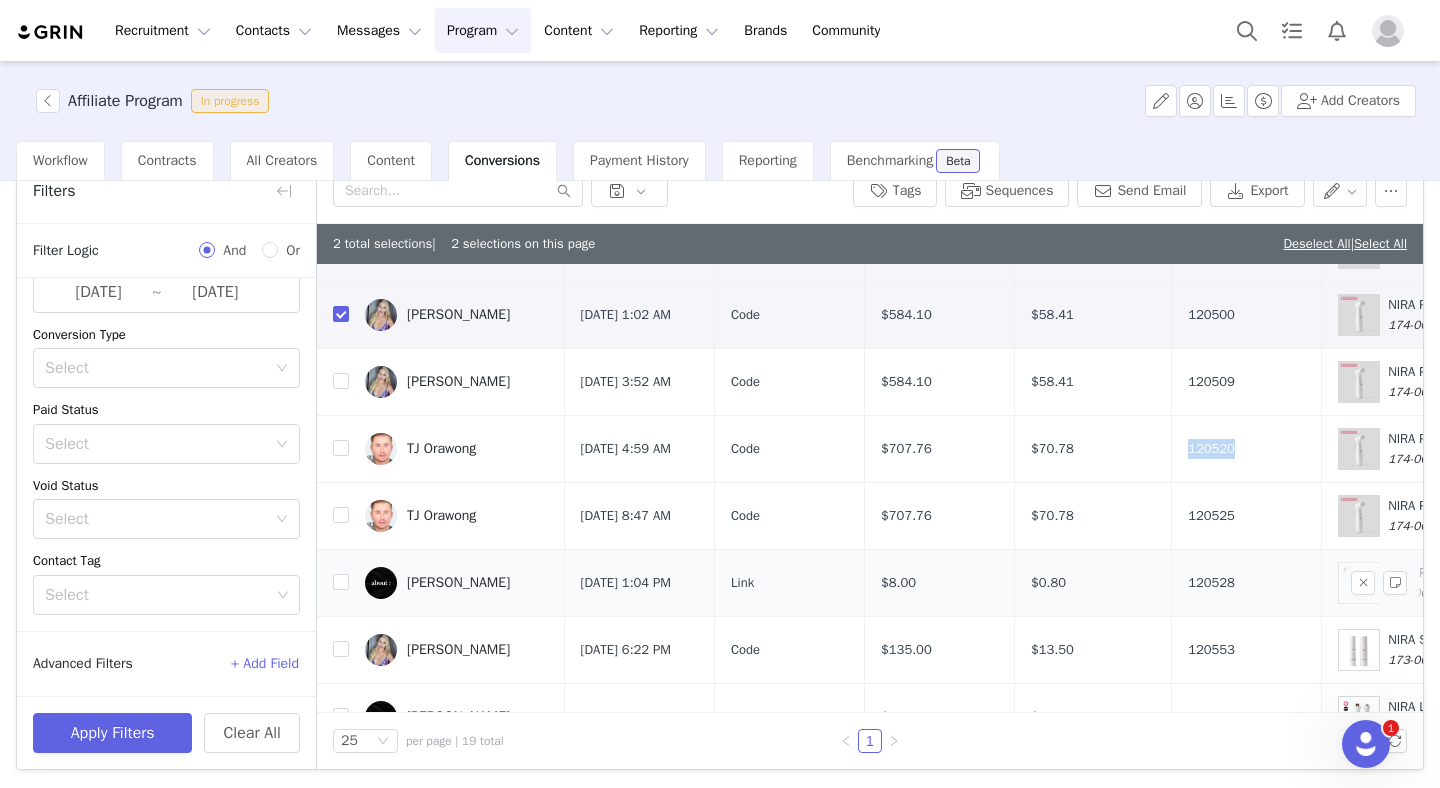 scroll, scrollTop: 517, scrollLeft: 0, axis: vertical 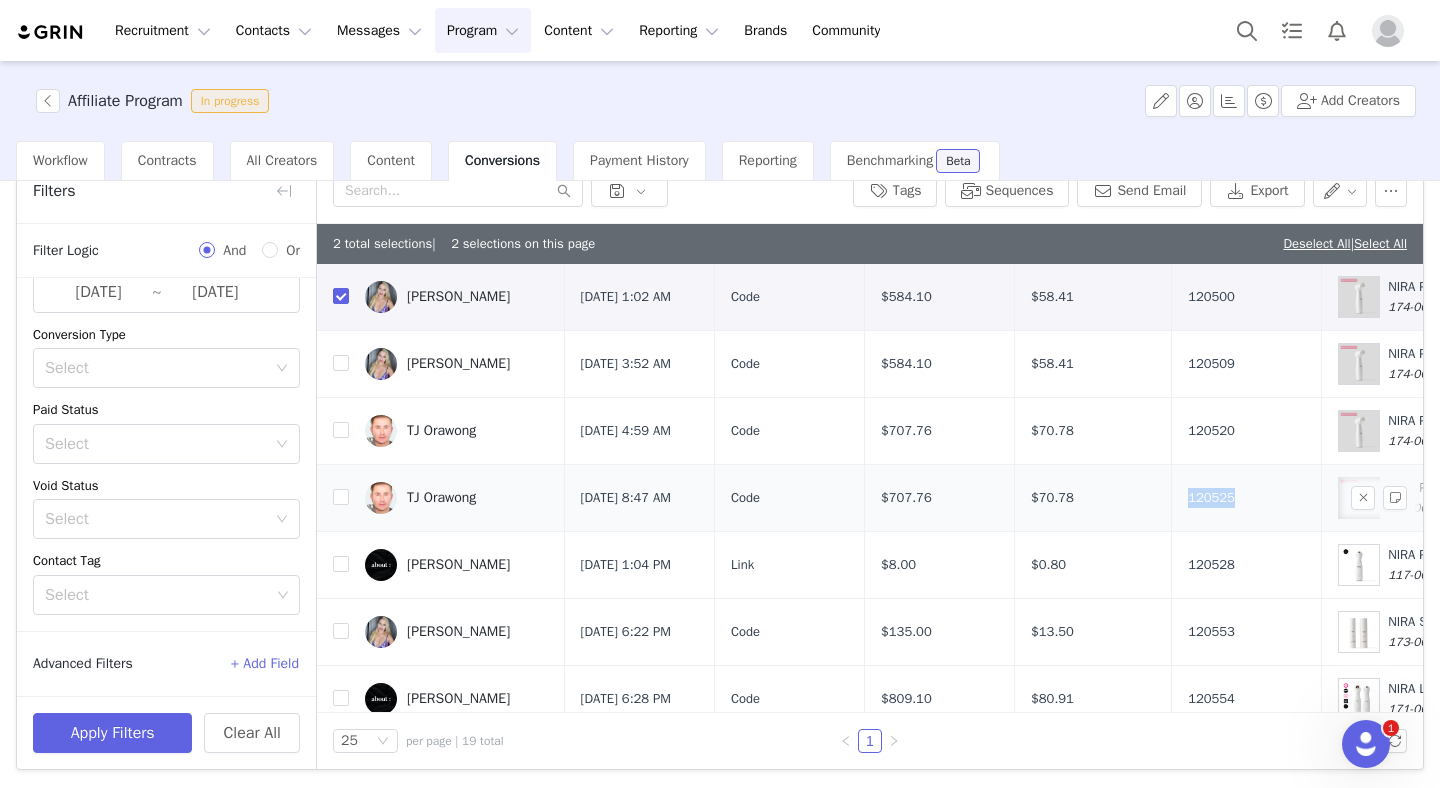drag, startPoint x: 1181, startPoint y: 500, endPoint x: 1258, endPoint y: 500, distance: 77 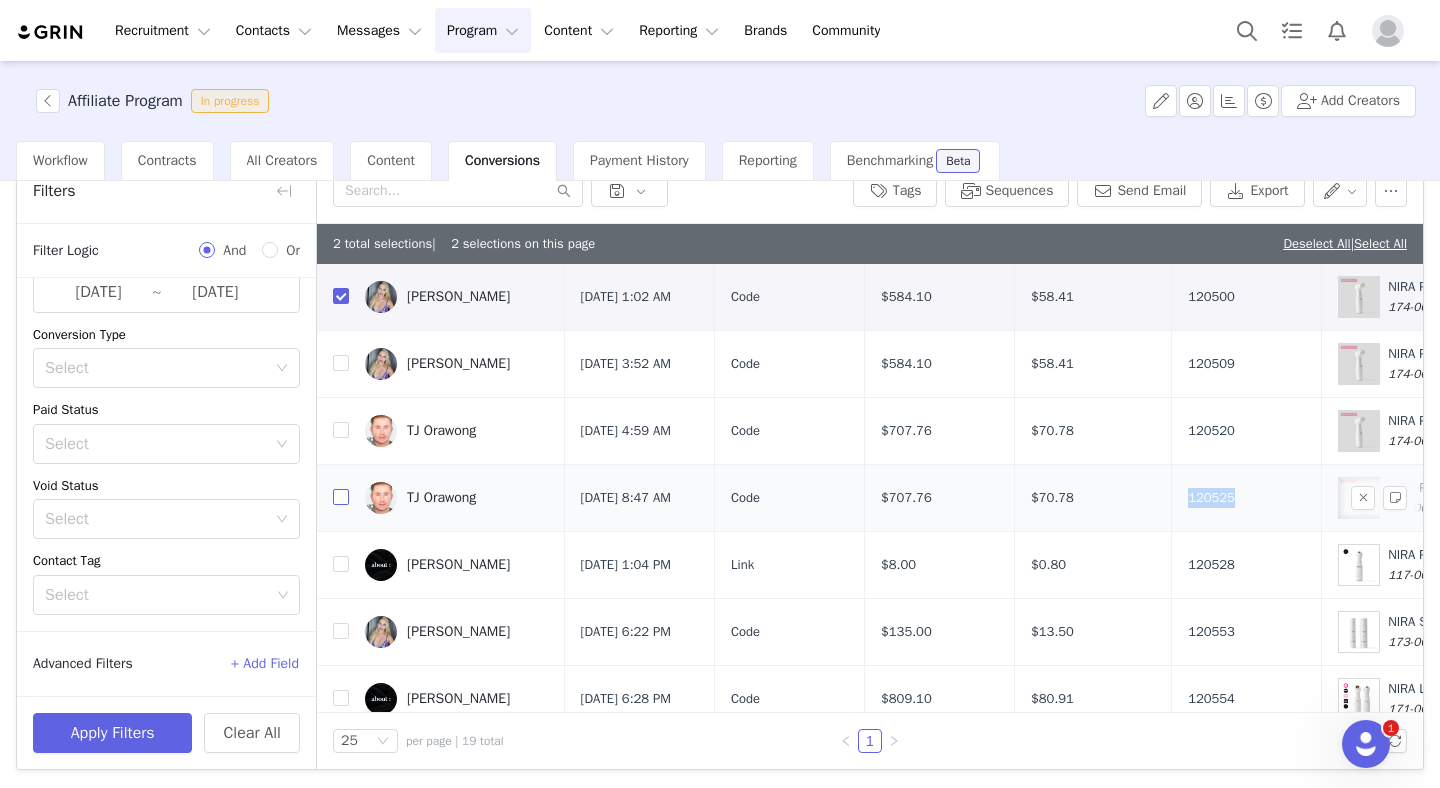 click at bounding box center (341, 497) 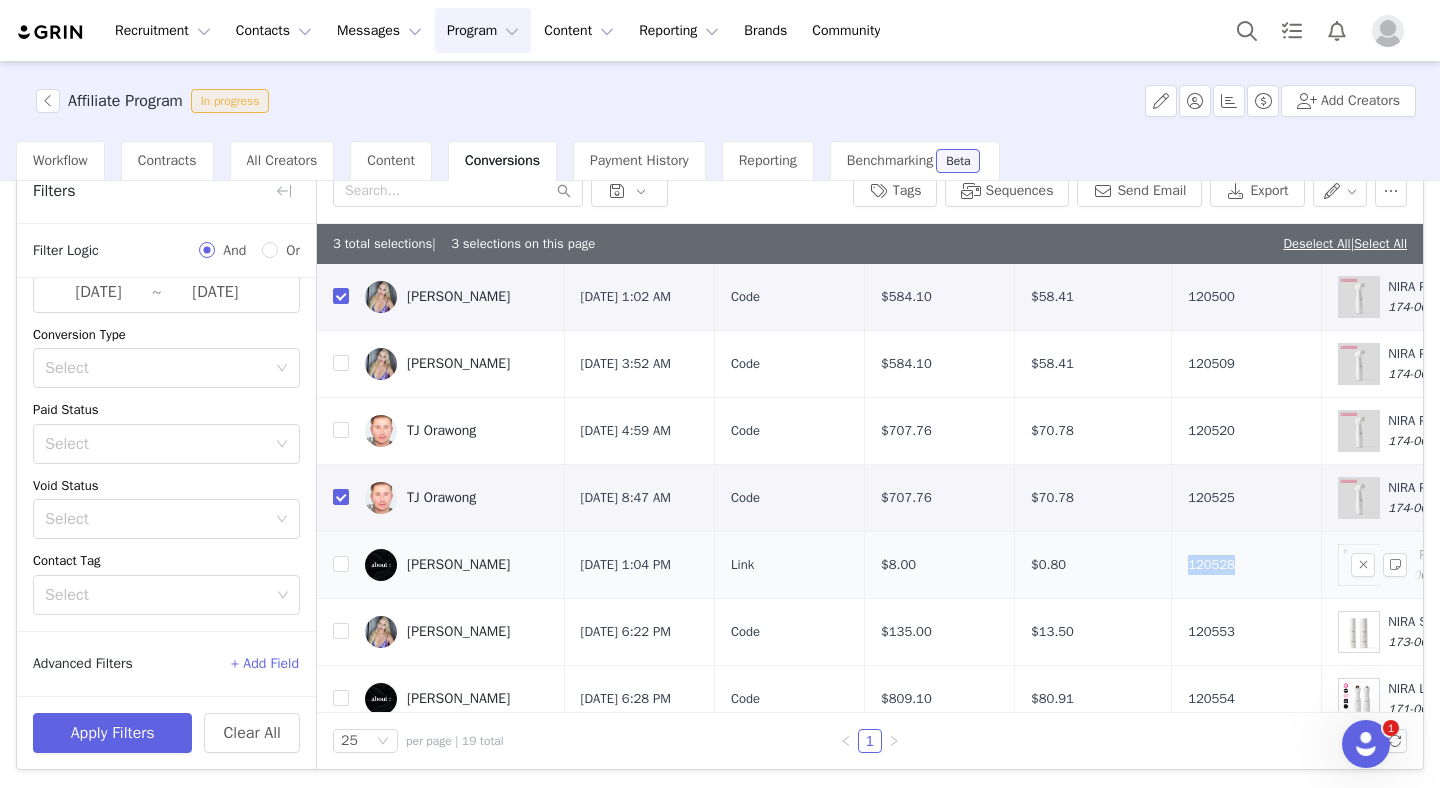drag, startPoint x: 1186, startPoint y: 565, endPoint x: 1274, endPoint y: 562, distance: 88.051125 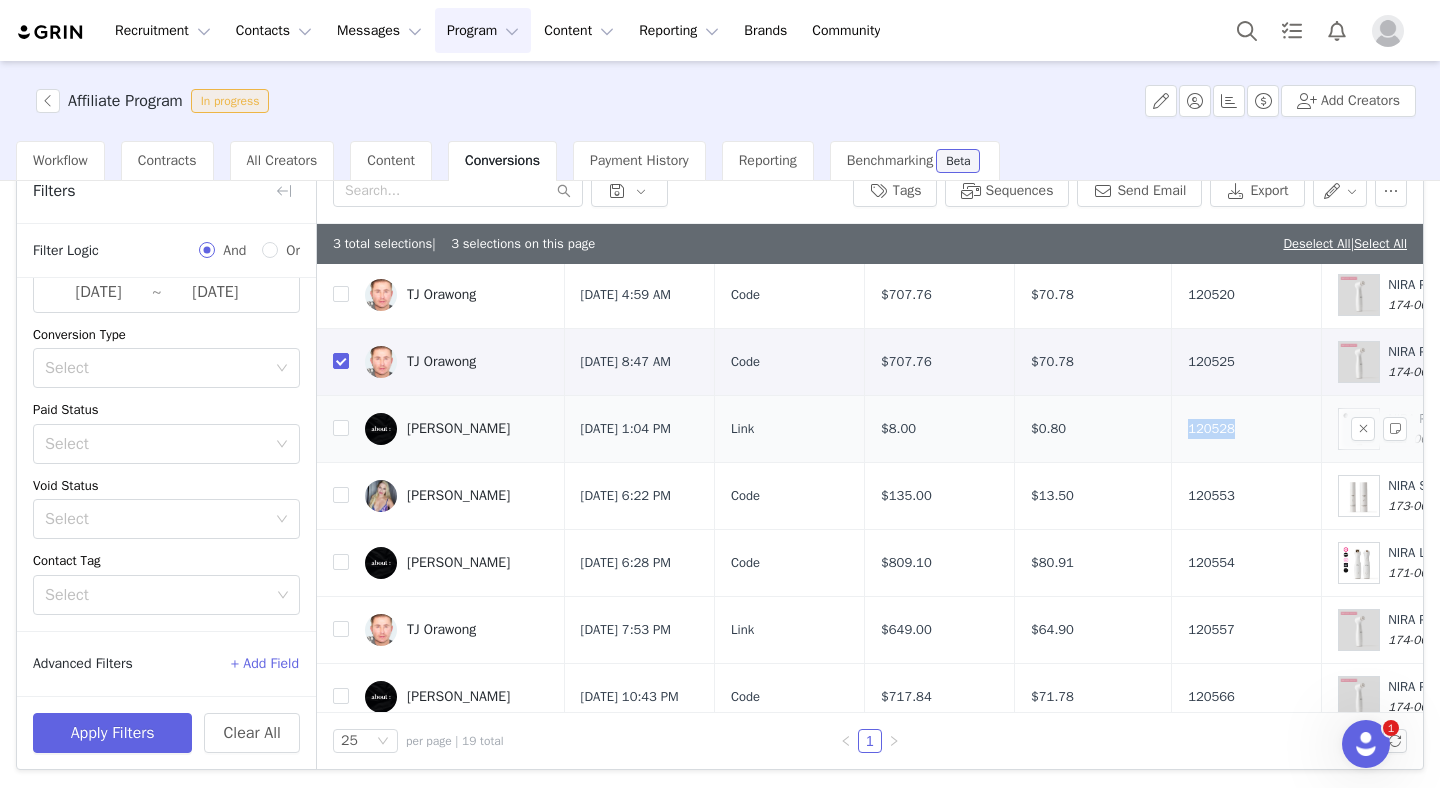 scroll, scrollTop: 659, scrollLeft: 0, axis: vertical 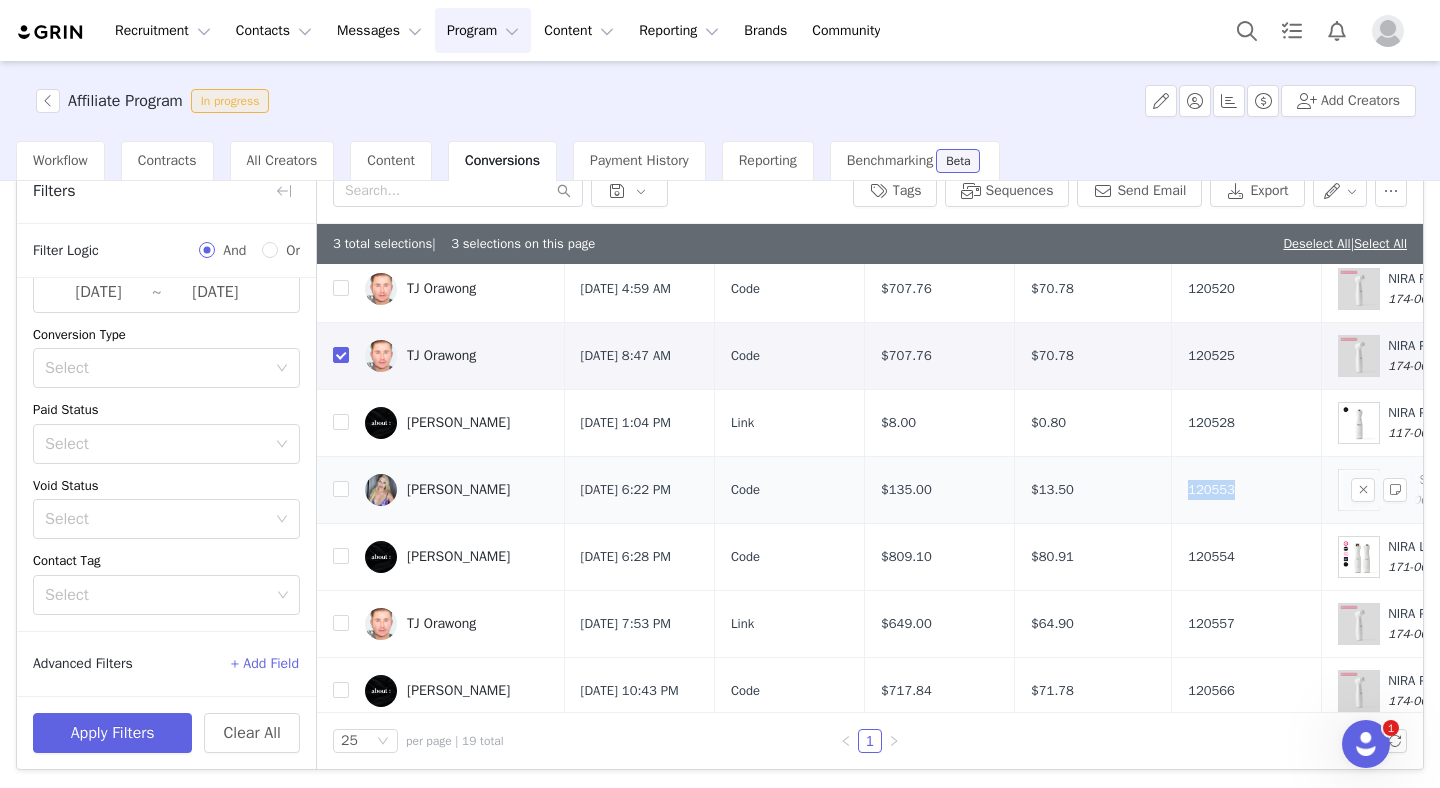 drag, startPoint x: 1175, startPoint y: 485, endPoint x: 1251, endPoint y: 488, distance: 76.05919 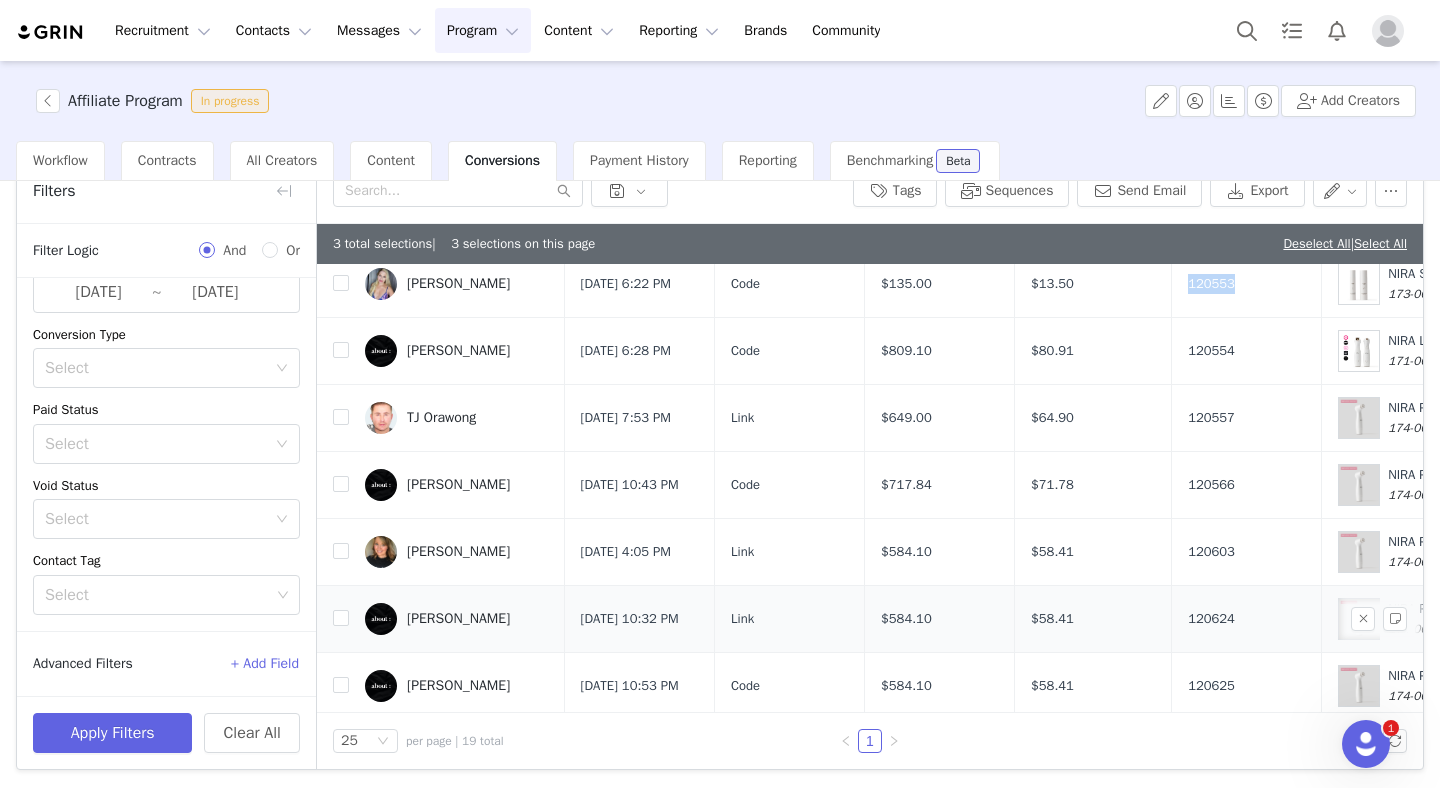 scroll, scrollTop: 872, scrollLeft: 0, axis: vertical 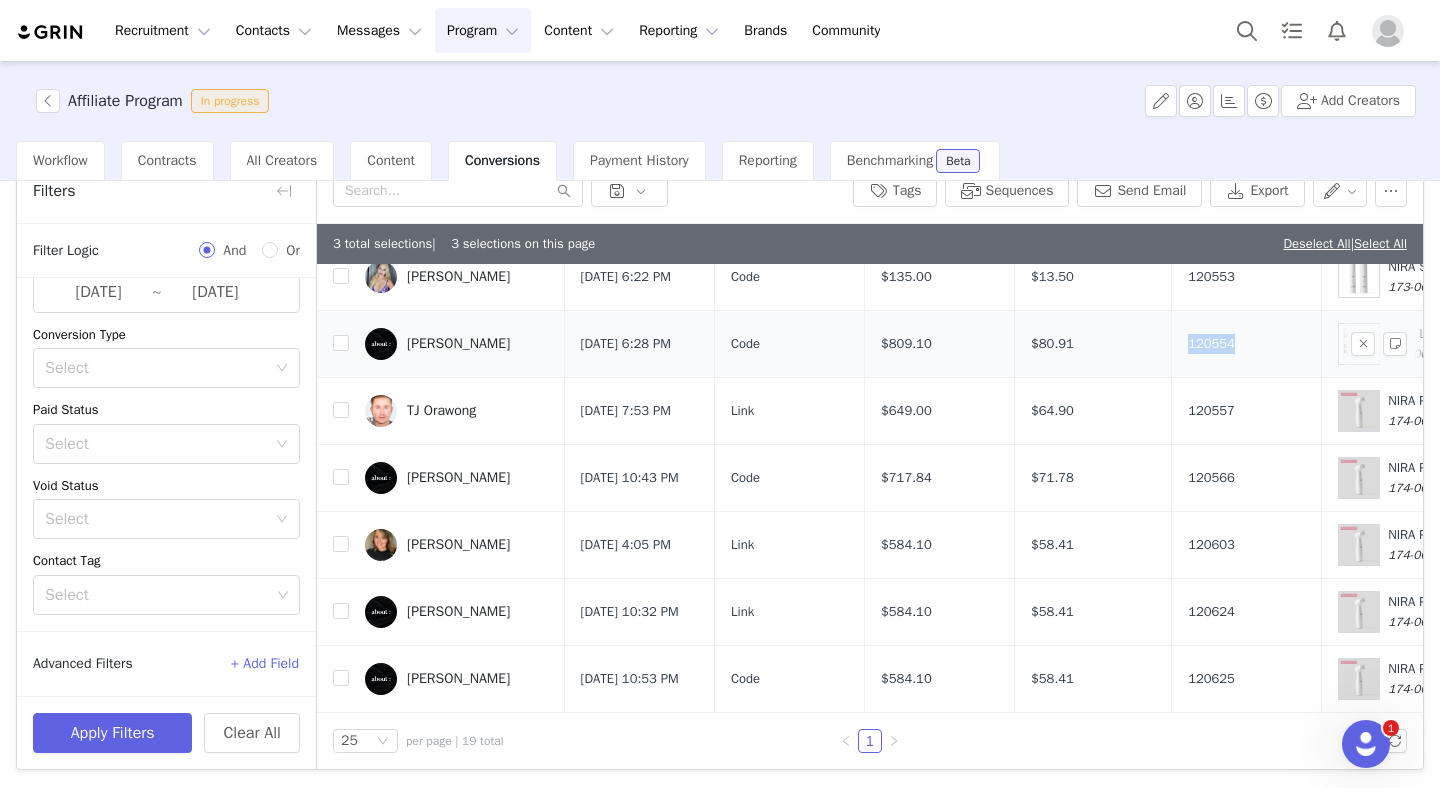 drag, startPoint x: 1185, startPoint y: 343, endPoint x: 1226, endPoint y: 319, distance: 47.507893 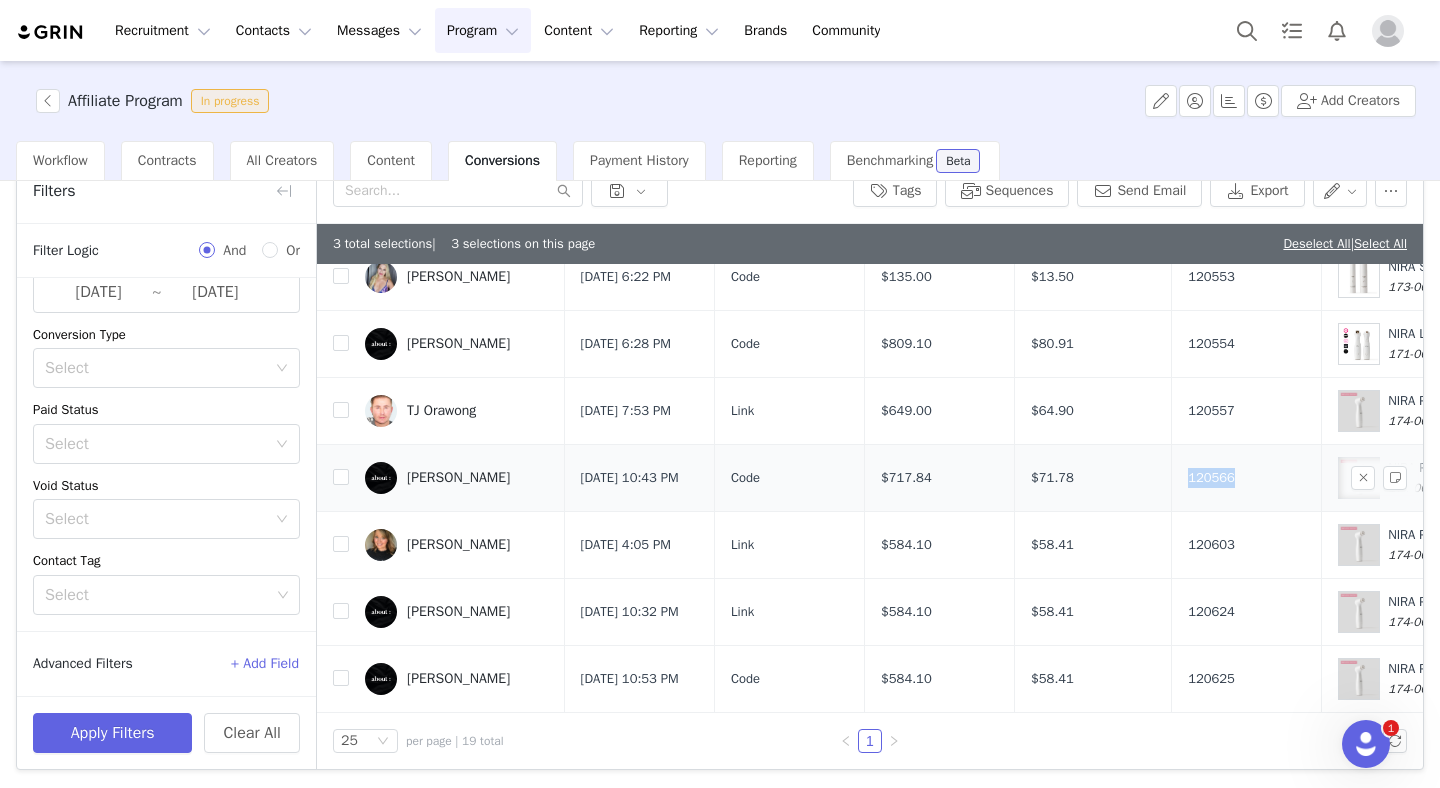drag, startPoint x: 1183, startPoint y: 482, endPoint x: 1294, endPoint y: 475, distance: 111.220505 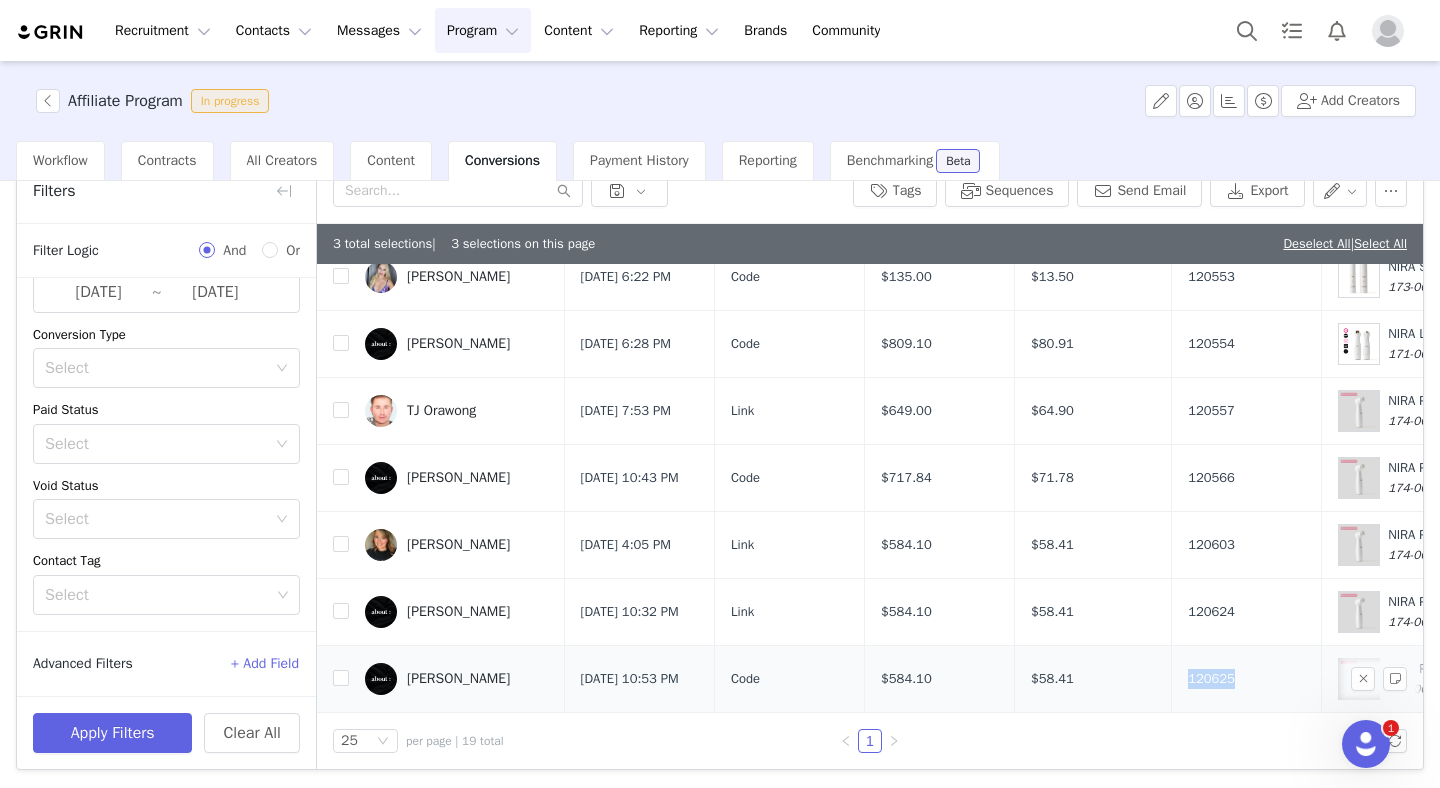 drag, startPoint x: 1185, startPoint y: 675, endPoint x: 1259, endPoint y: 678, distance: 74.06078 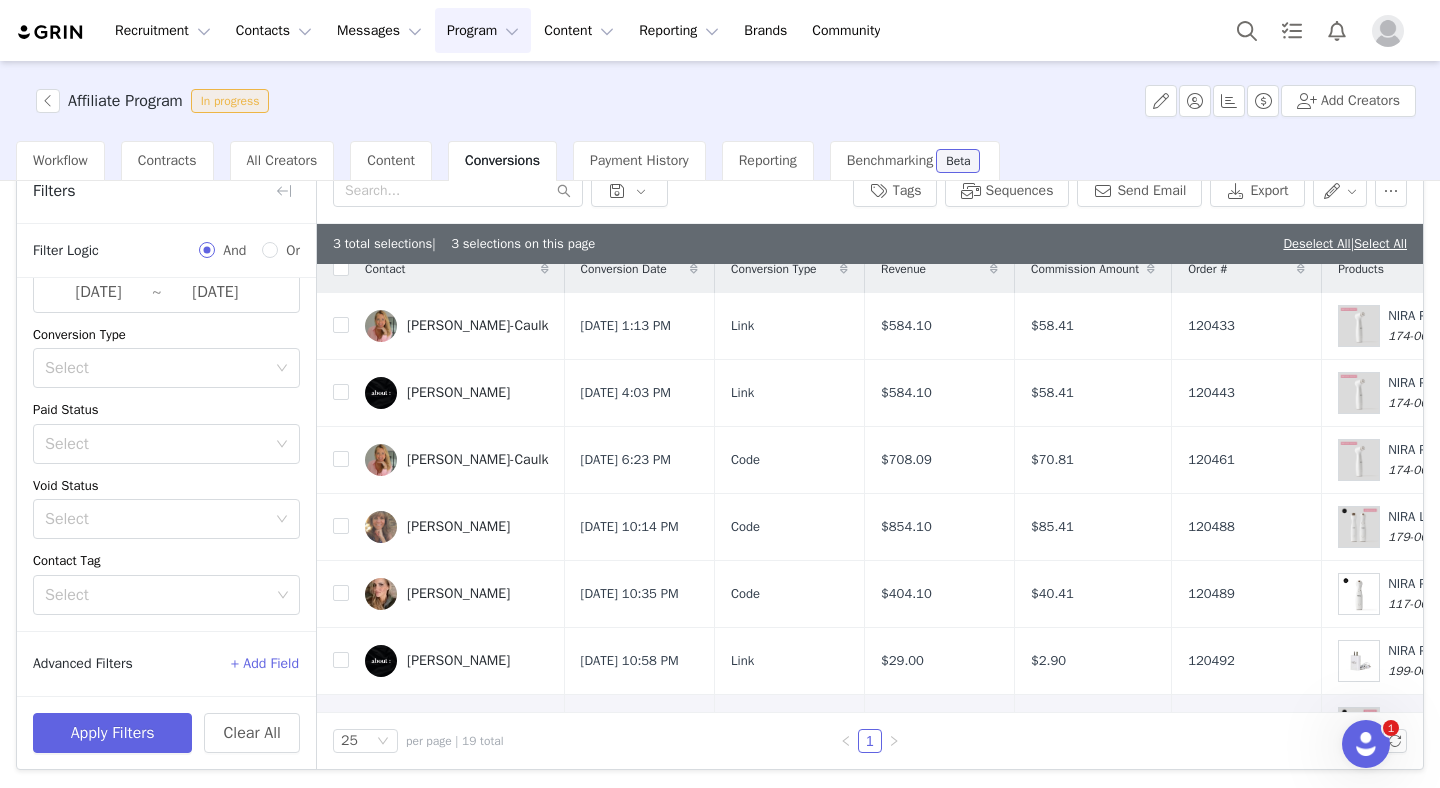 scroll, scrollTop: 0, scrollLeft: 0, axis: both 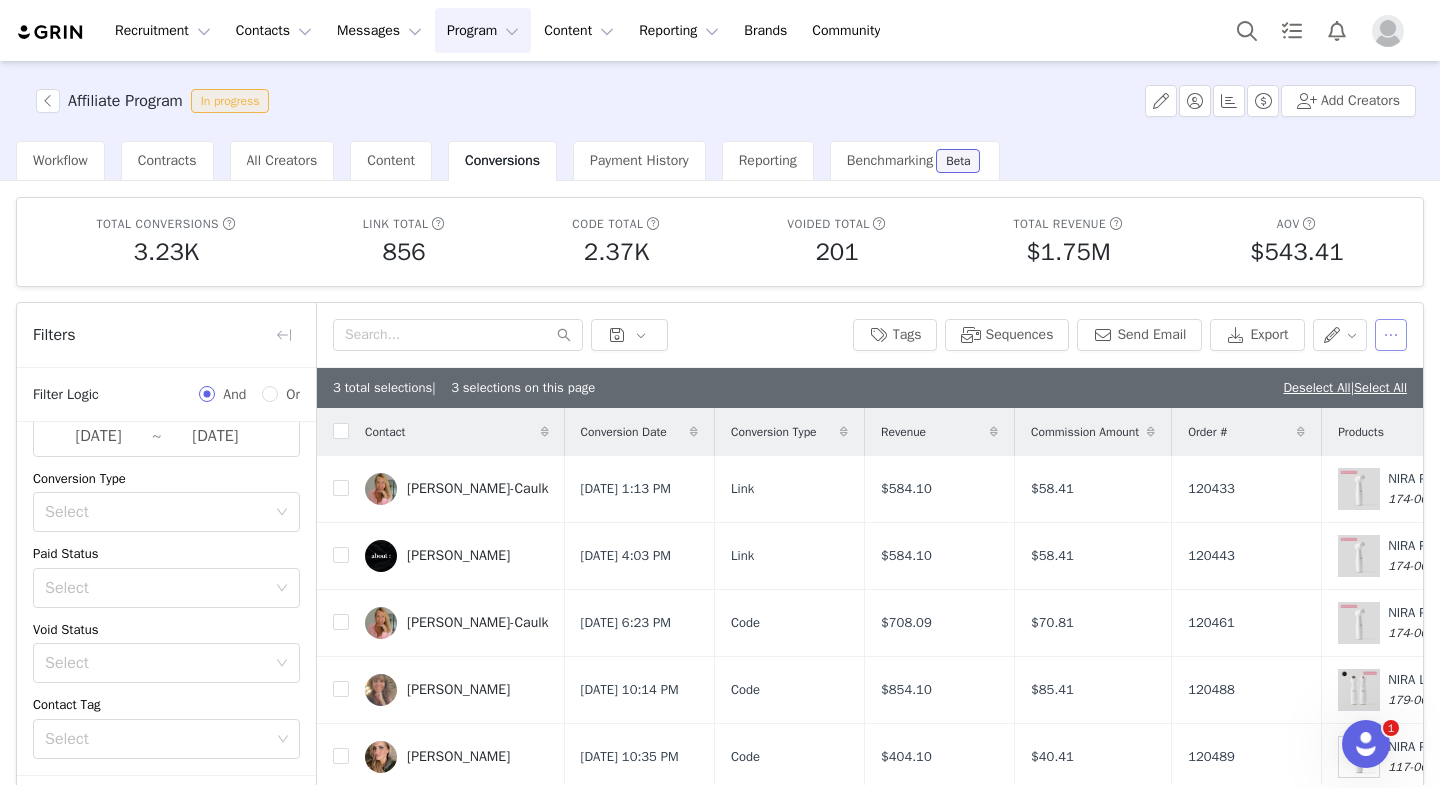 click at bounding box center [1391, 335] 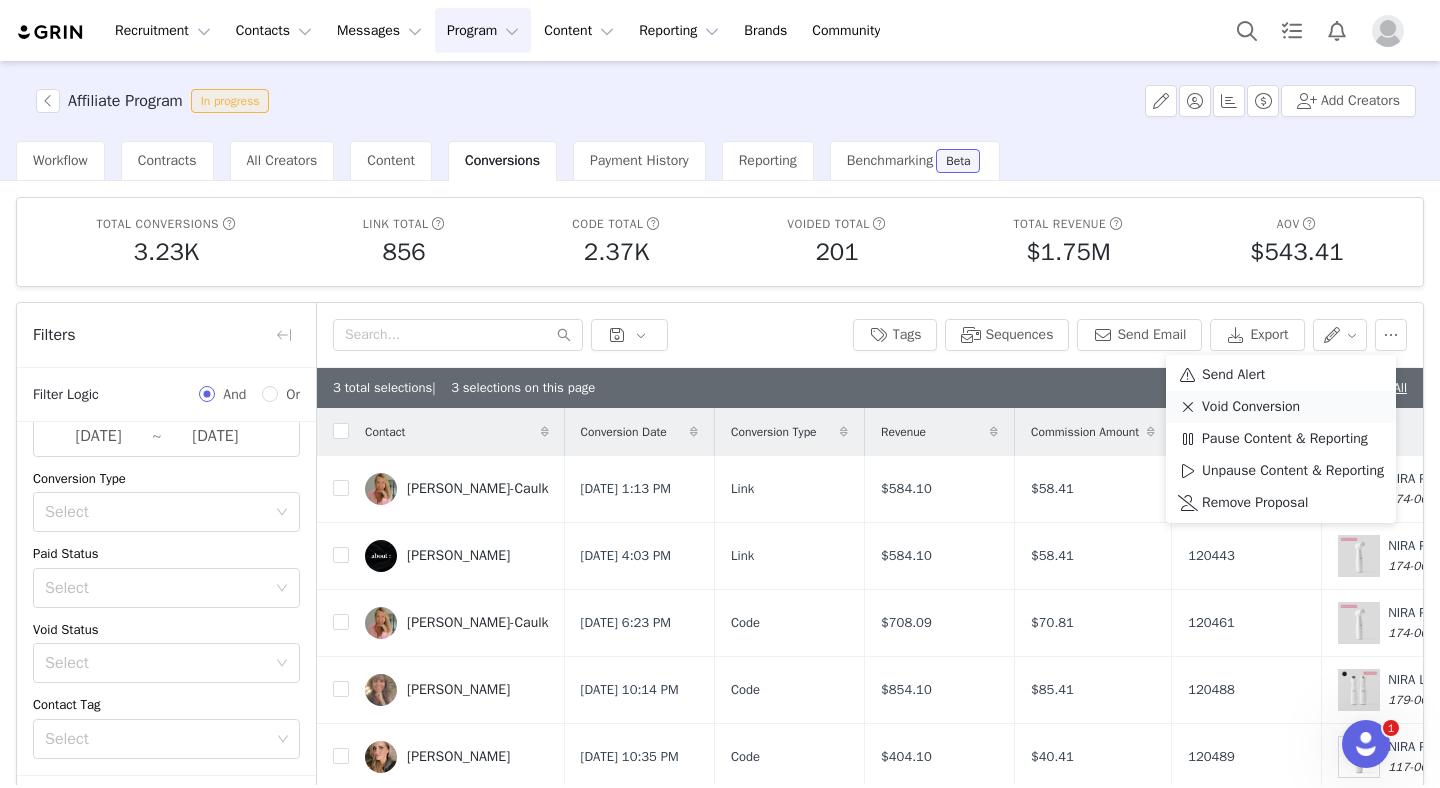click on "Void Conversion" at bounding box center (1251, 407) 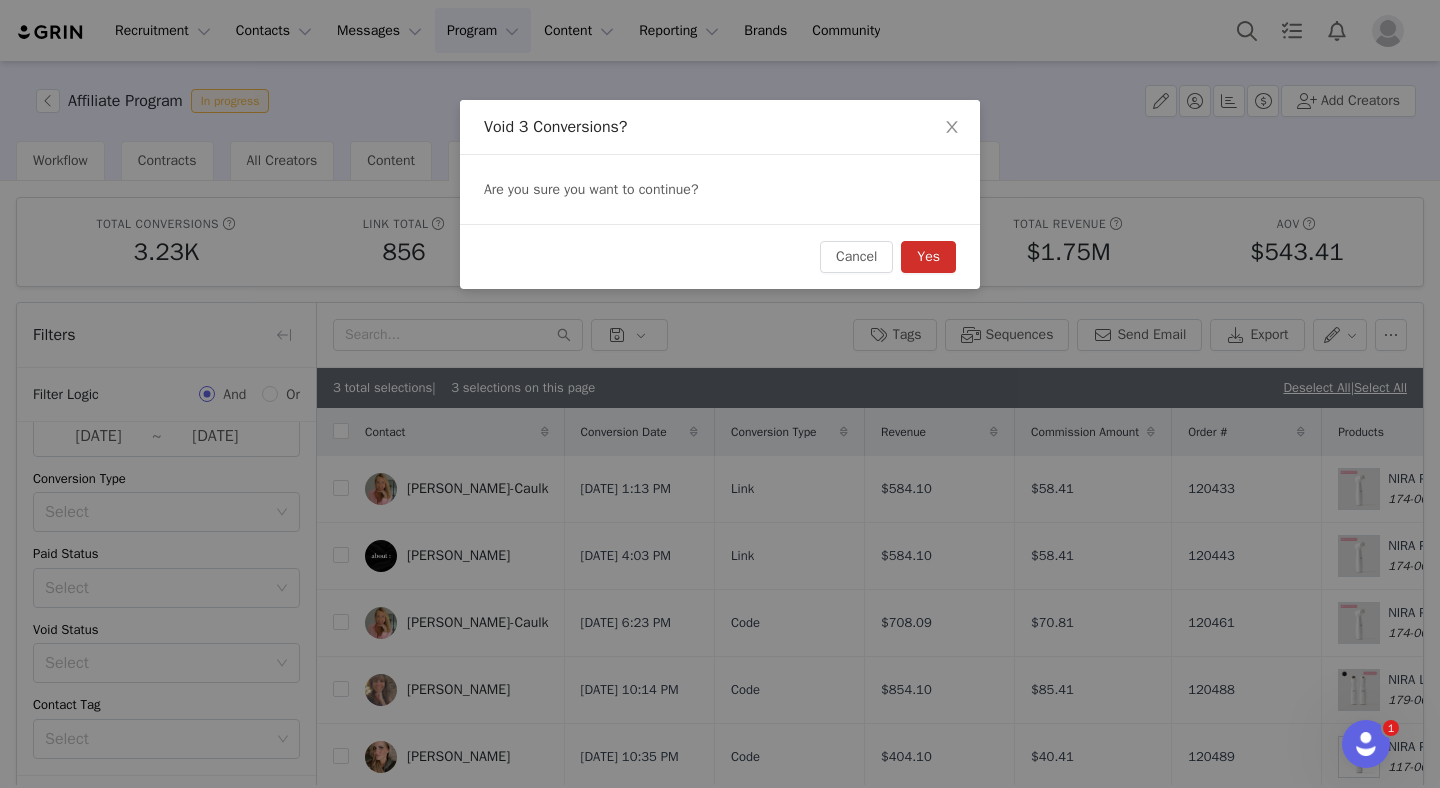 click on "Yes" at bounding box center [928, 257] 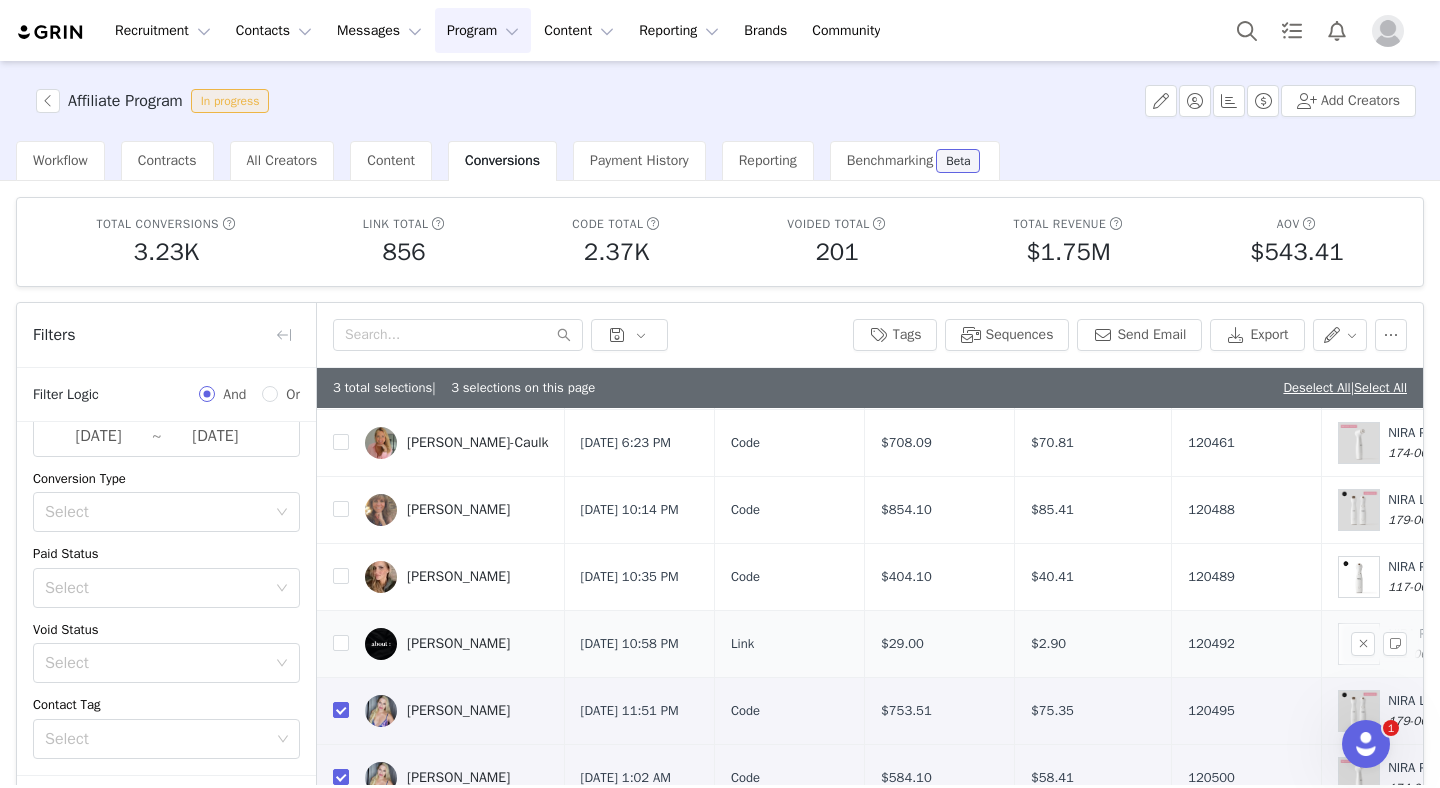 scroll, scrollTop: 172, scrollLeft: 0, axis: vertical 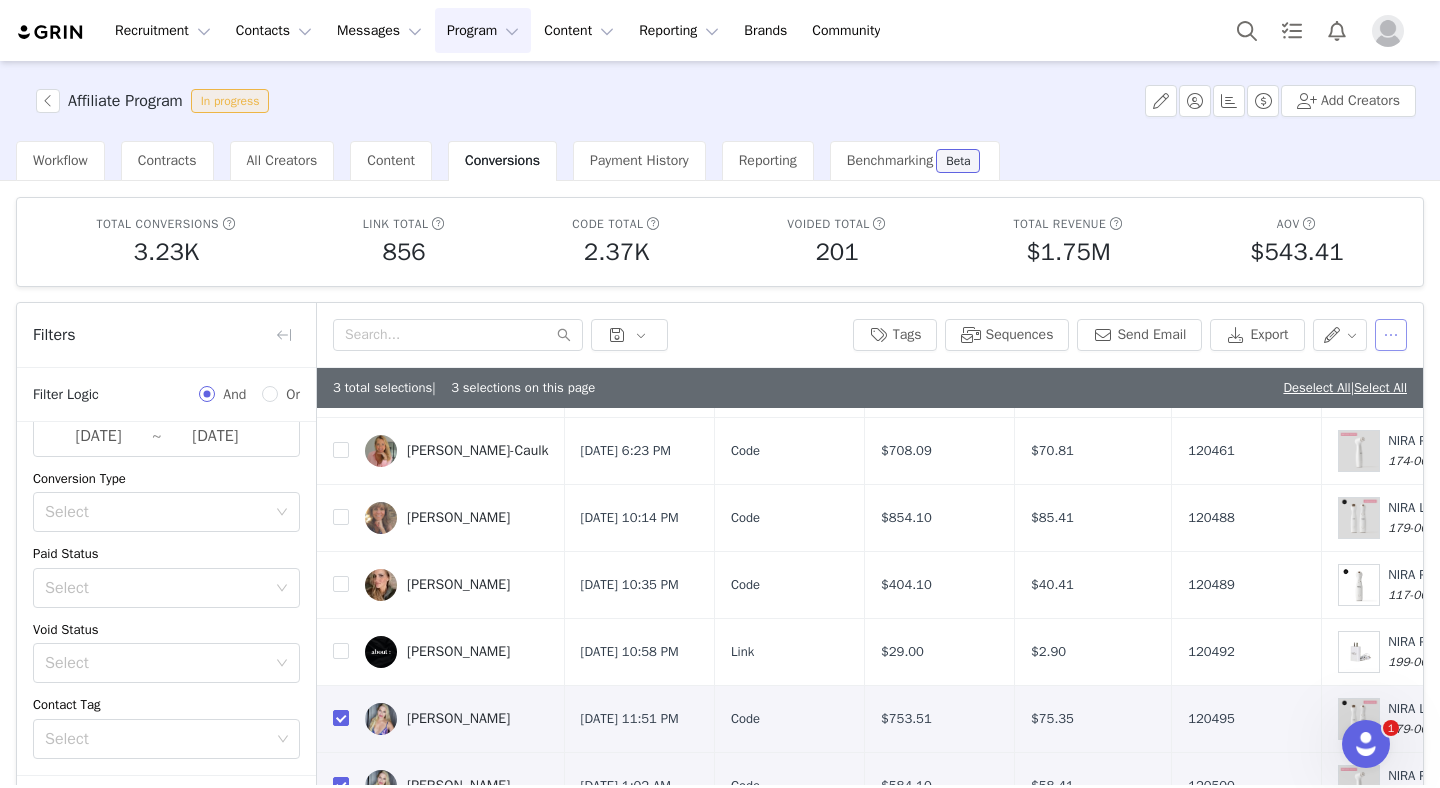 click at bounding box center [1391, 335] 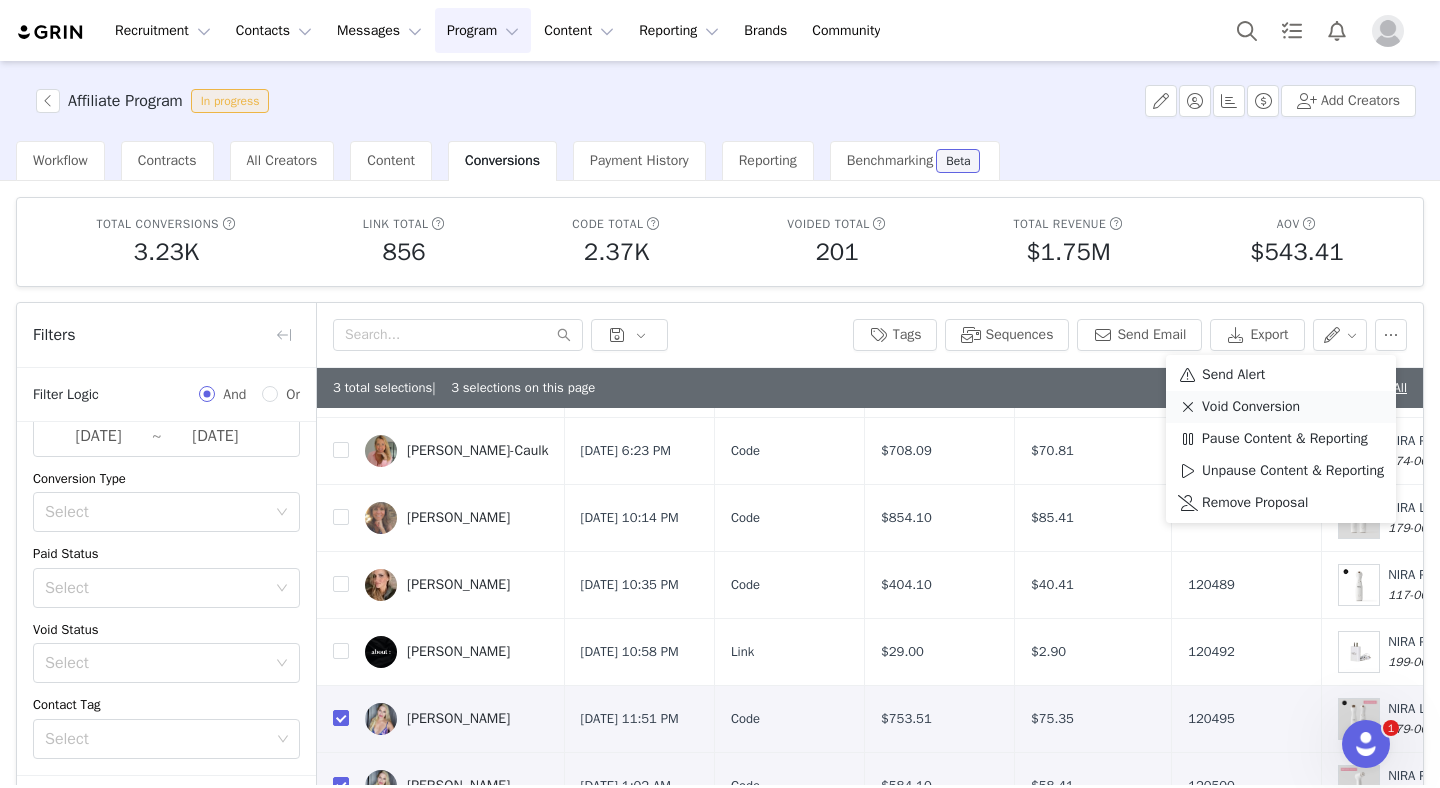 click on "Void Conversion" at bounding box center [1251, 407] 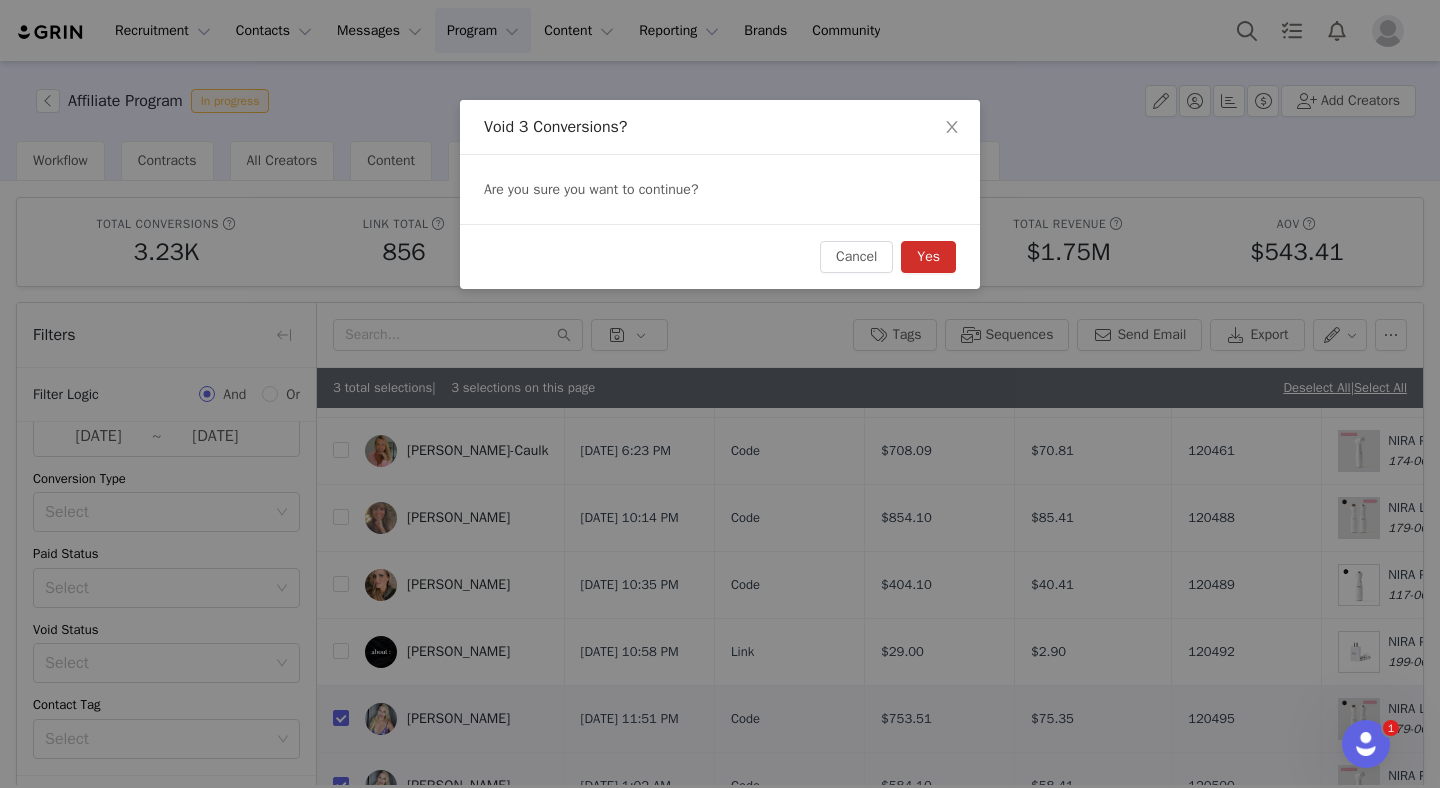 click on "Yes" at bounding box center [928, 257] 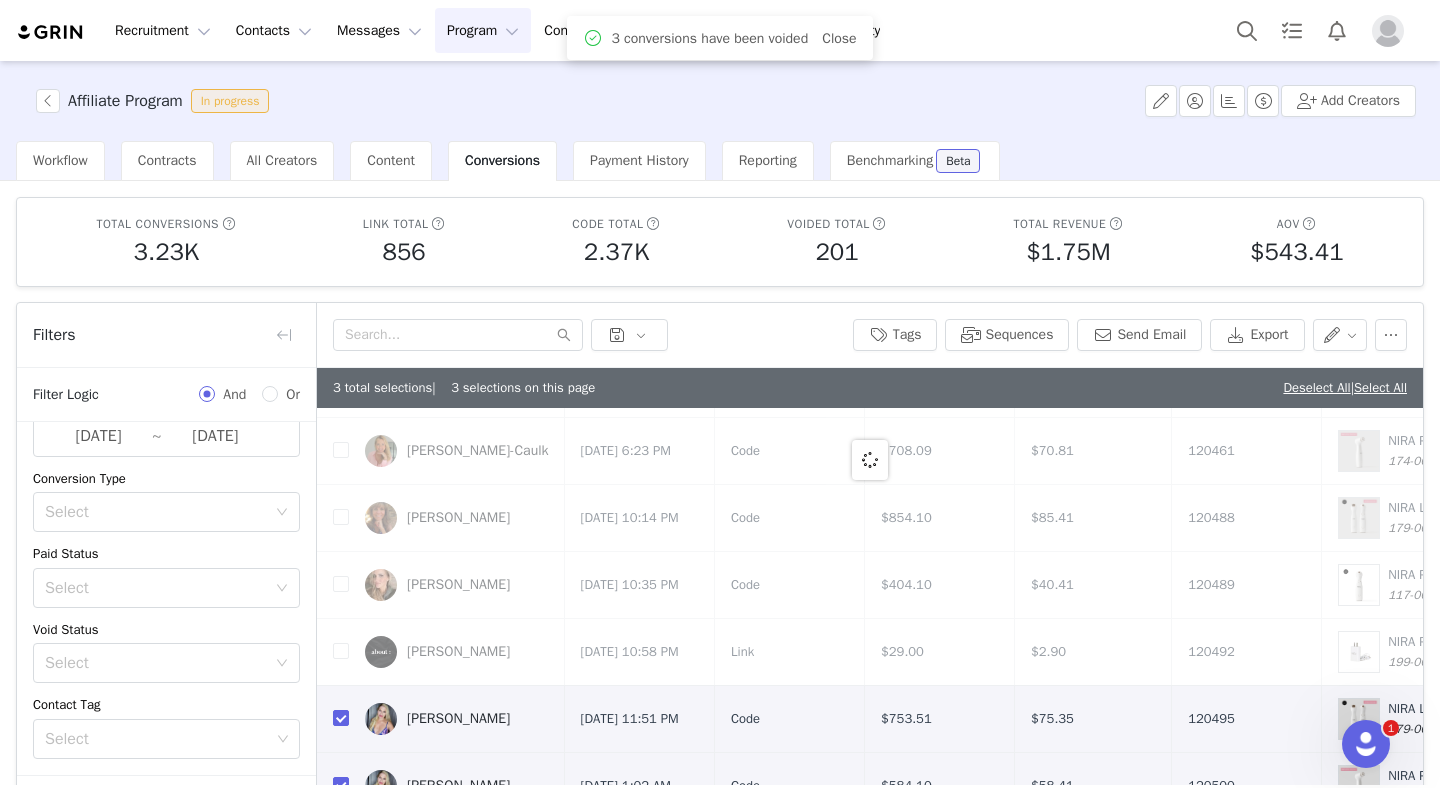 scroll, scrollTop: 0, scrollLeft: 0, axis: both 